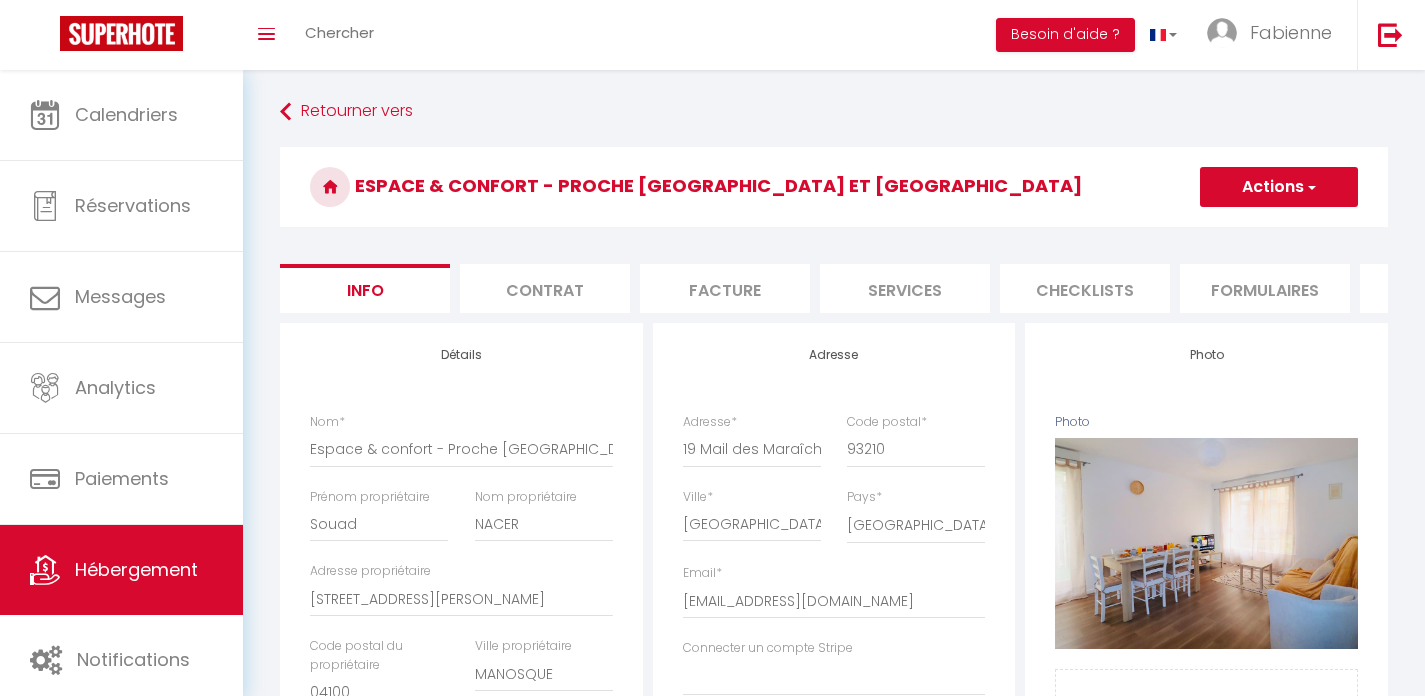 select on "6" 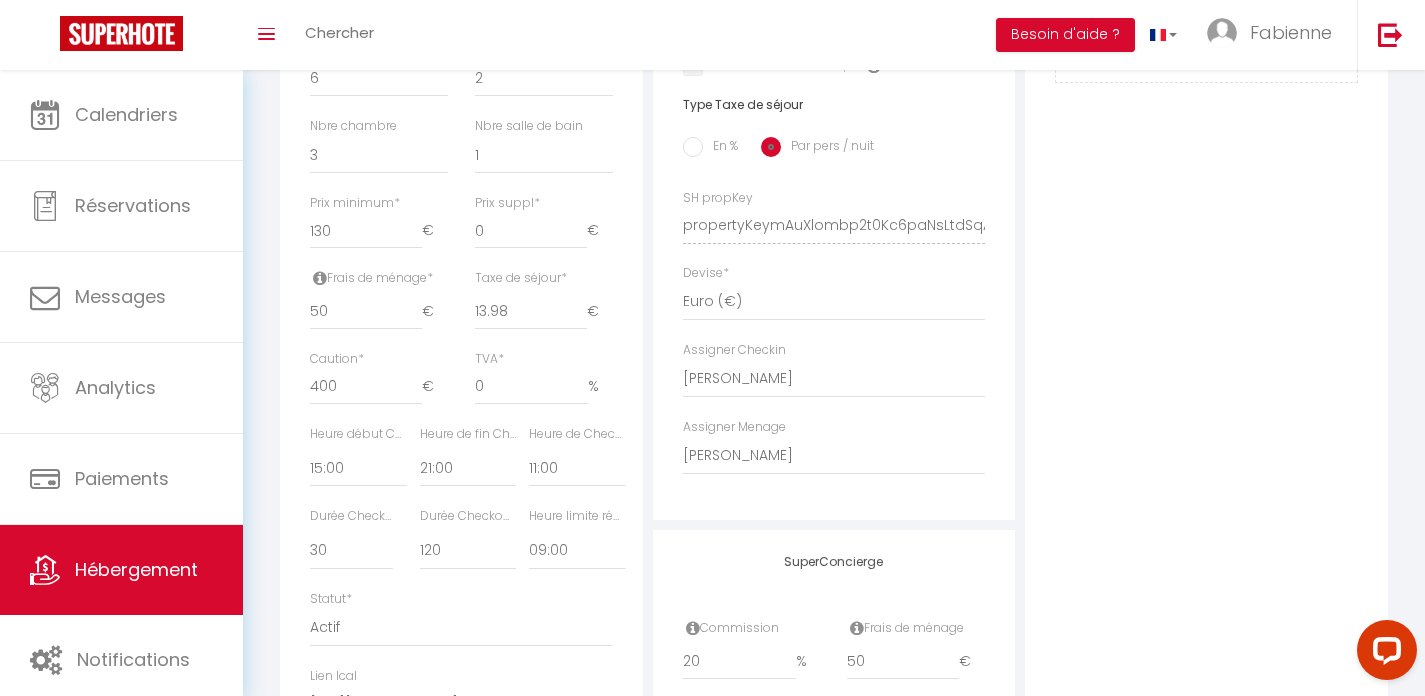 scroll, scrollTop: 0, scrollLeft: 0, axis: both 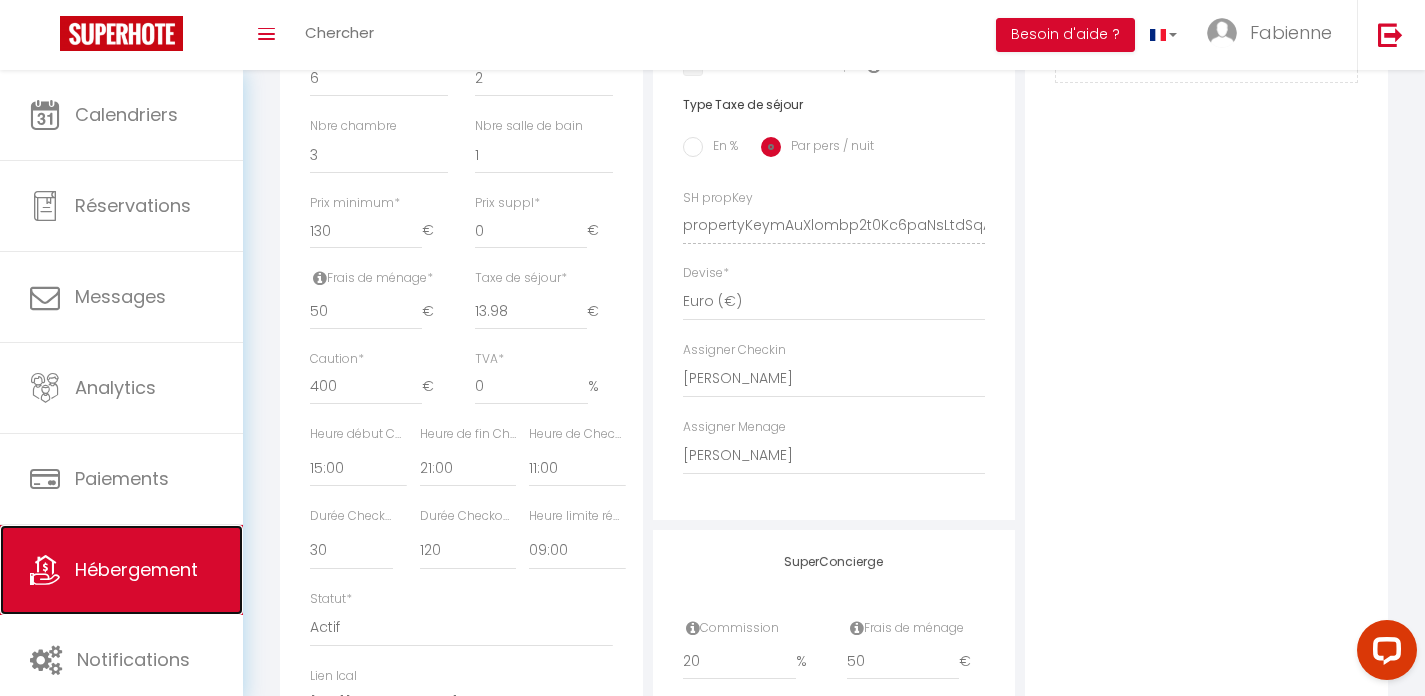 click on "Hébergement" at bounding box center [136, 569] 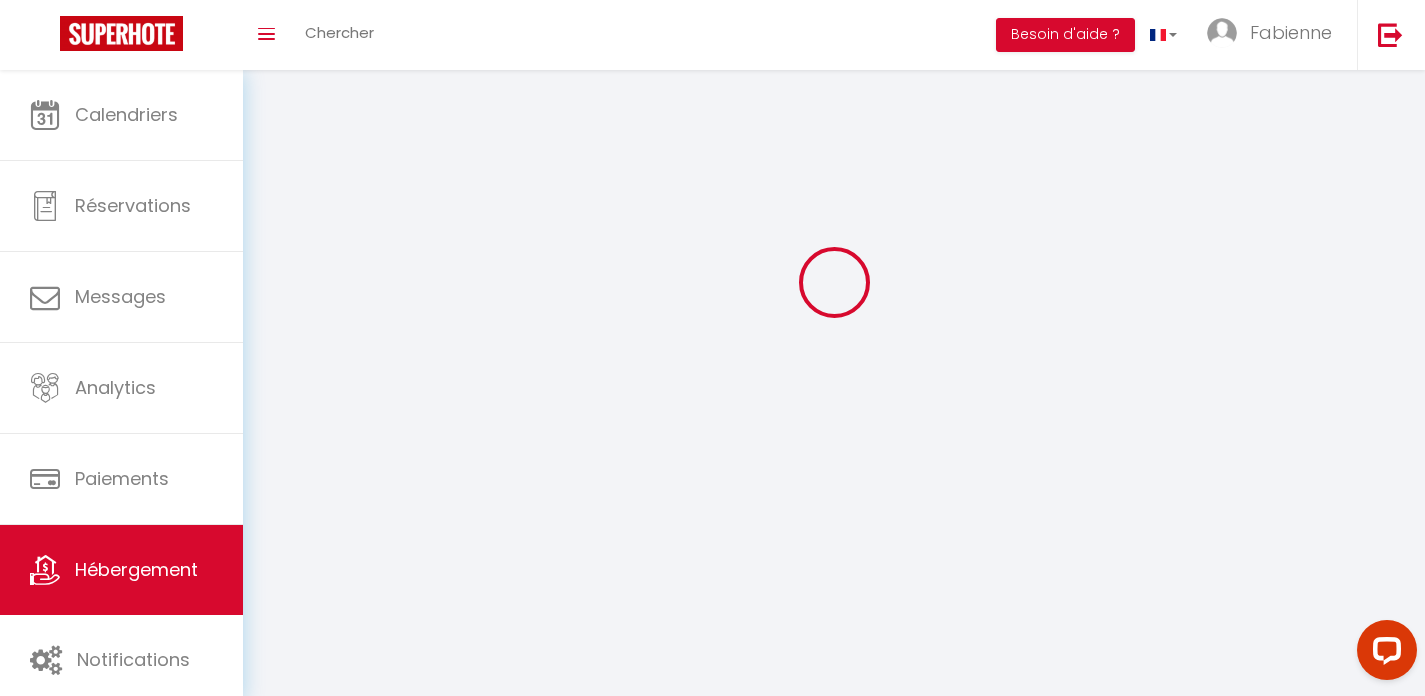 scroll, scrollTop: 0, scrollLeft: 0, axis: both 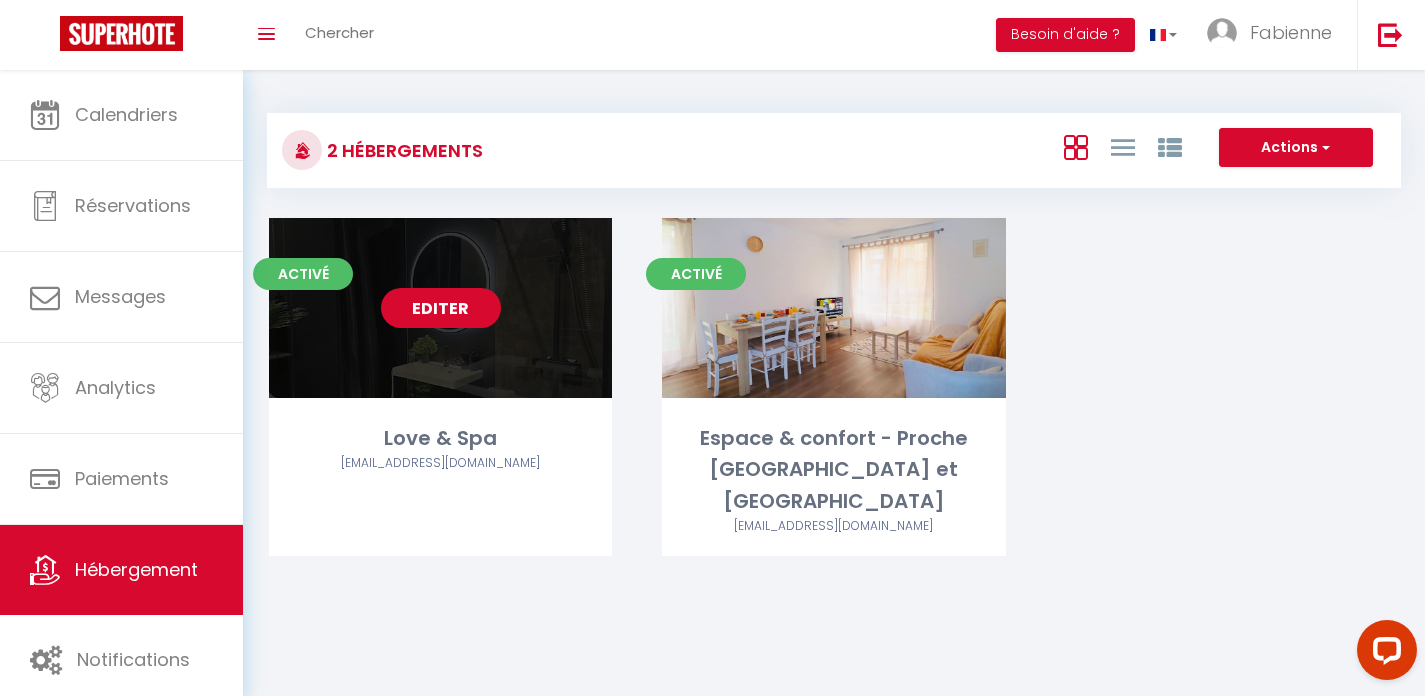 click on "Editer" at bounding box center (441, 308) 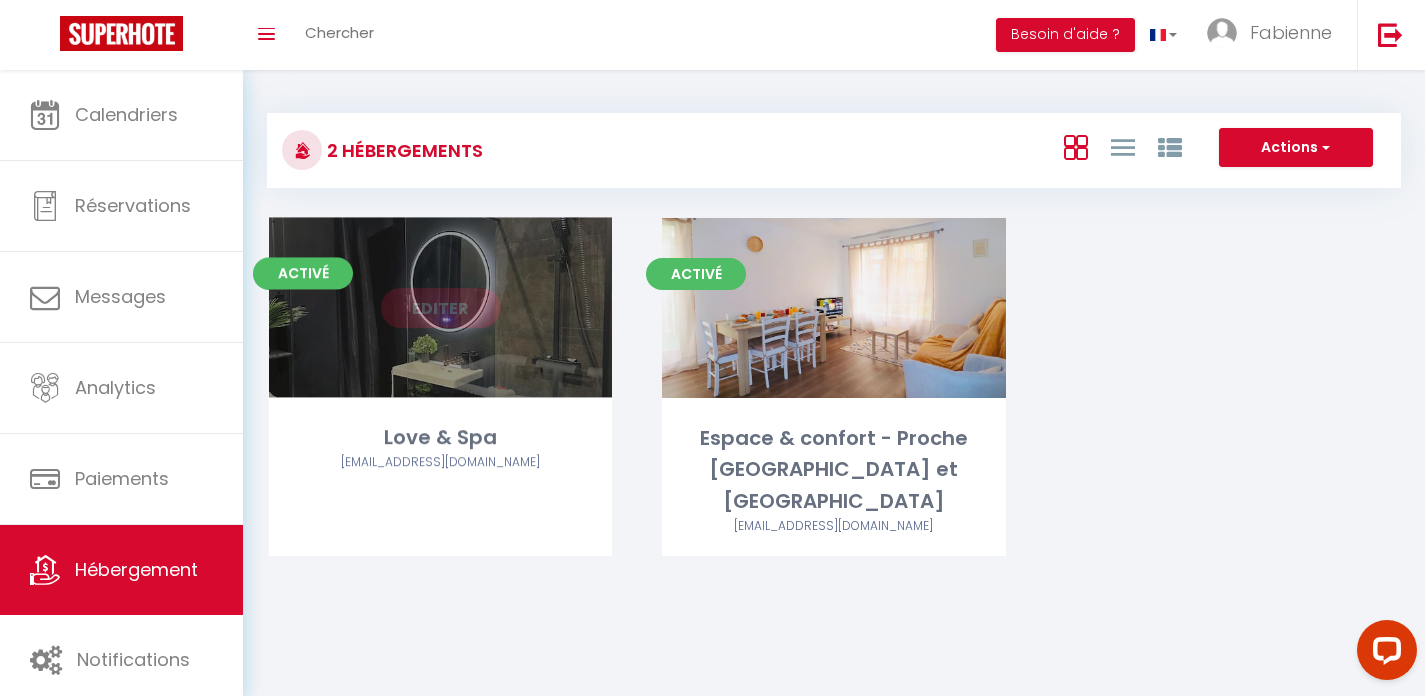 click on "Editer" at bounding box center [441, 308] 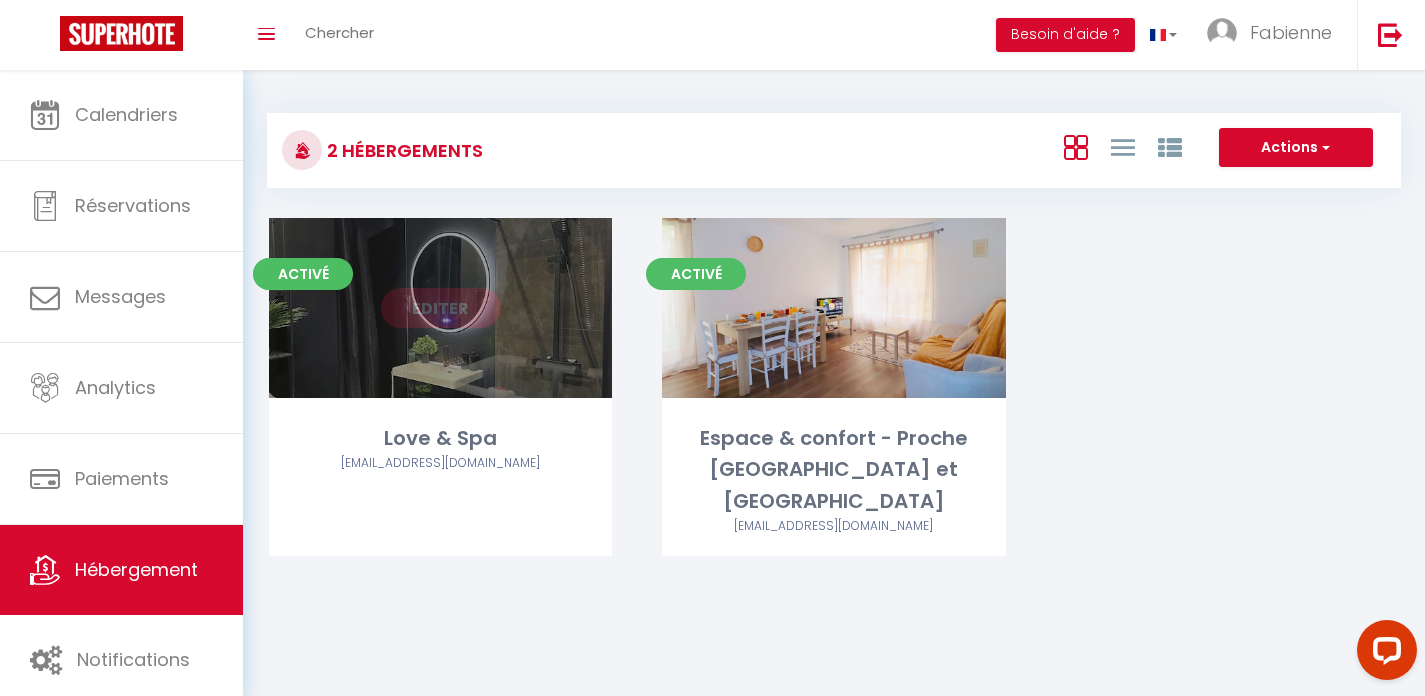 click on "Editer" at bounding box center (441, 308) 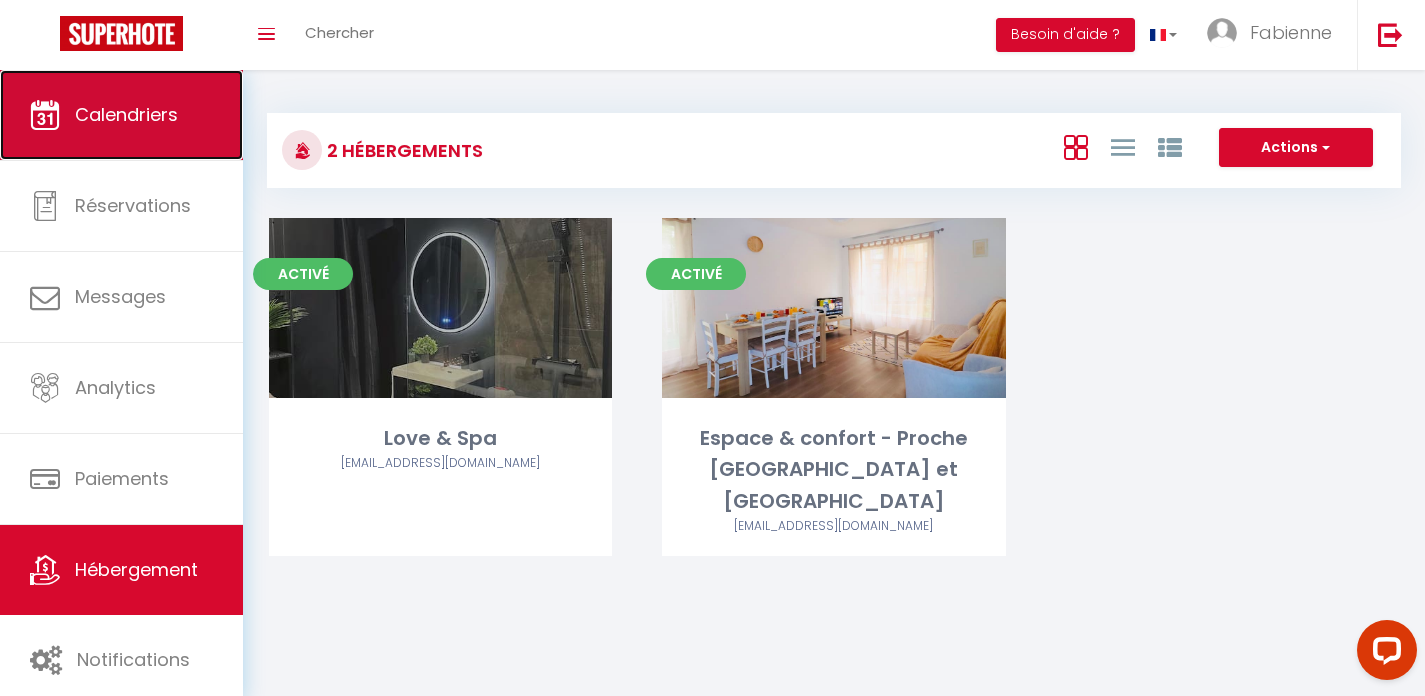 click on "Calendriers" at bounding box center [126, 114] 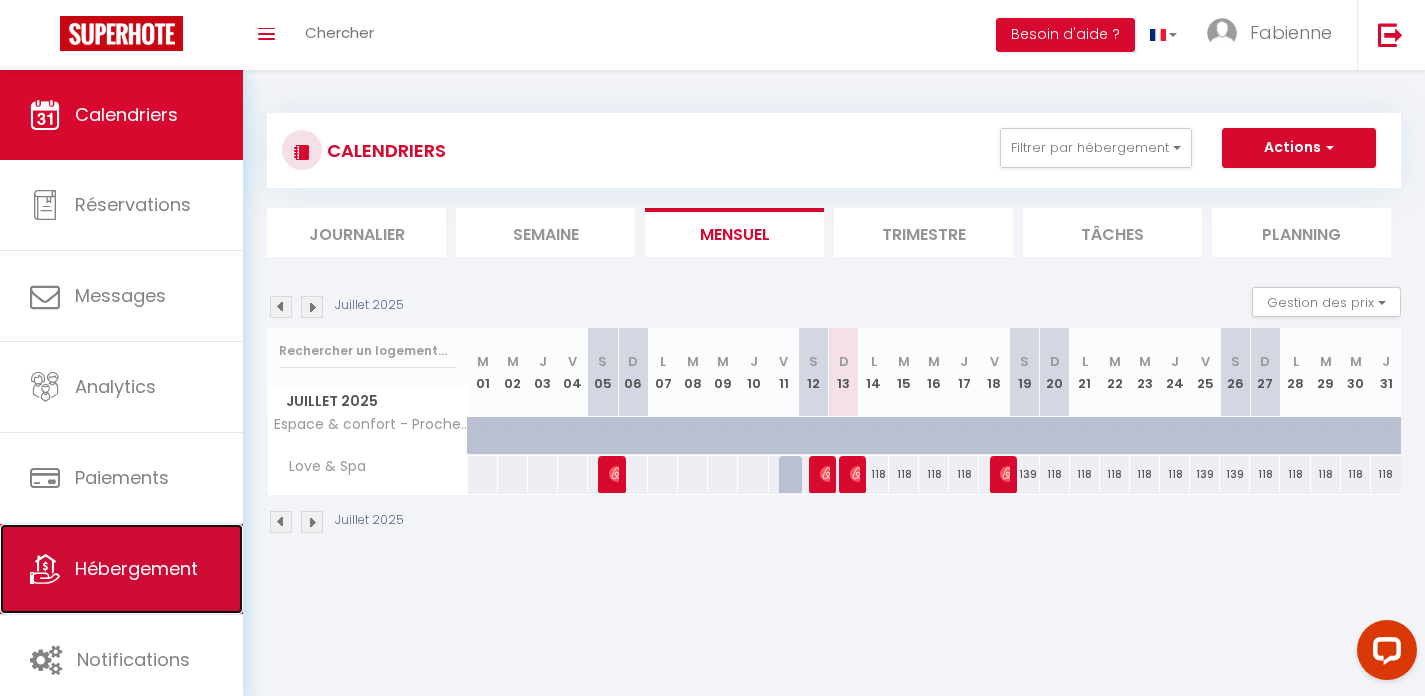 click on "Hébergement" at bounding box center (136, 568) 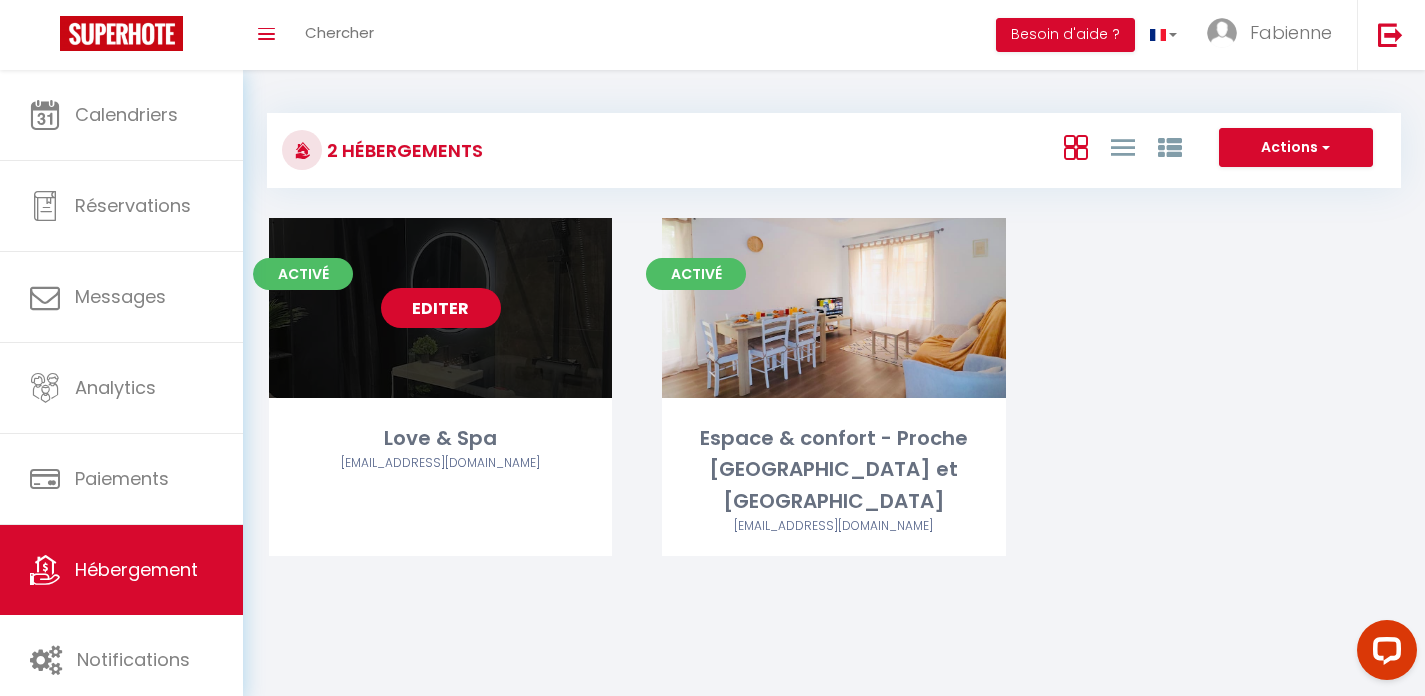 click on "Editer" at bounding box center [441, 308] 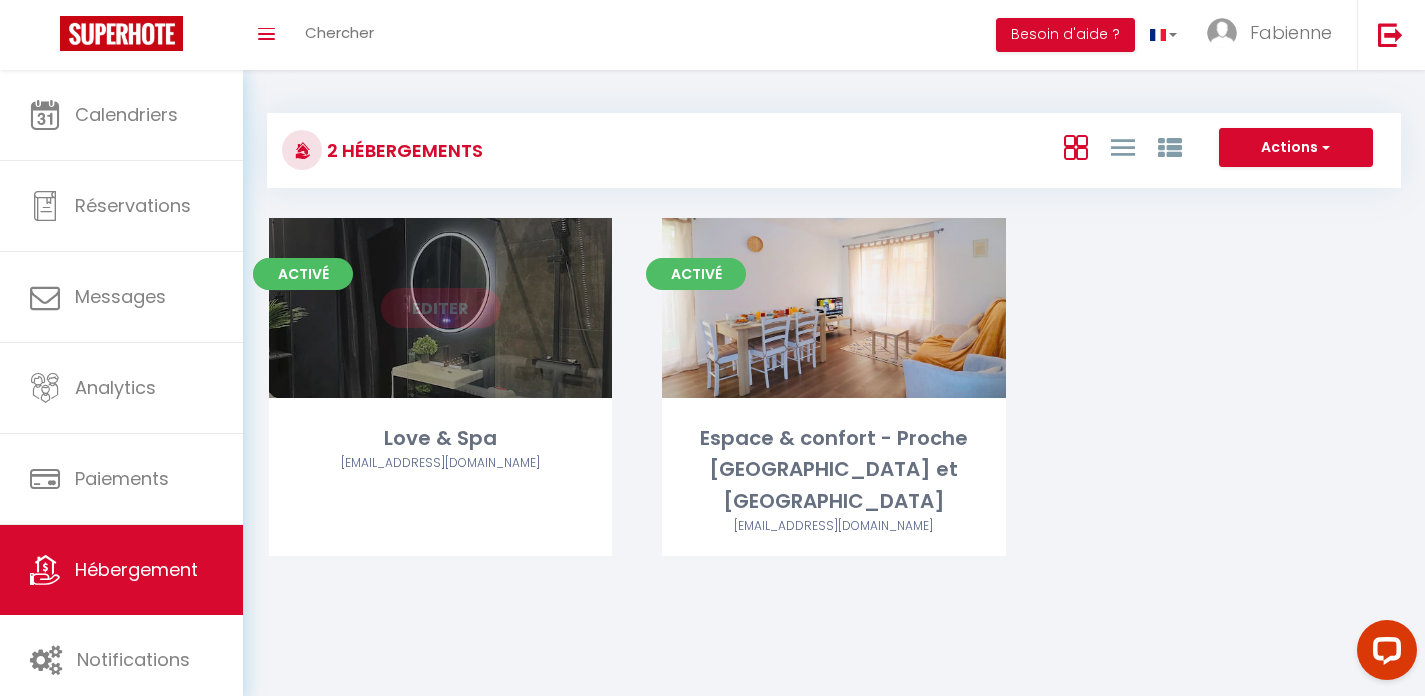 click on "Editer" at bounding box center [441, 308] 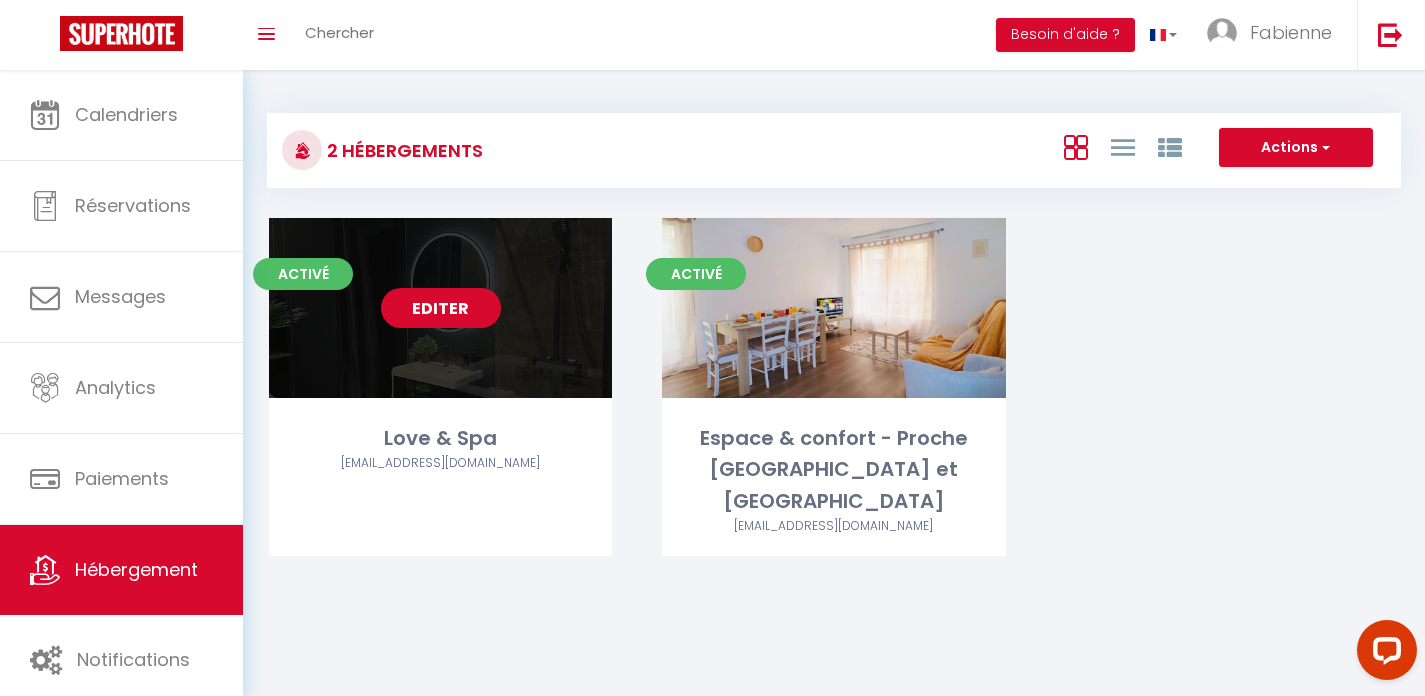 click on "Editer" at bounding box center [441, 308] 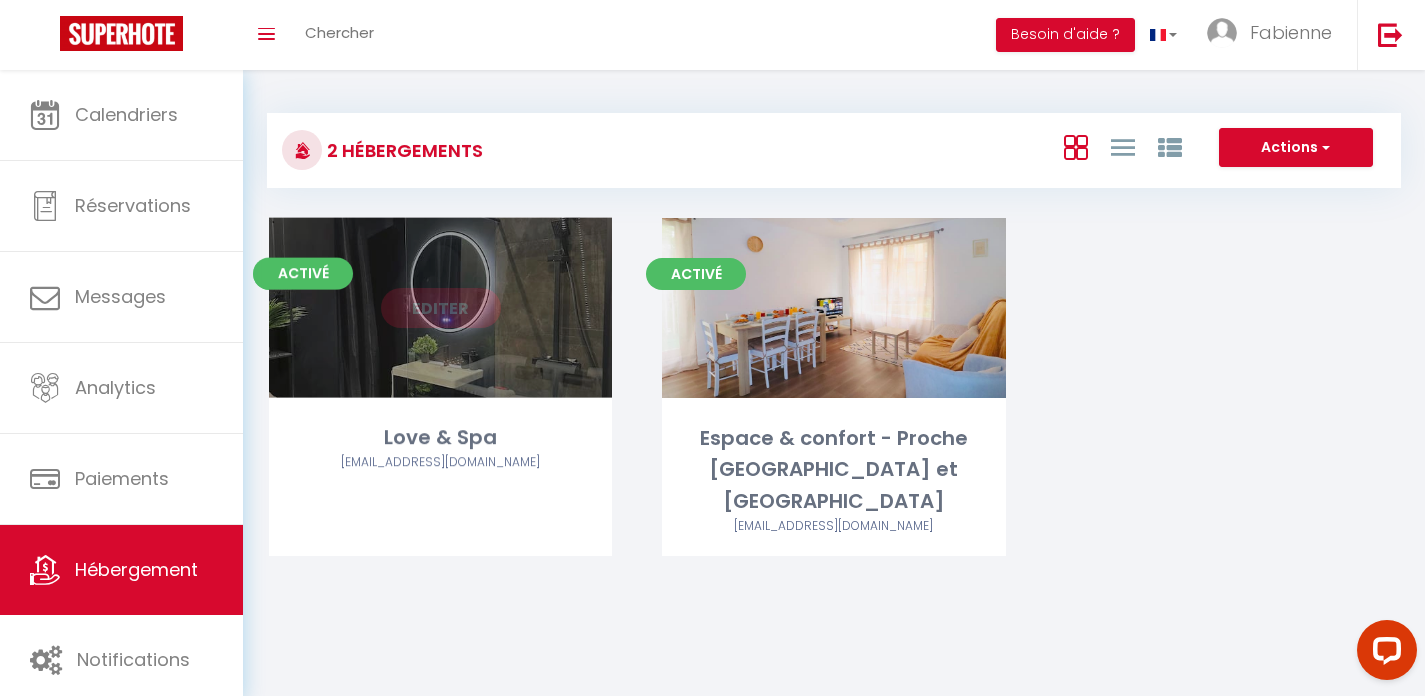 click on "Love & Spa" at bounding box center [440, 438] 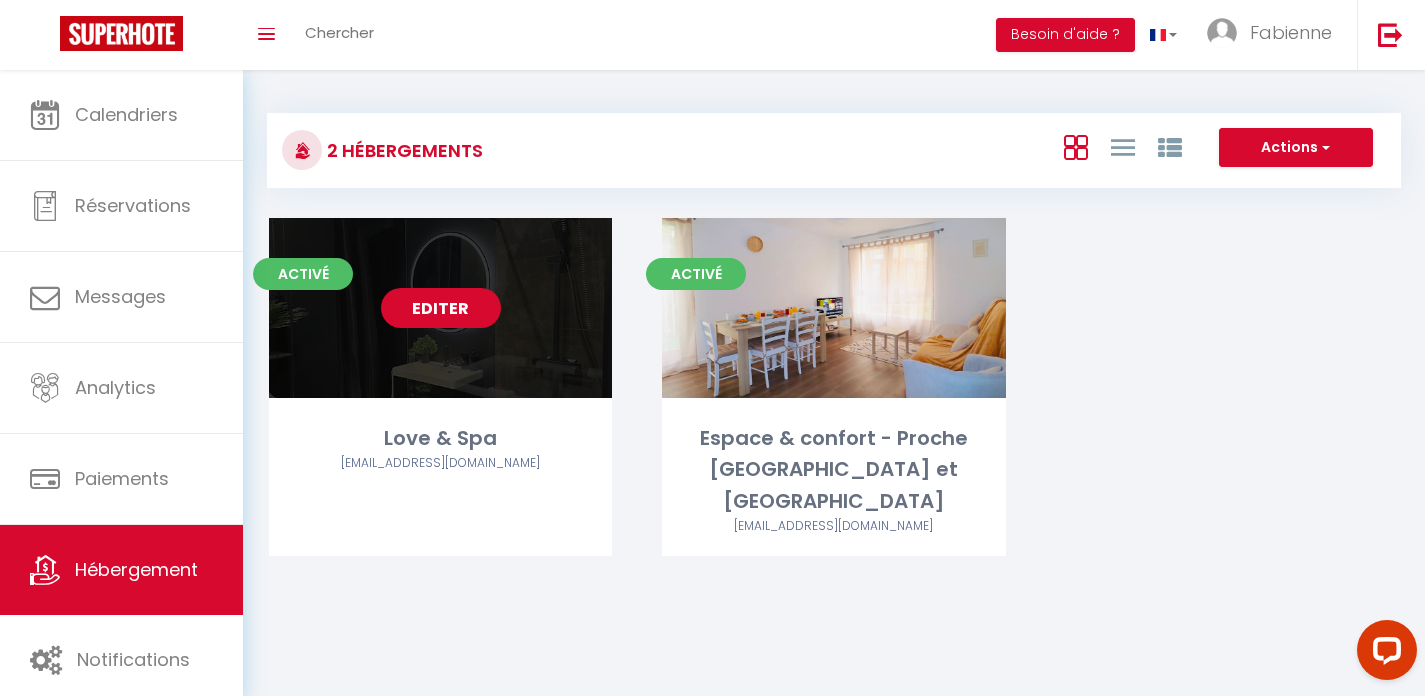 click on "Editer" at bounding box center (441, 308) 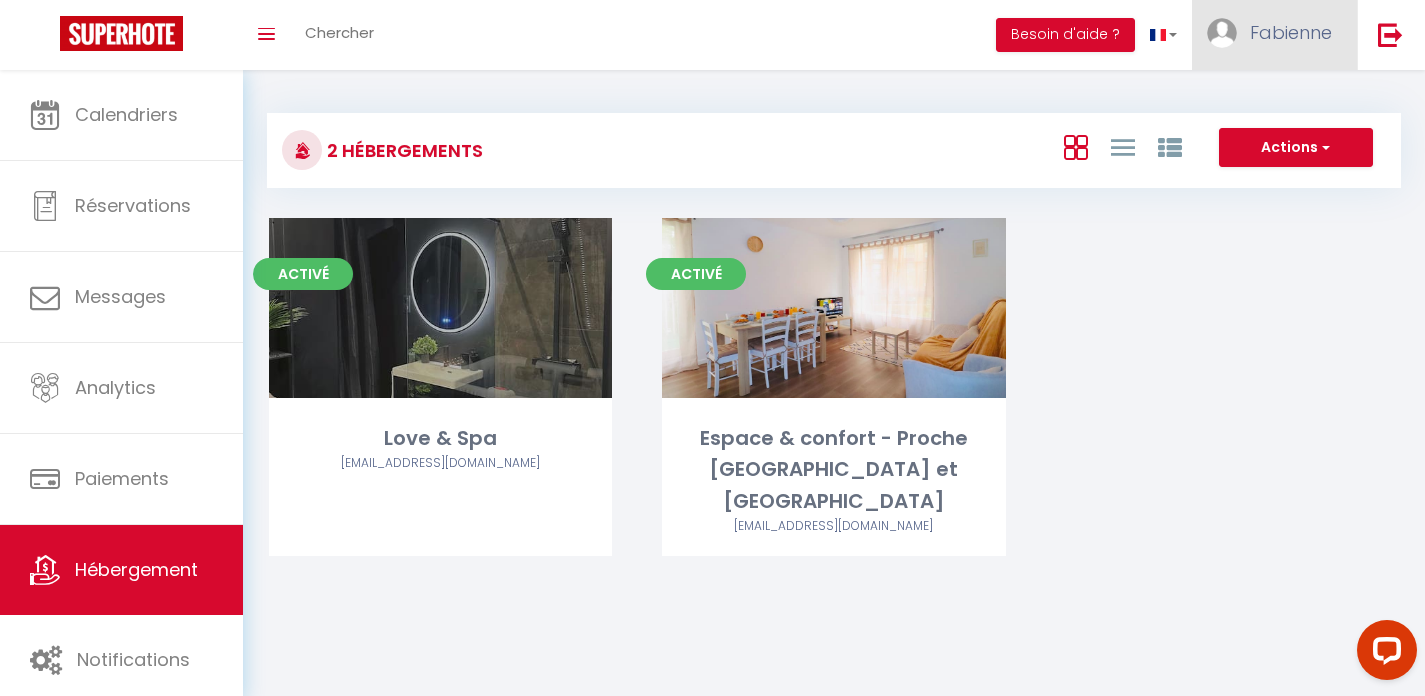 click on "Fabienne" at bounding box center (1274, 35) 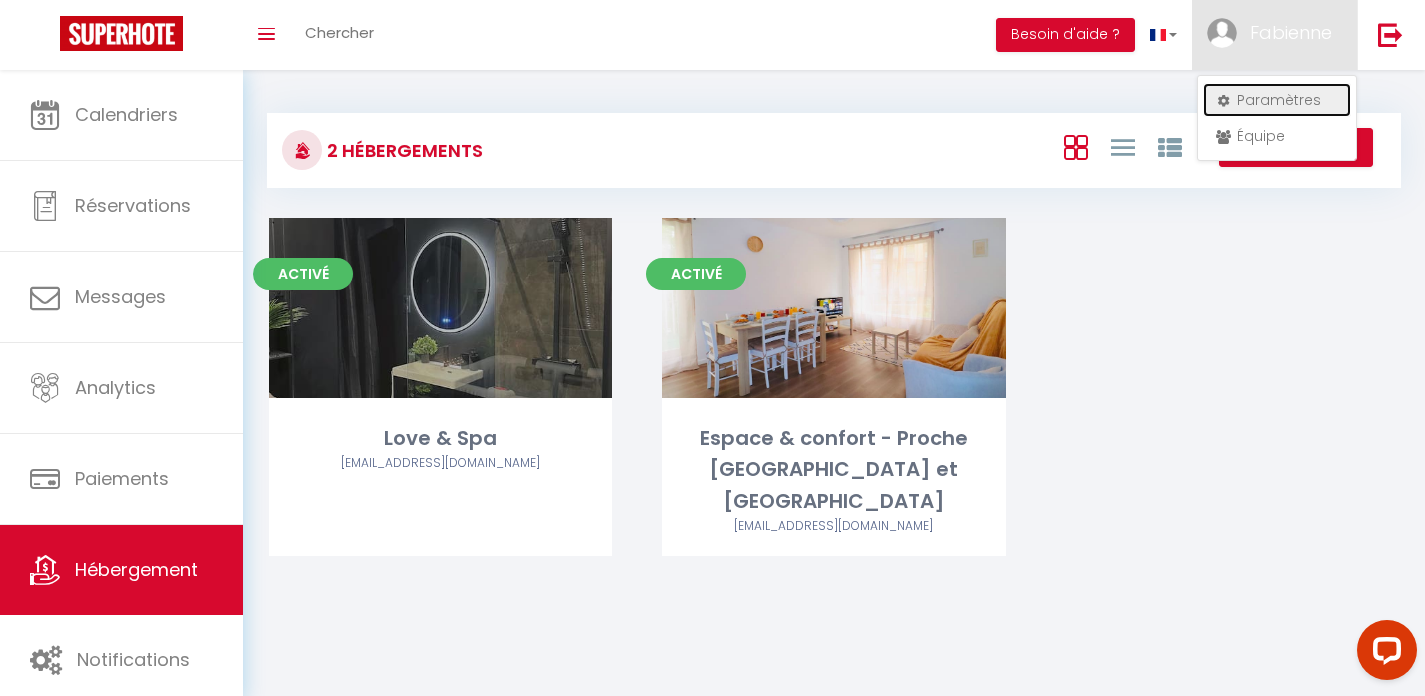 click on "Paramètres" at bounding box center (1277, 100) 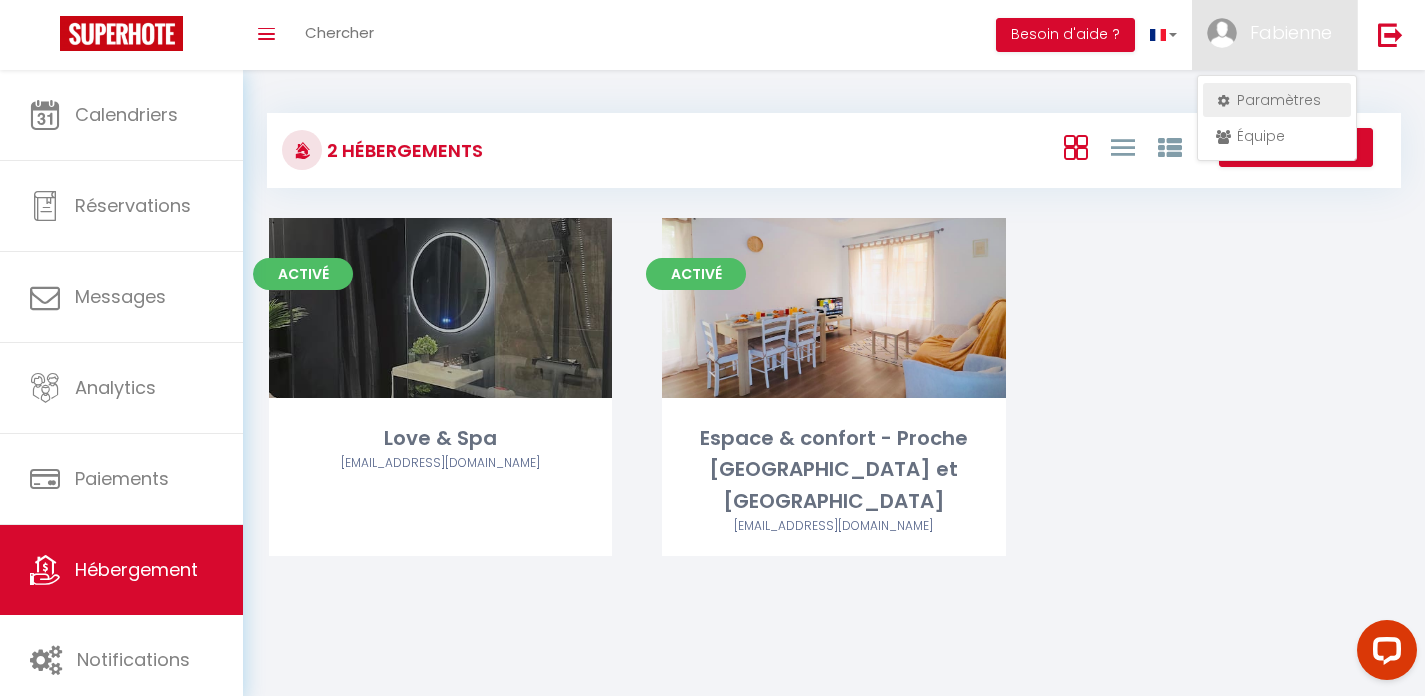 select on "28" 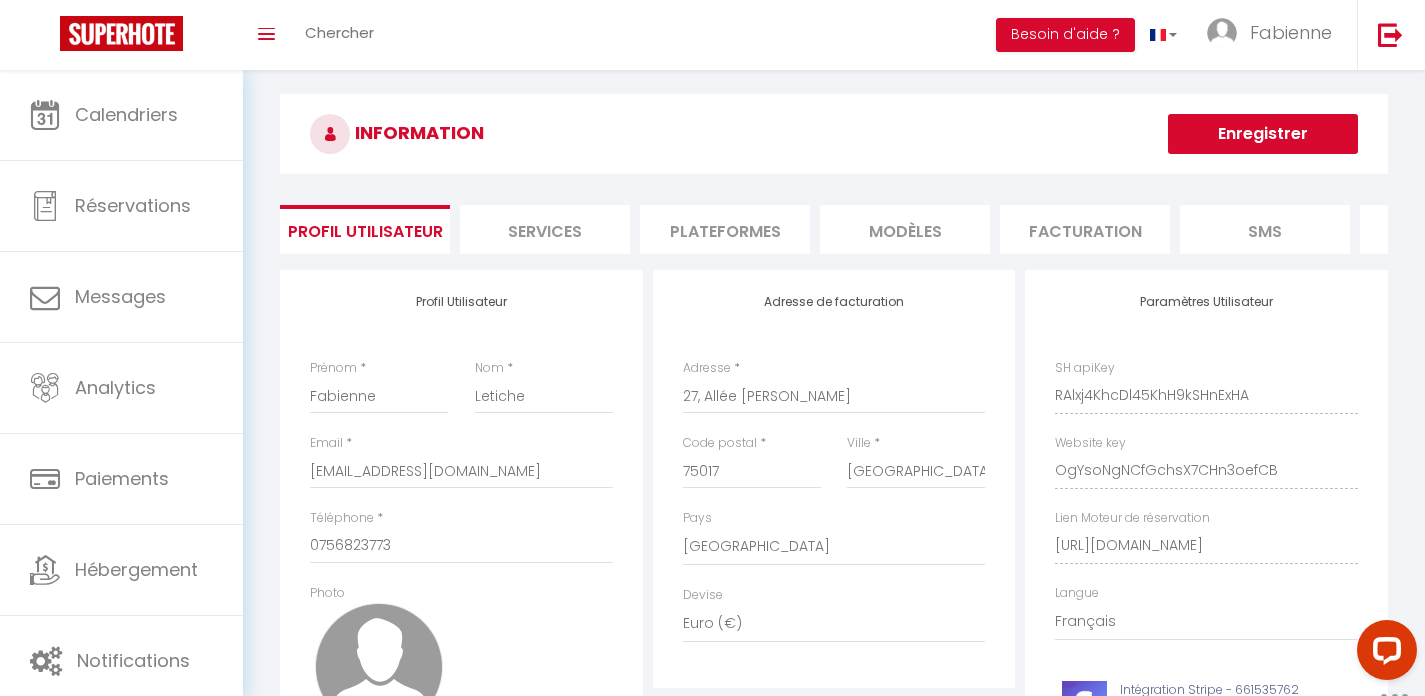 scroll, scrollTop: 235, scrollLeft: 0, axis: vertical 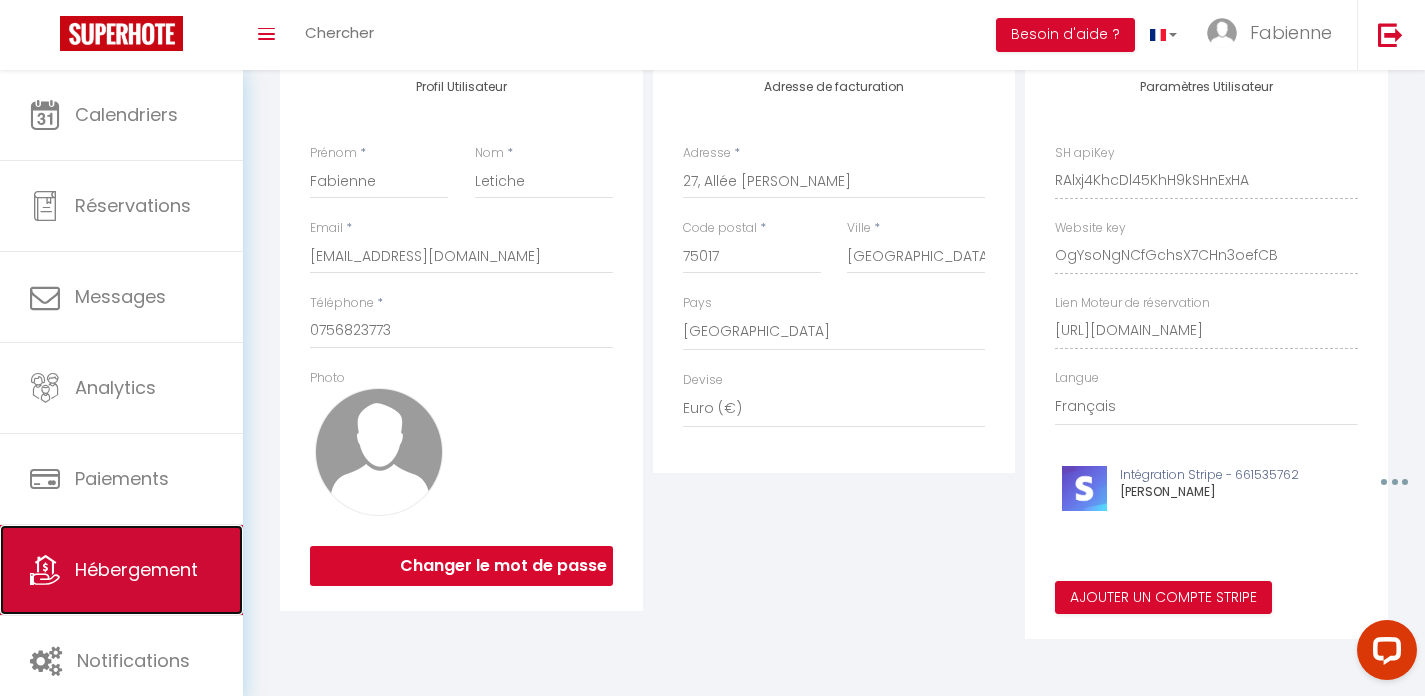 click on "Hébergement" at bounding box center [121, 570] 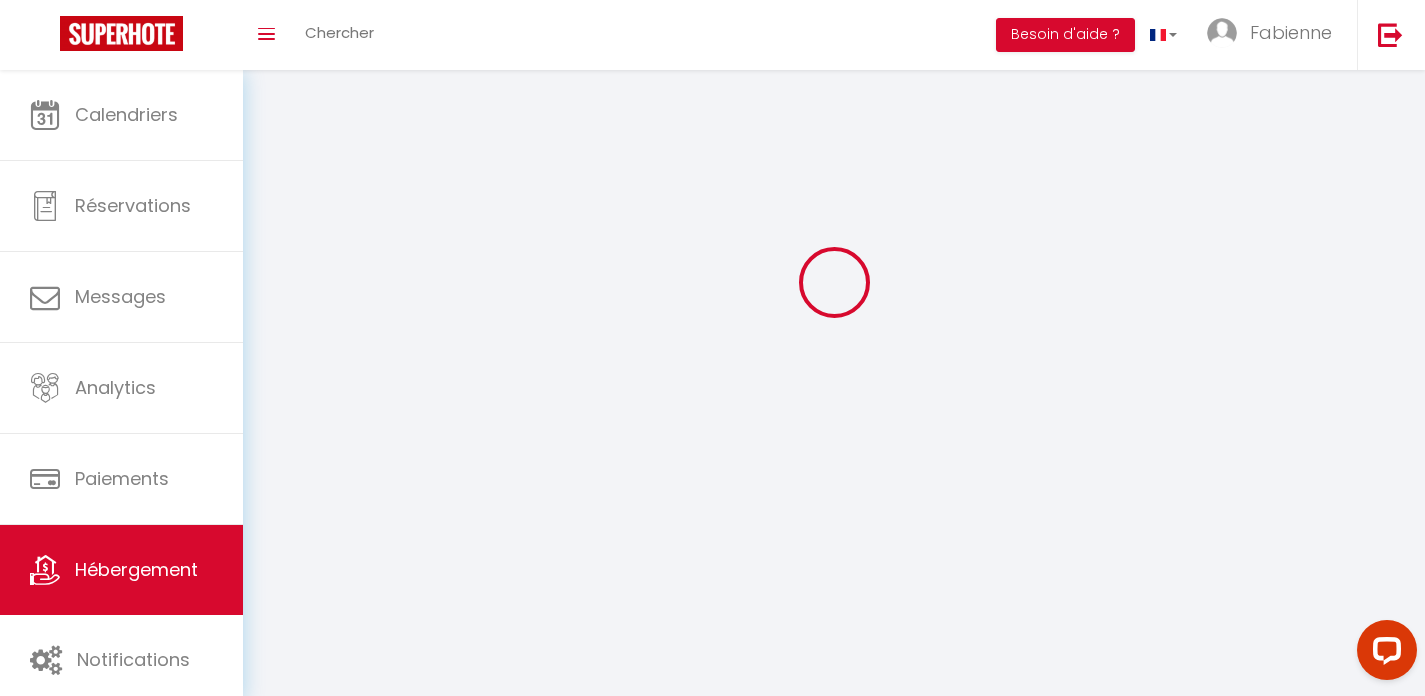 scroll, scrollTop: 0, scrollLeft: 0, axis: both 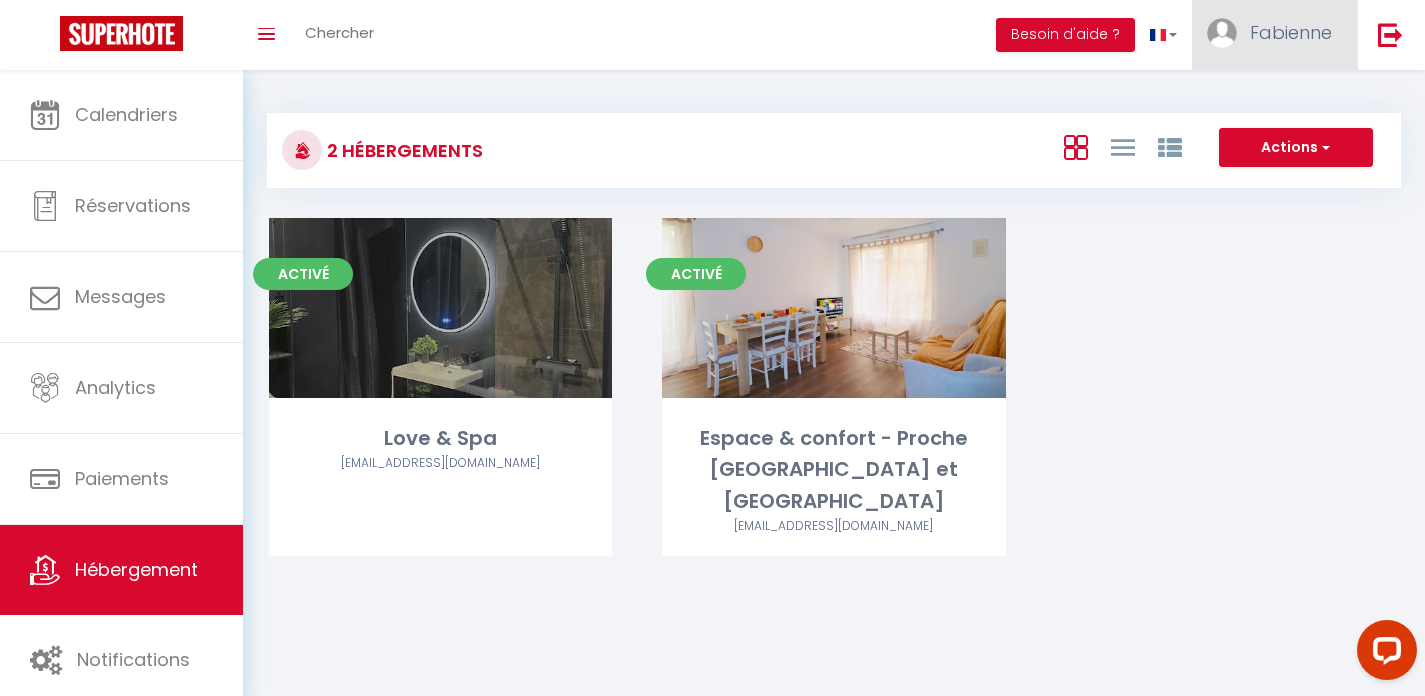 click on "Fabienne" at bounding box center (1274, 35) 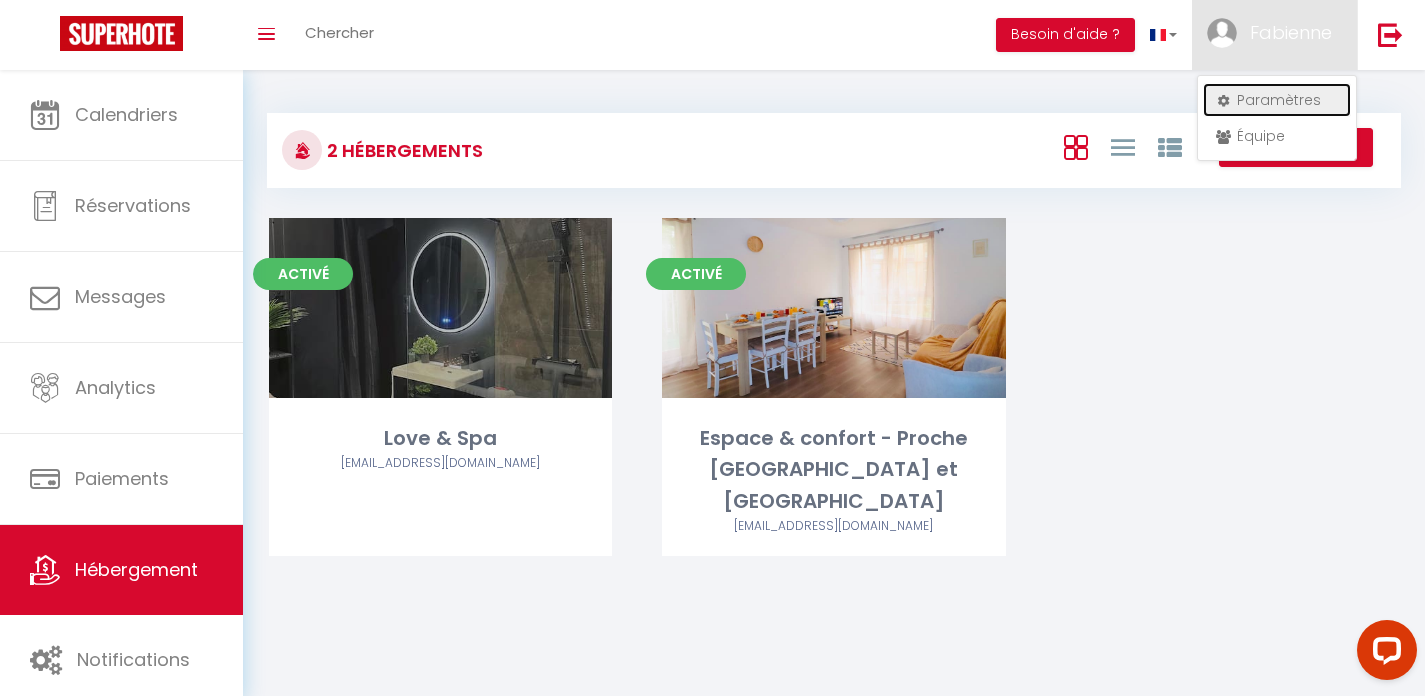 click on "Paramètres" at bounding box center (1277, 100) 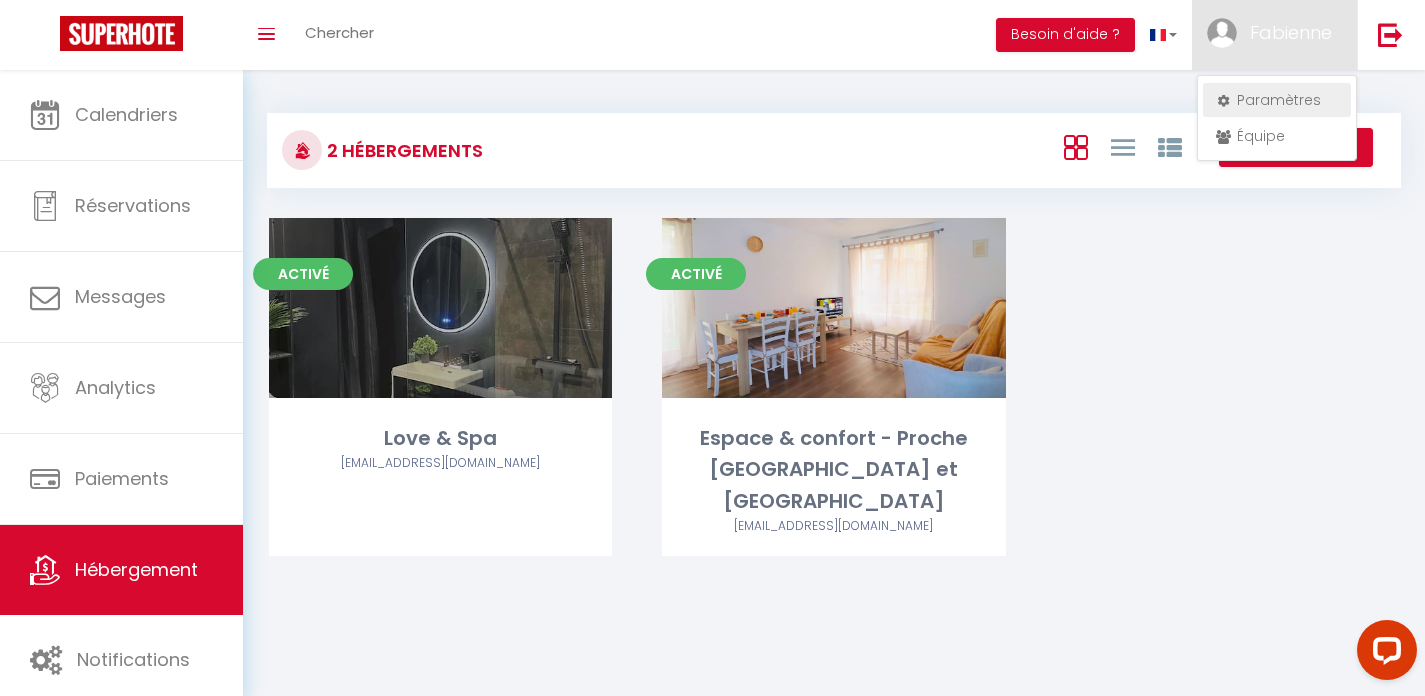 select on "28" 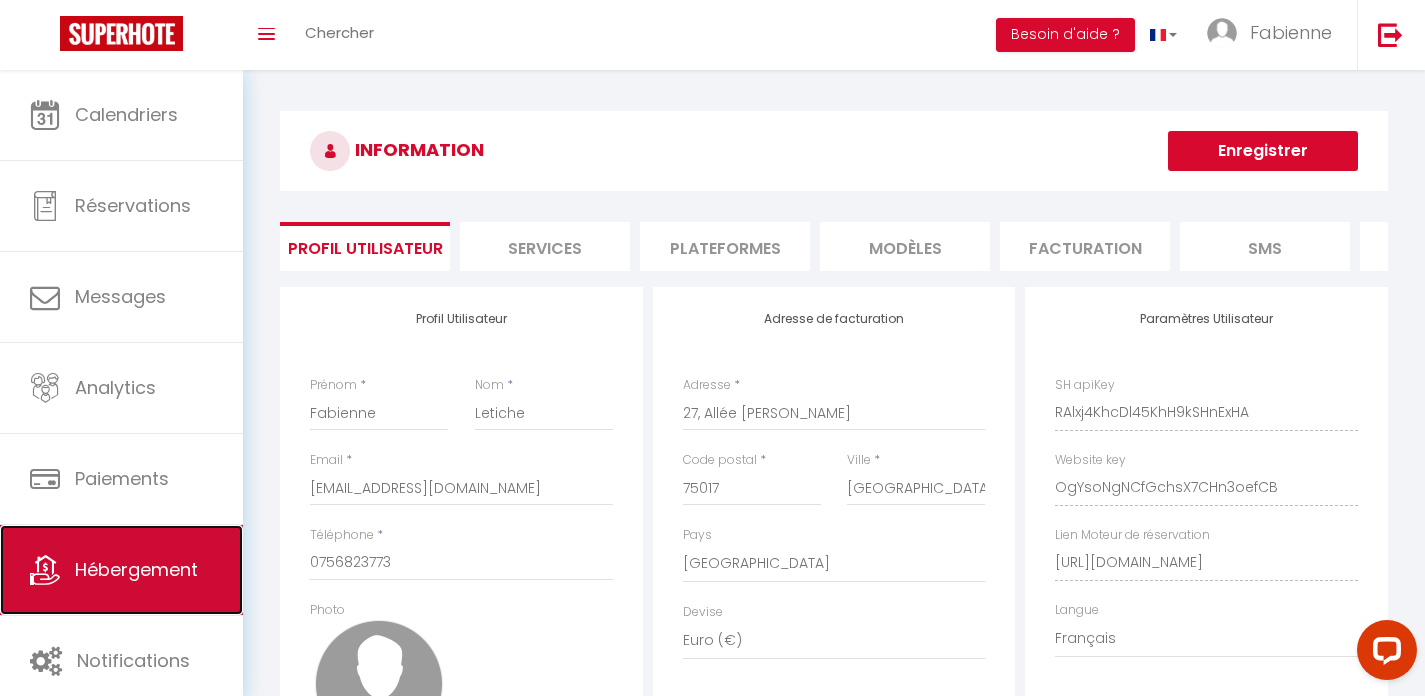 click on "Hébergement" at bounding box center (121, 570) 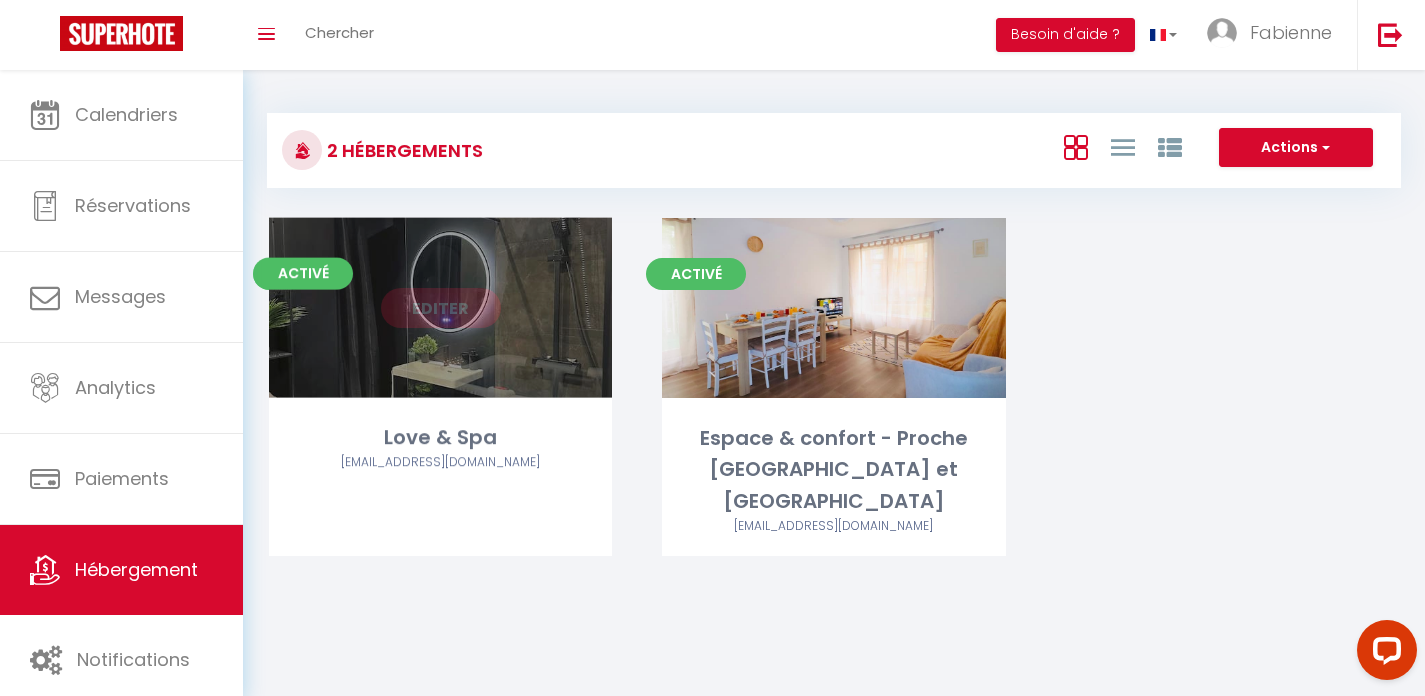 click on "Editer" at bounding box center (441, 308) 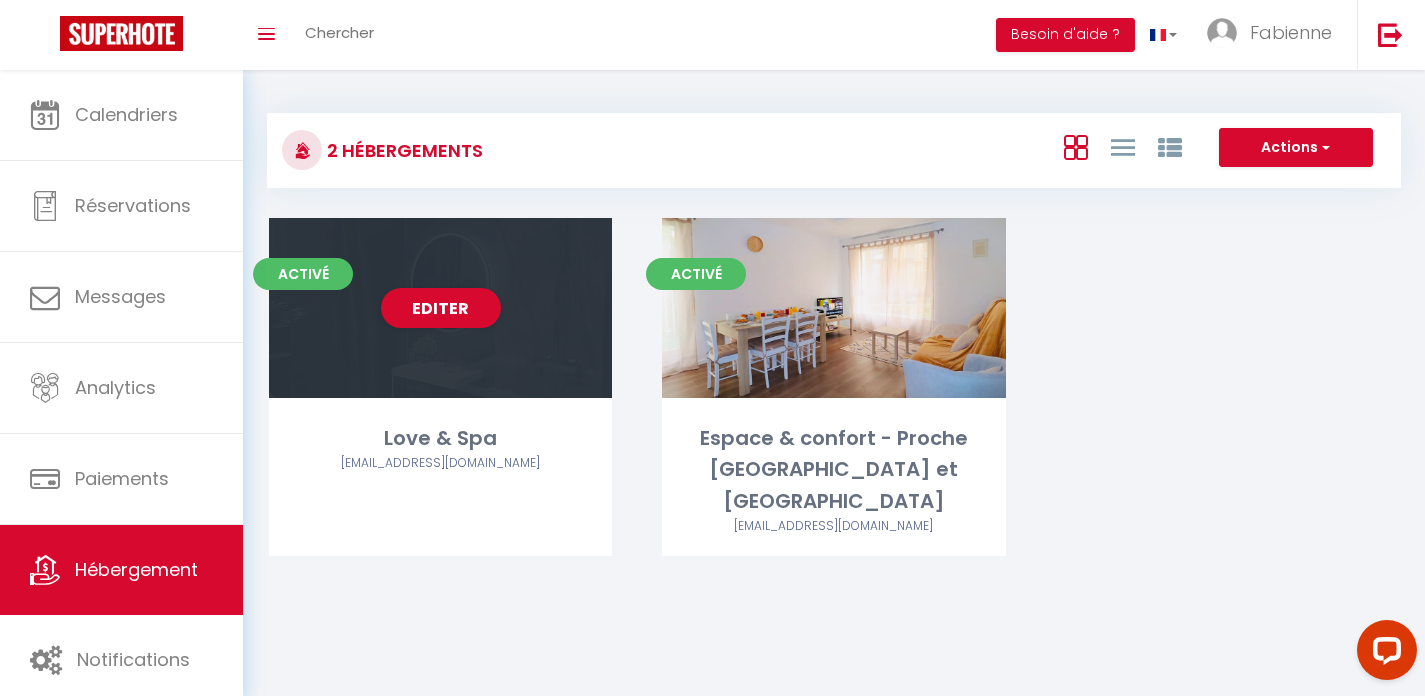 click on "Activé
Editer
Love & Spa   [EMAIL_ADDRESS][DOMAIN_NAME]" at bounding box center [440, 387] 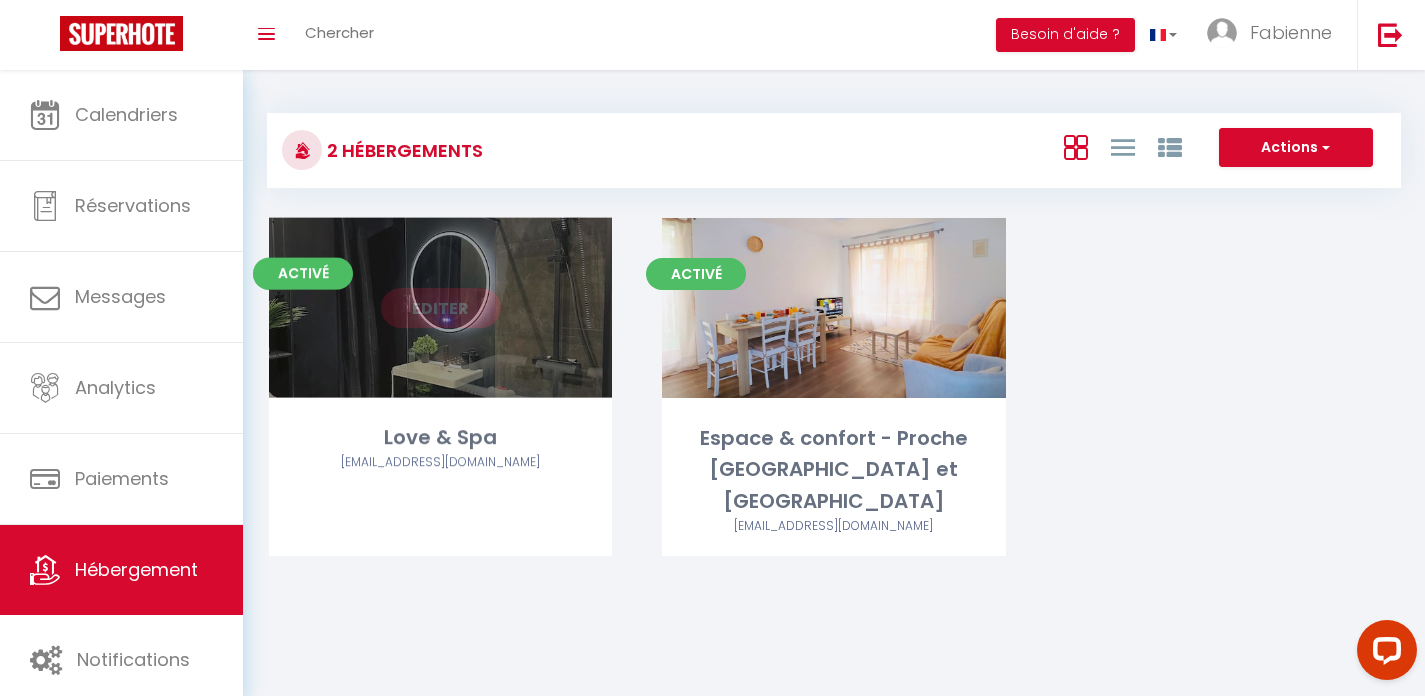 click on "Editer" at bounding box center (441, 308) 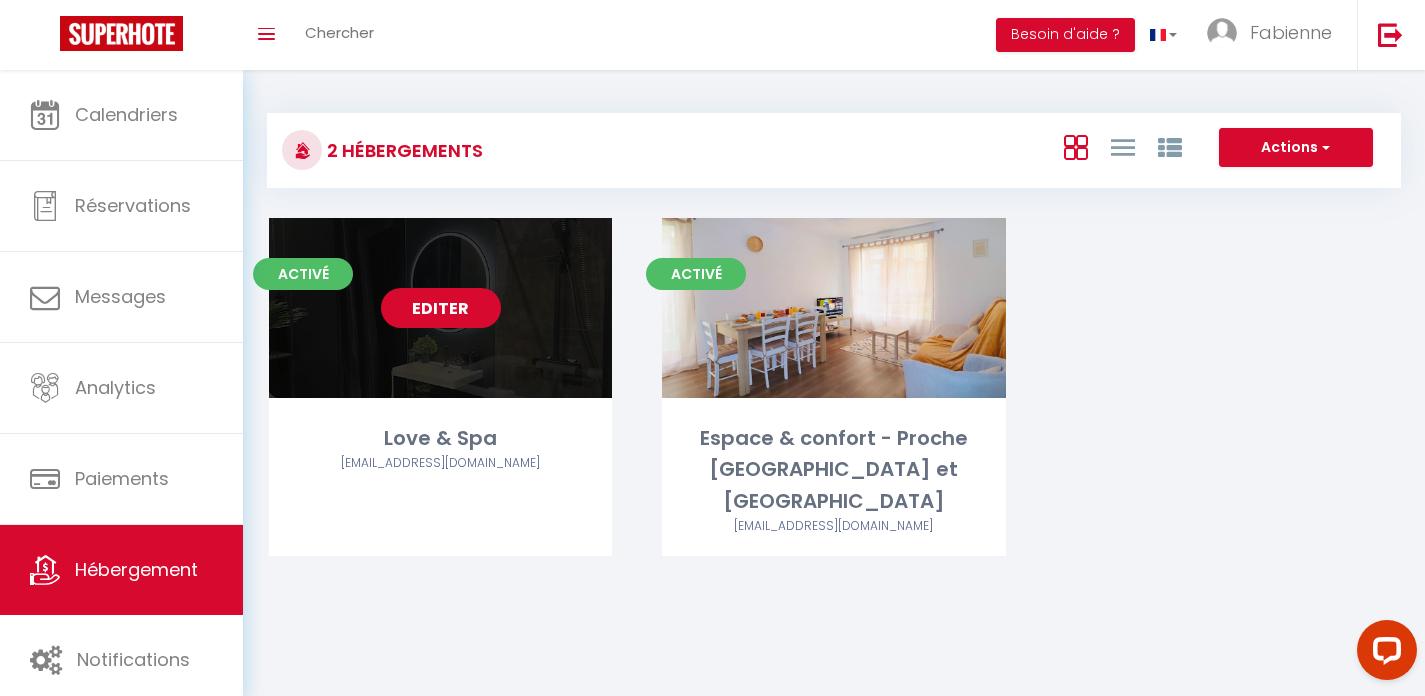 click on "Editer" at bounding box center (441, 308) 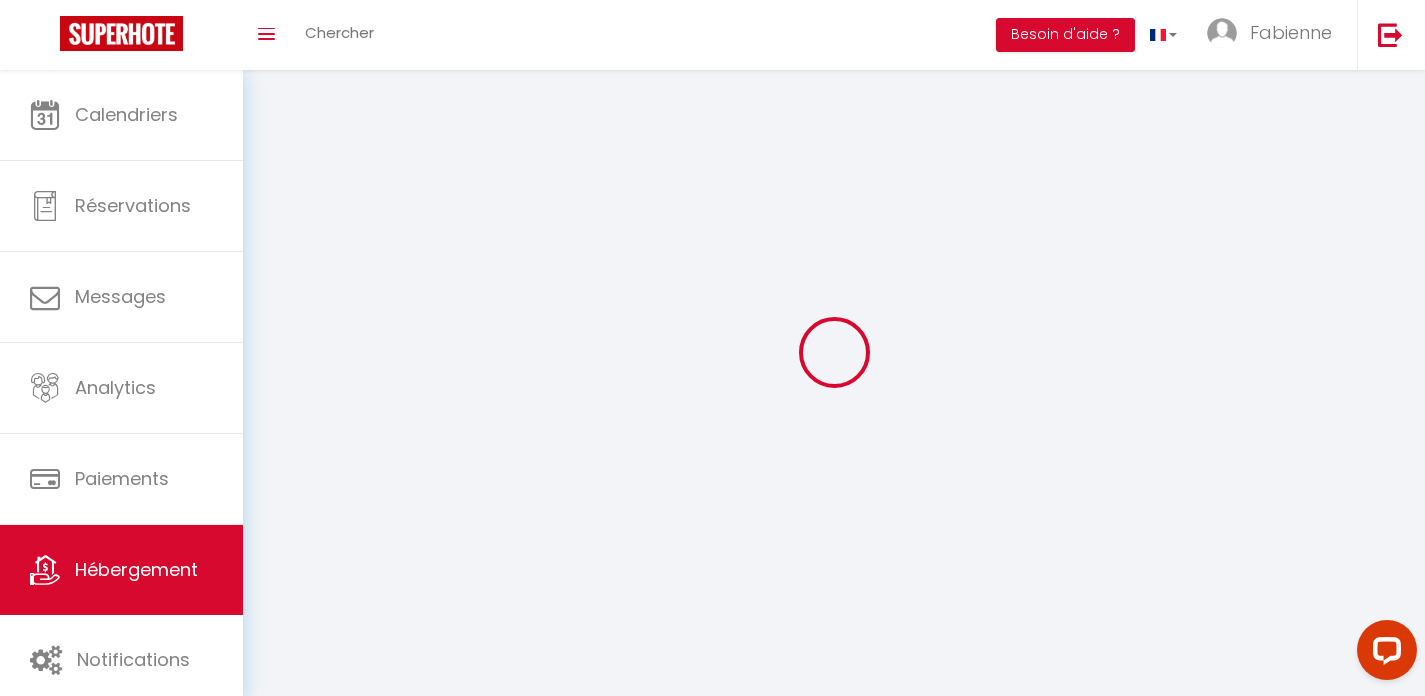 select 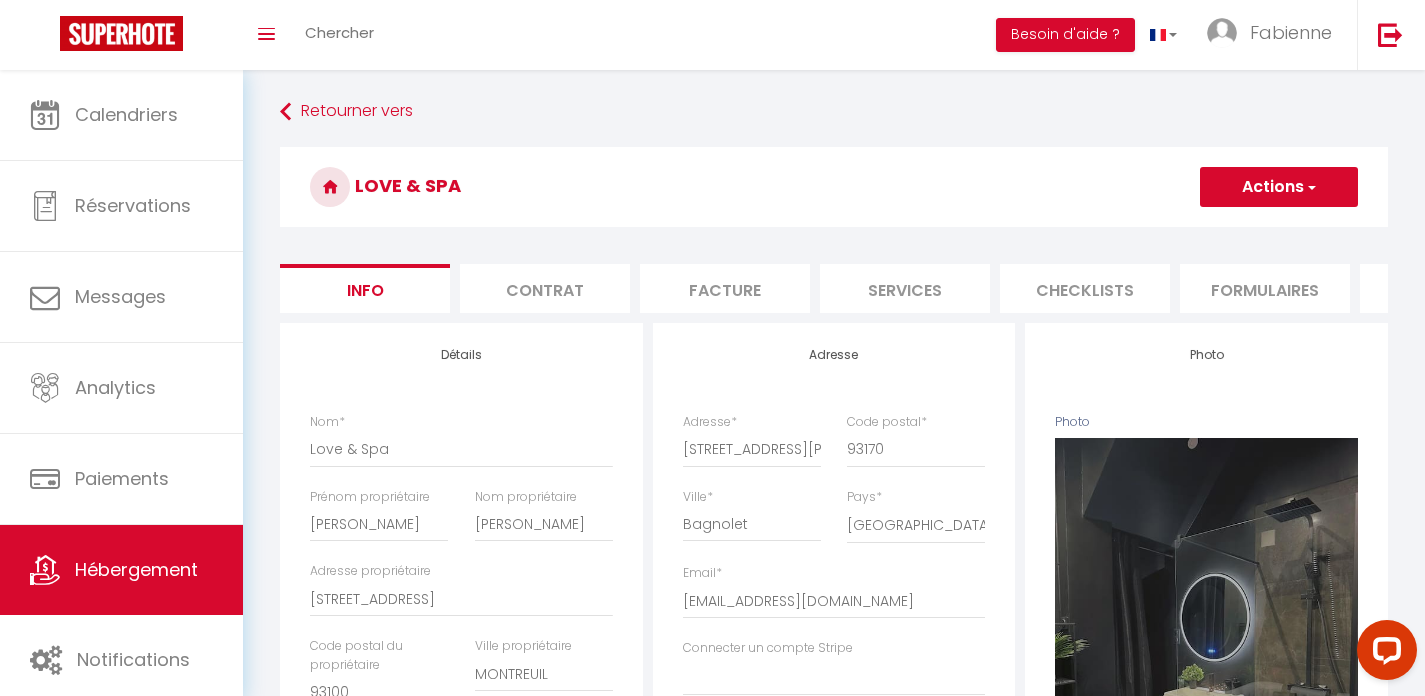 select 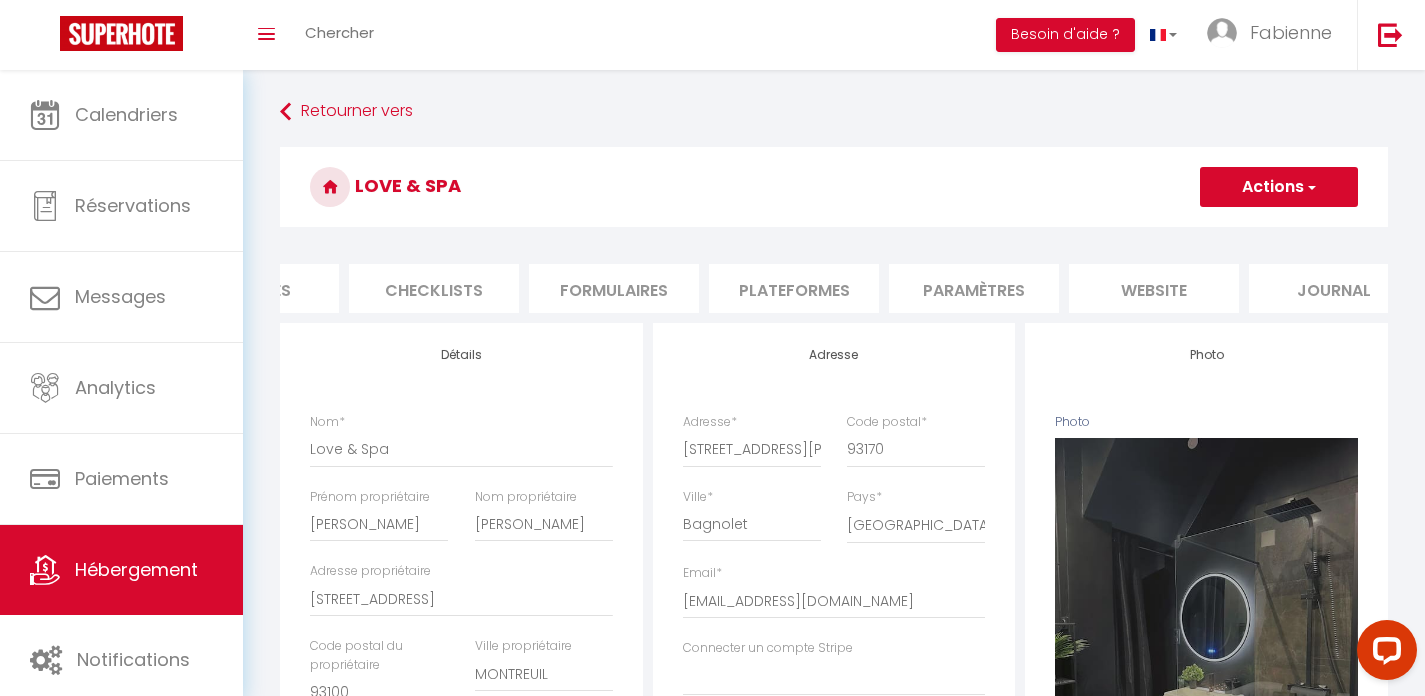 scroll, scrollTop: 0, scrollLeft: 653, axis: horizontal 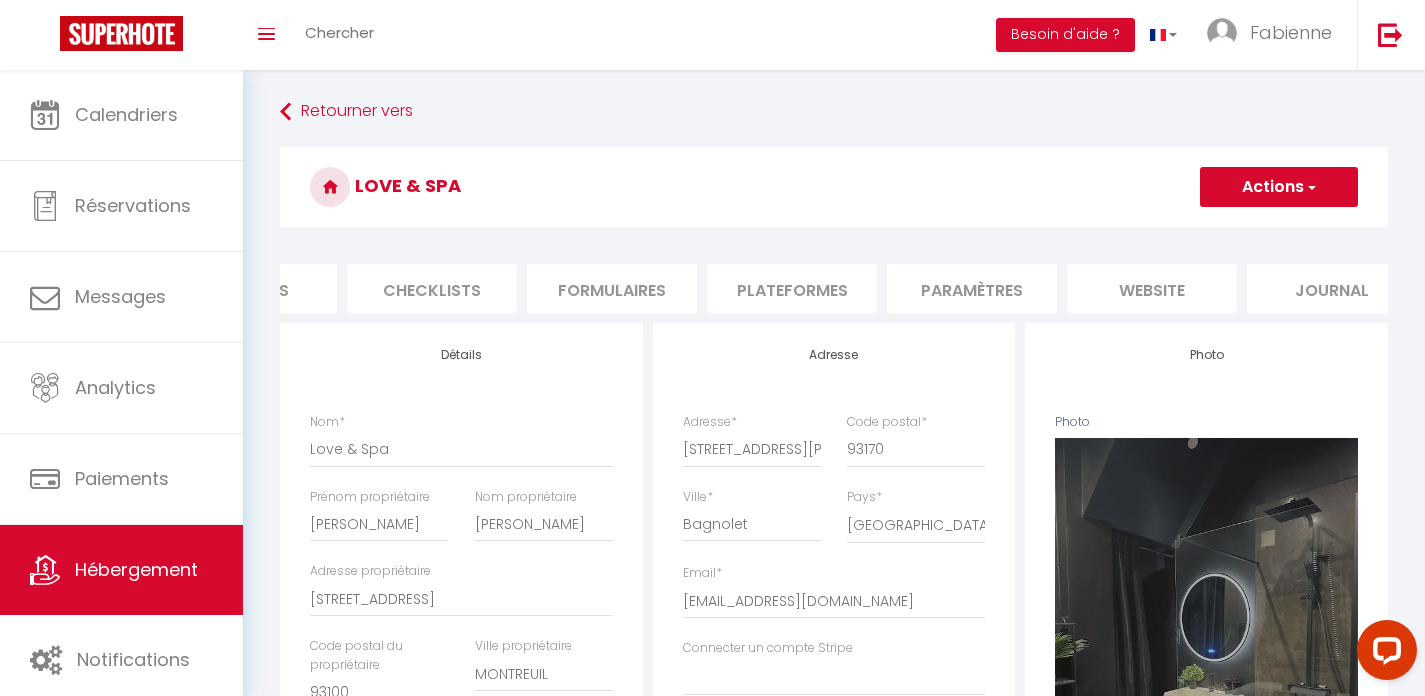 click on "Plateformes" at bounding box center (792, 288) 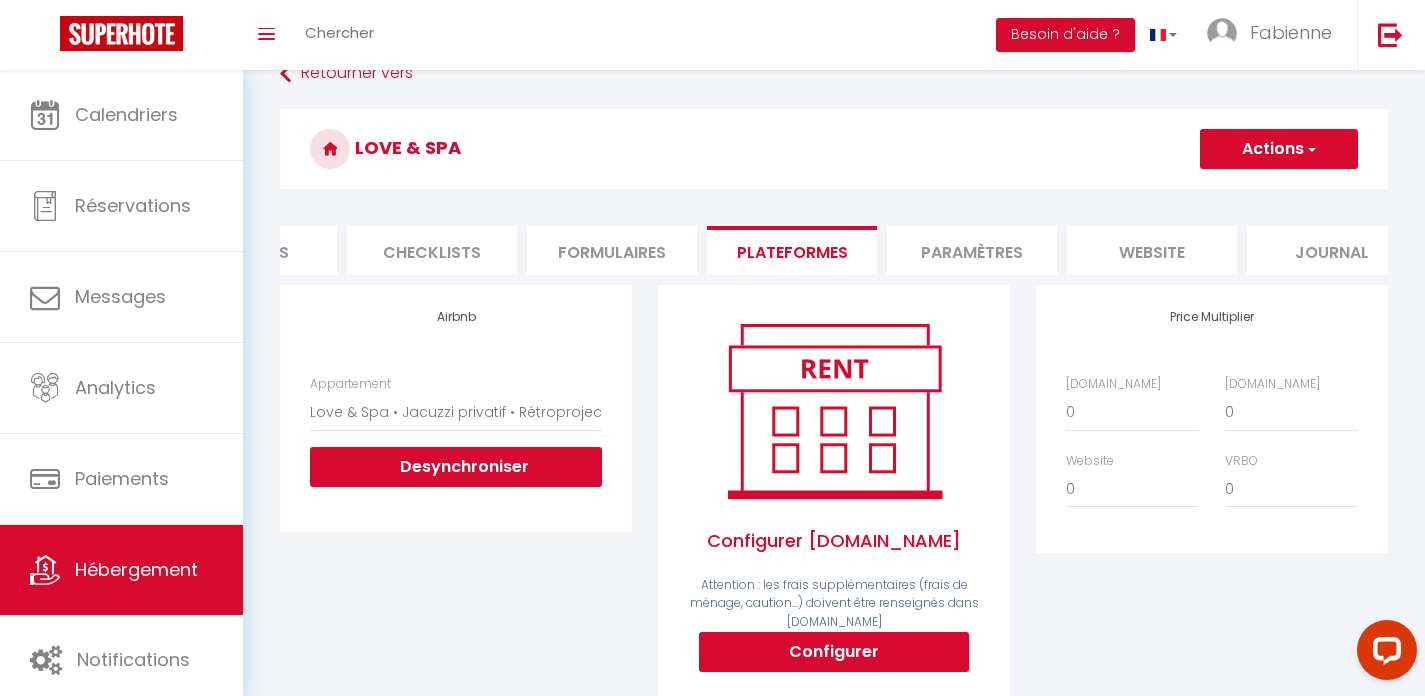 scroll, scrollTop: 216, scrollLeft: 0, axis: vertical 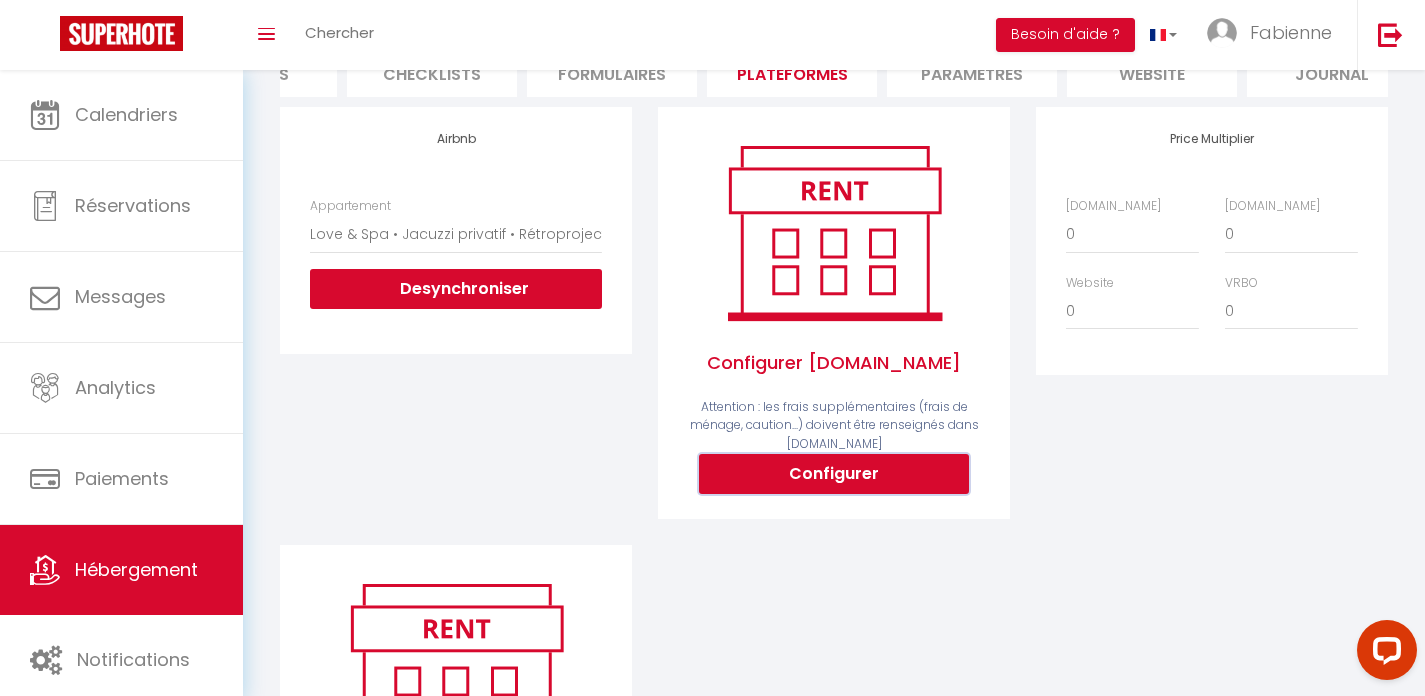 click on "Configurer" at bounding box center (834, 474) 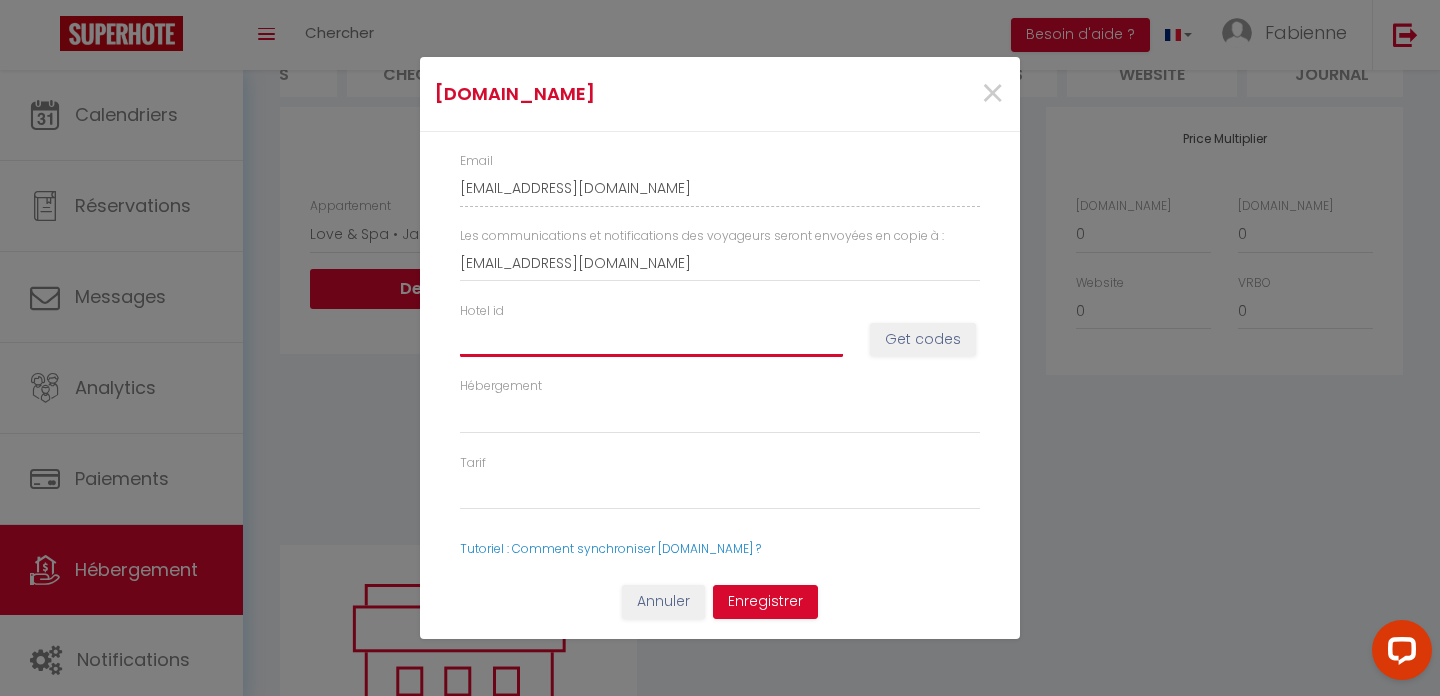 click on "Hotel id" at bounding box center [651, 339] 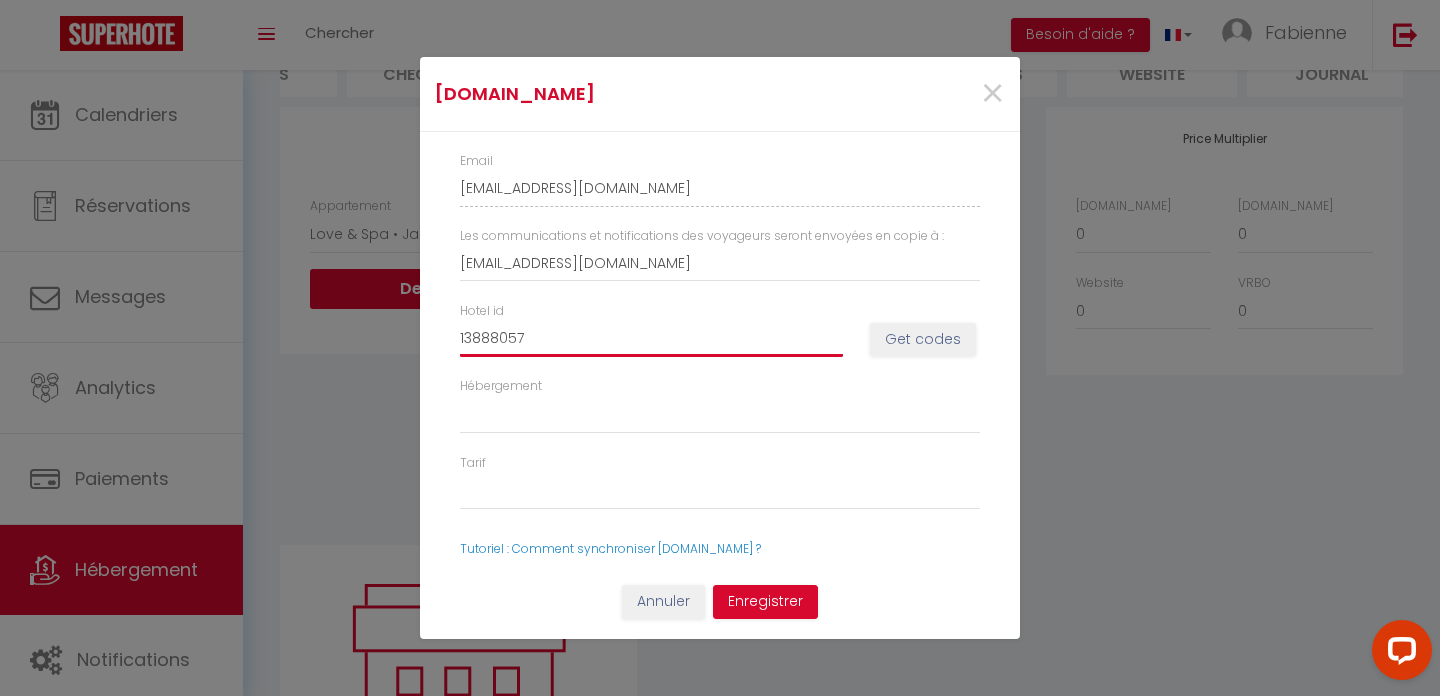 select 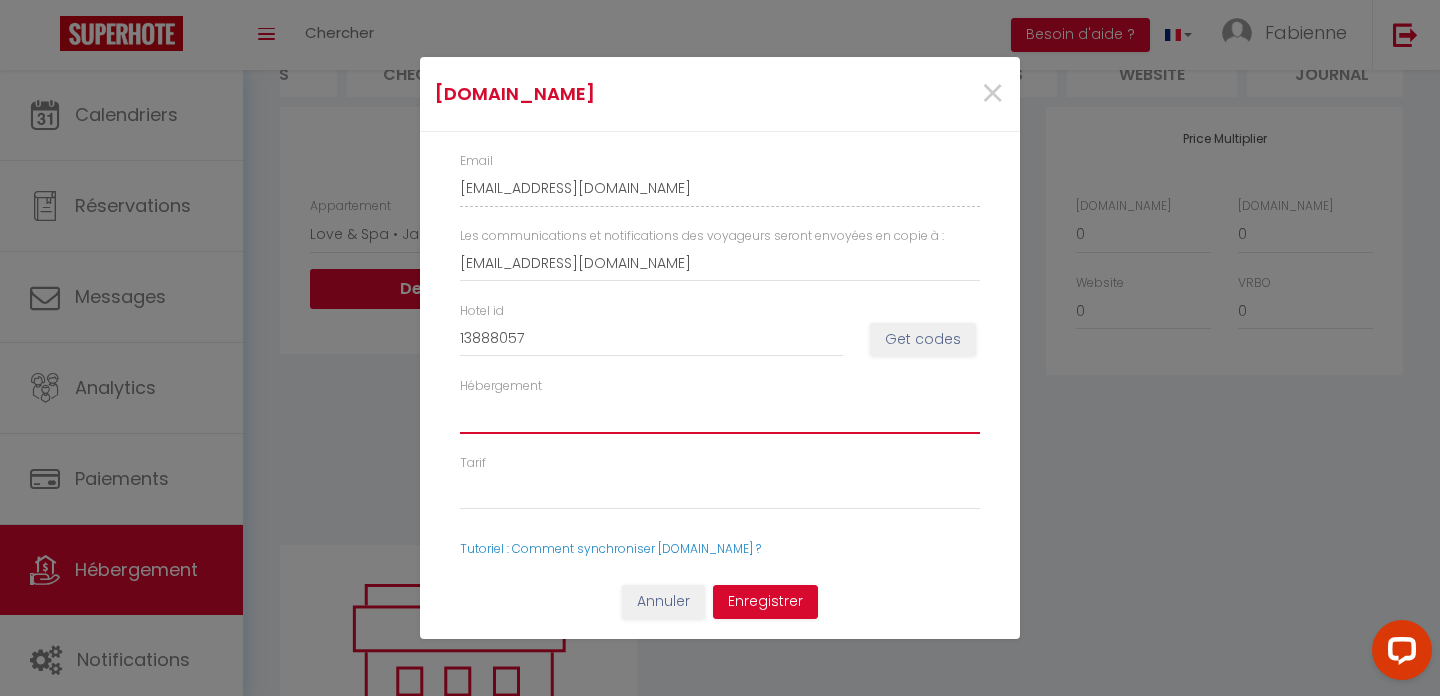click on "Hébergement" at bounding box center (720, 415) 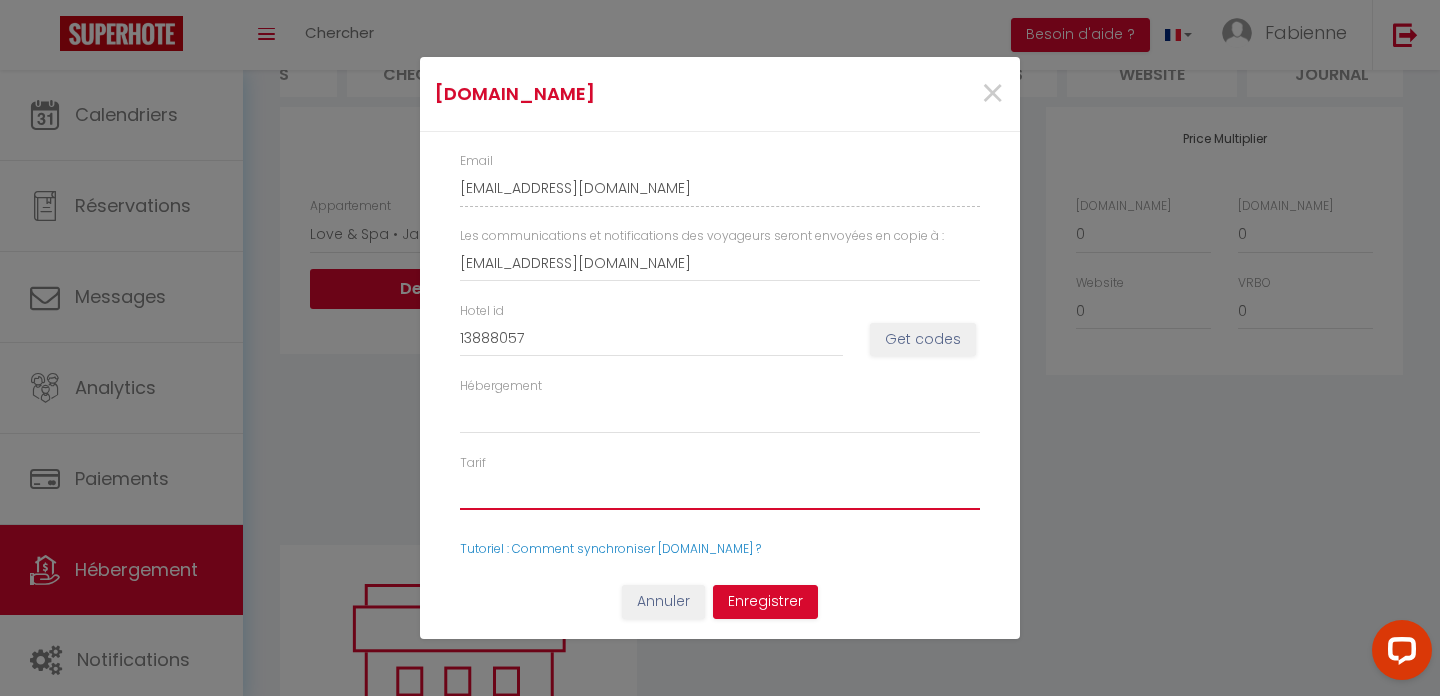 click on "Tarif" at bounding box center (720, 491) 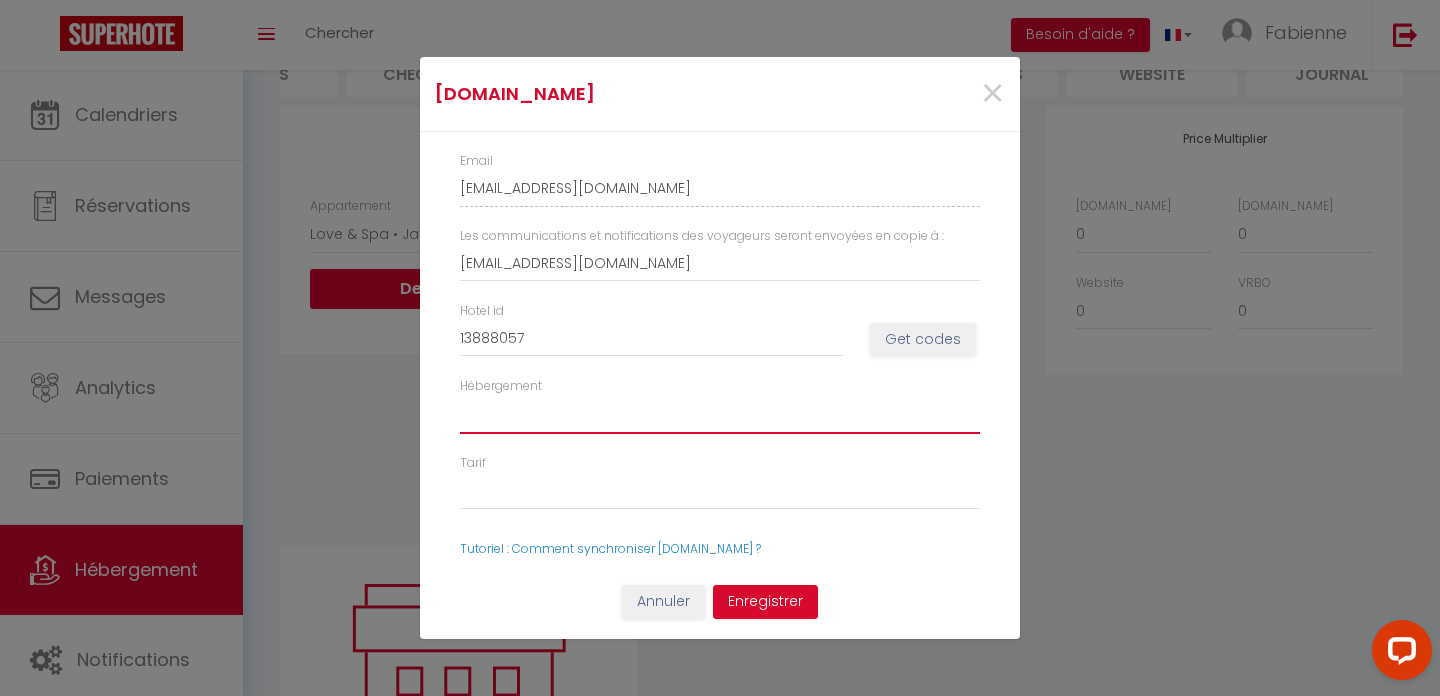 click on "Hébergement" at bounding box center (720, 415) 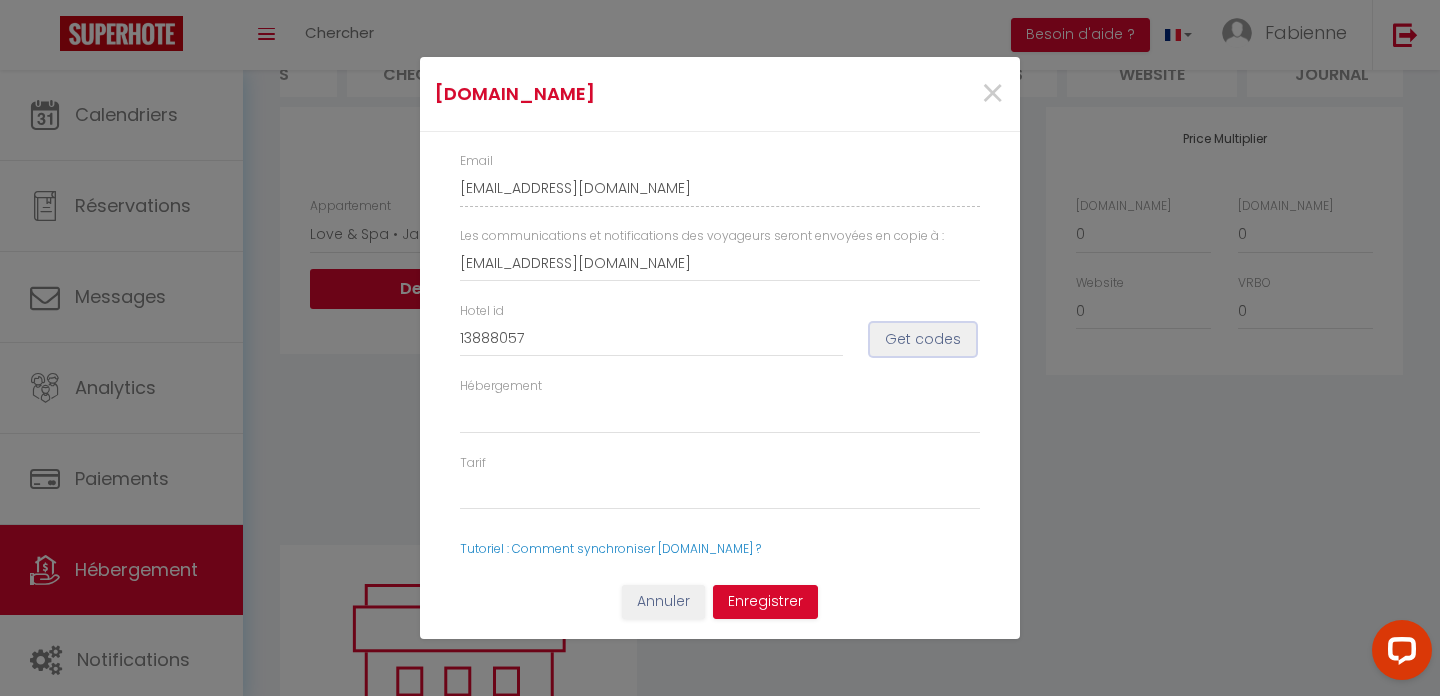 click on "Get codes" at bounding box center (923, 340) 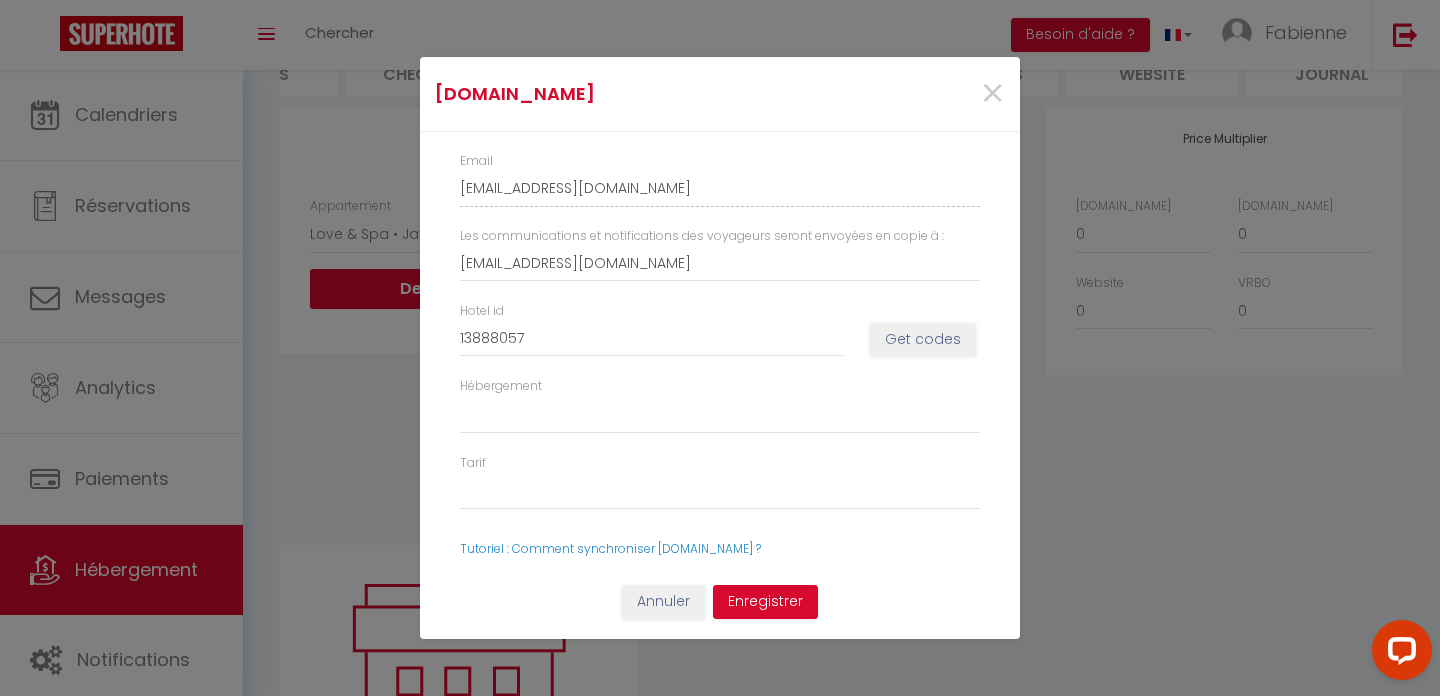 select 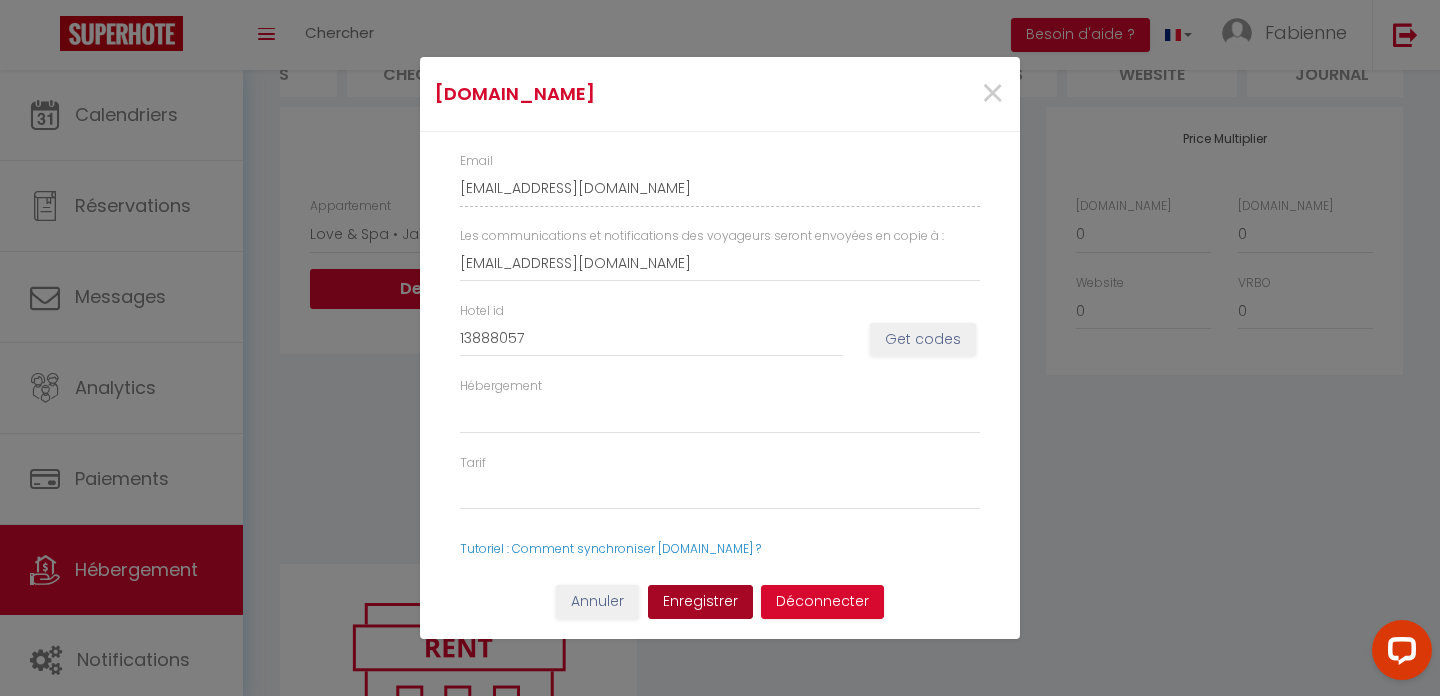 click on "Enregistrer" at bounding box center [700, 602] 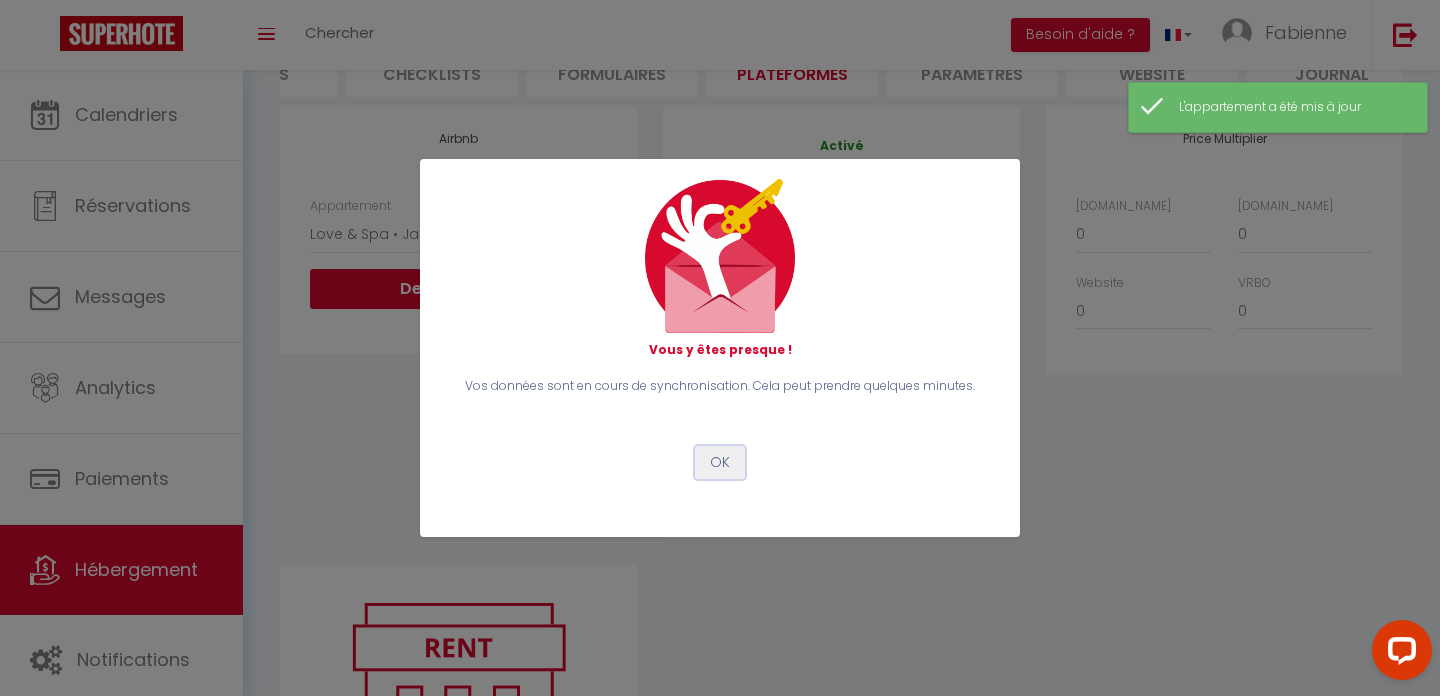 click on "OK" at bounding box center (720, 463) 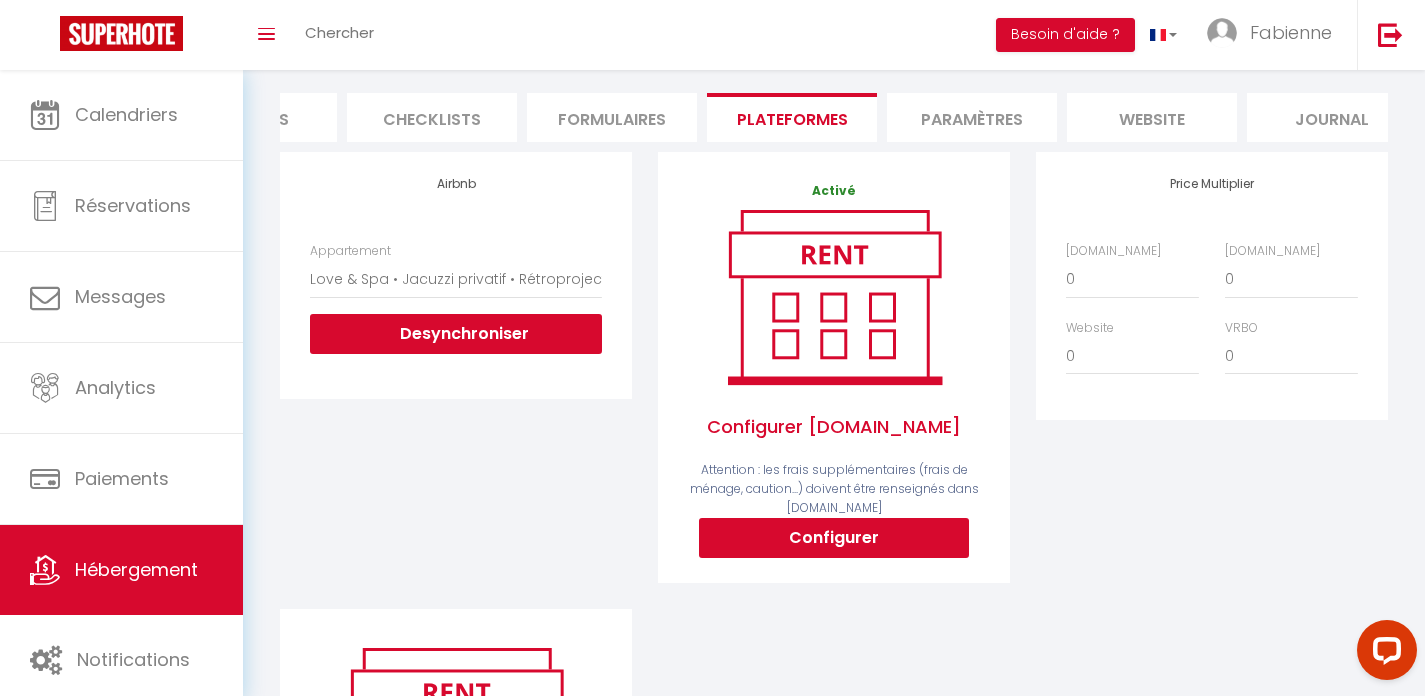 scroll, scrollTop: 165, scrollLeft: 0, axis: vertical 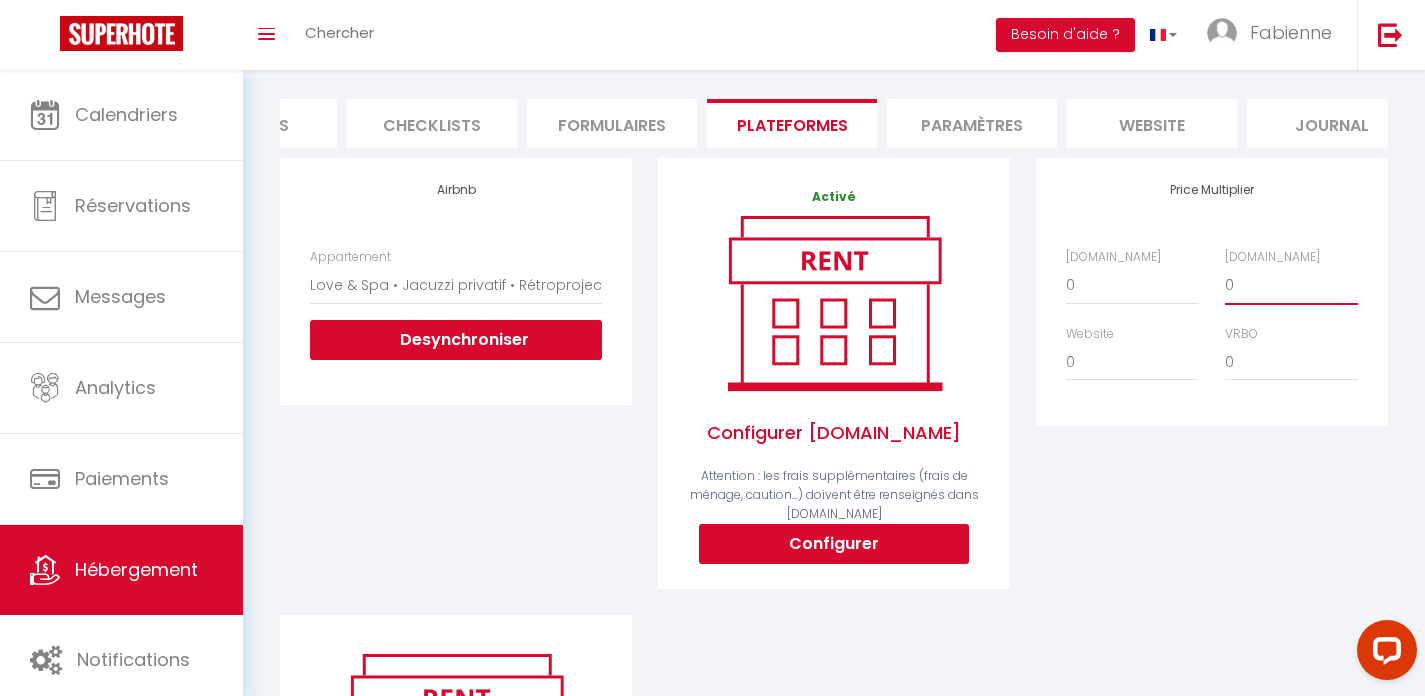 click on "0
+ 1 %
+ 2 %
+ 3 %
+ 4 %
+ 5 %
+ 6 %
+ 7 %
+ 8 %
+ 9 %" at bounding box center [1291, 285] 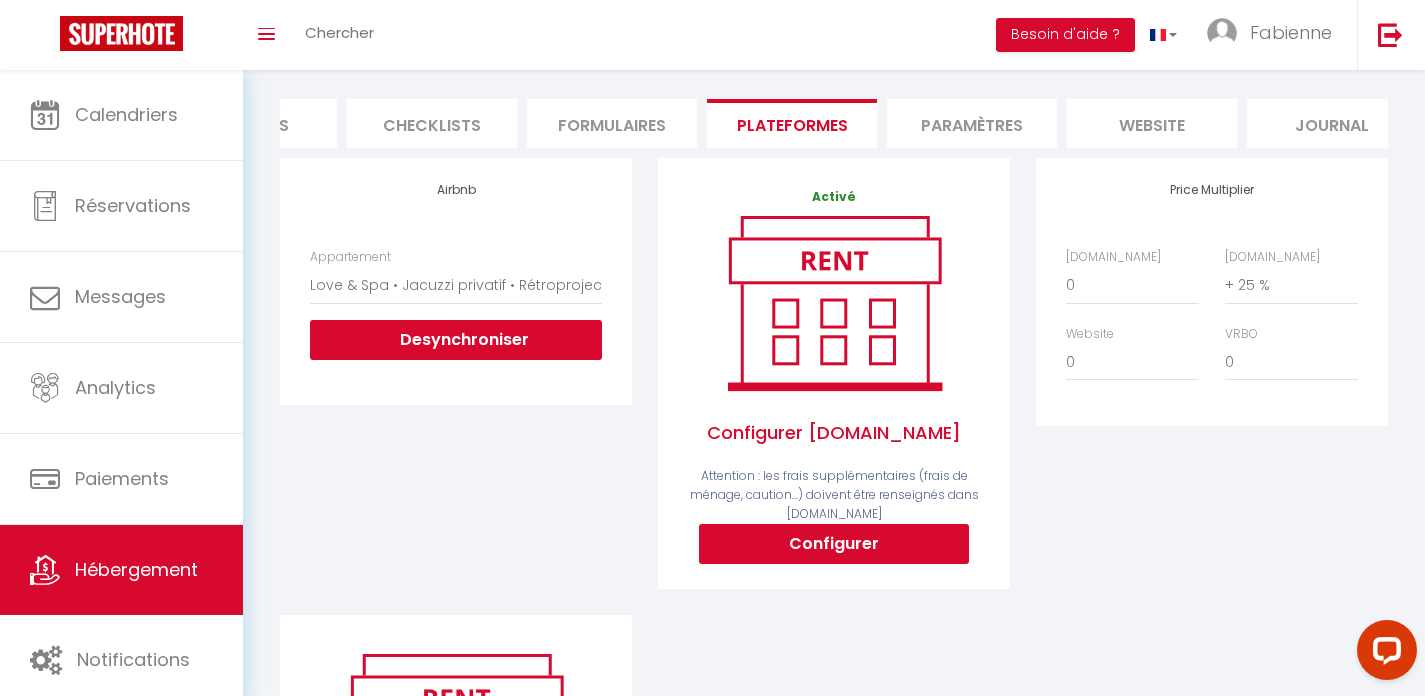 click on "Price Multiplier
[DOMAIN_NAME]
0
+ 1 %
+ 2 %
+ 3 %
+ 4 %
+ 5 %
+ 6 %
+ 7 %" at bounding box center [1212, 386] 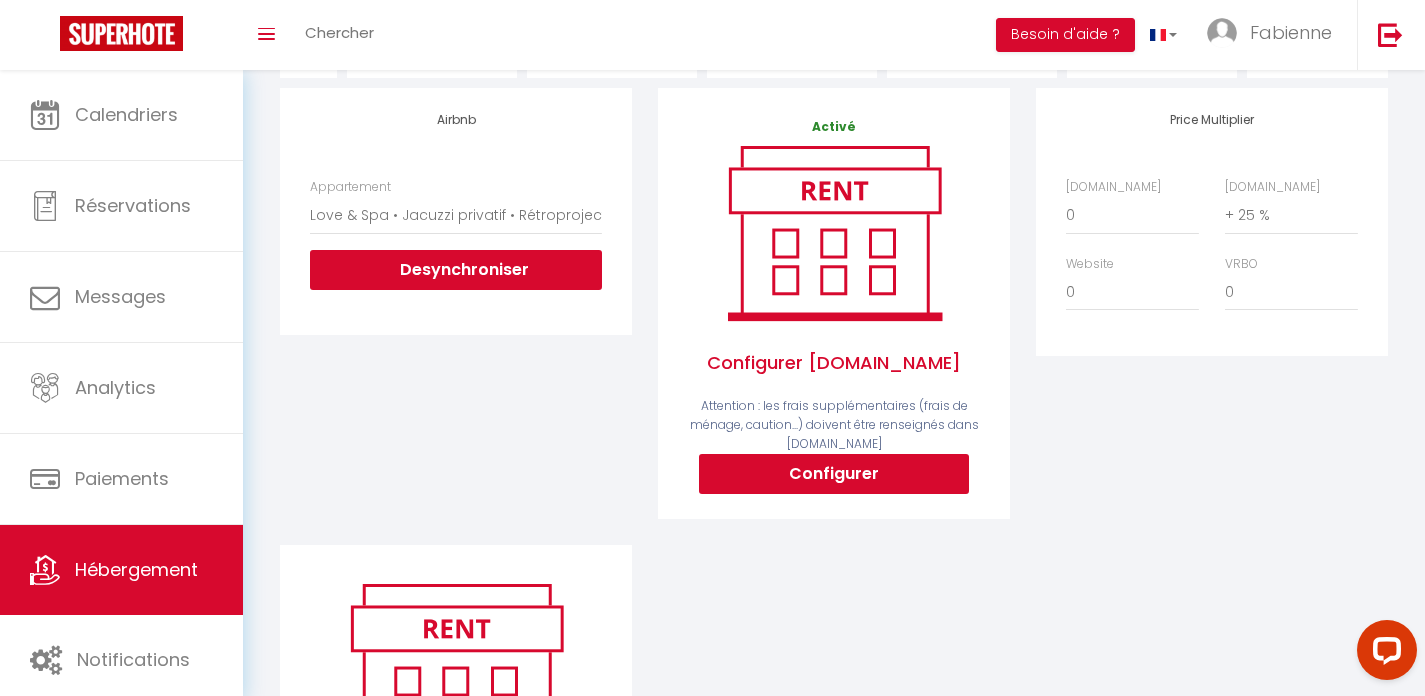 scroll, scrollTop: 0, scrollLeft: 0, axis: both 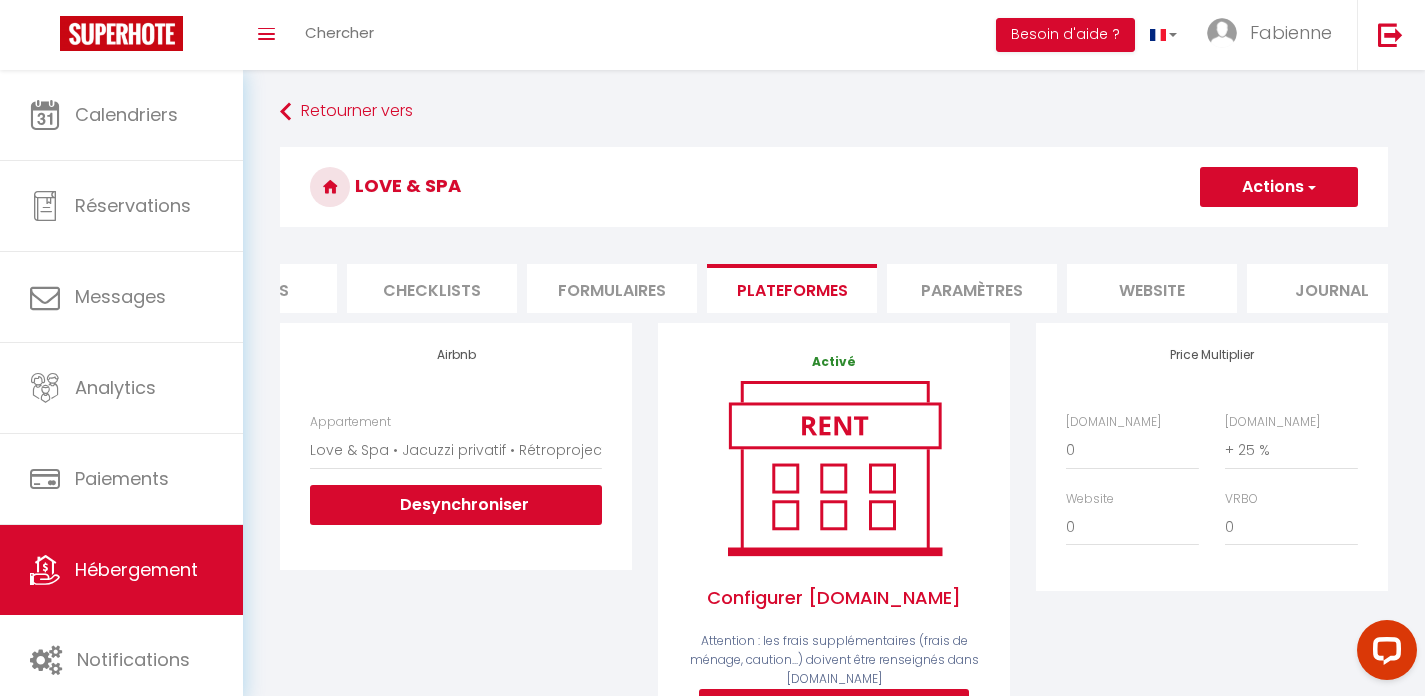 click on "Actions" at bounding box center [1279, 187] 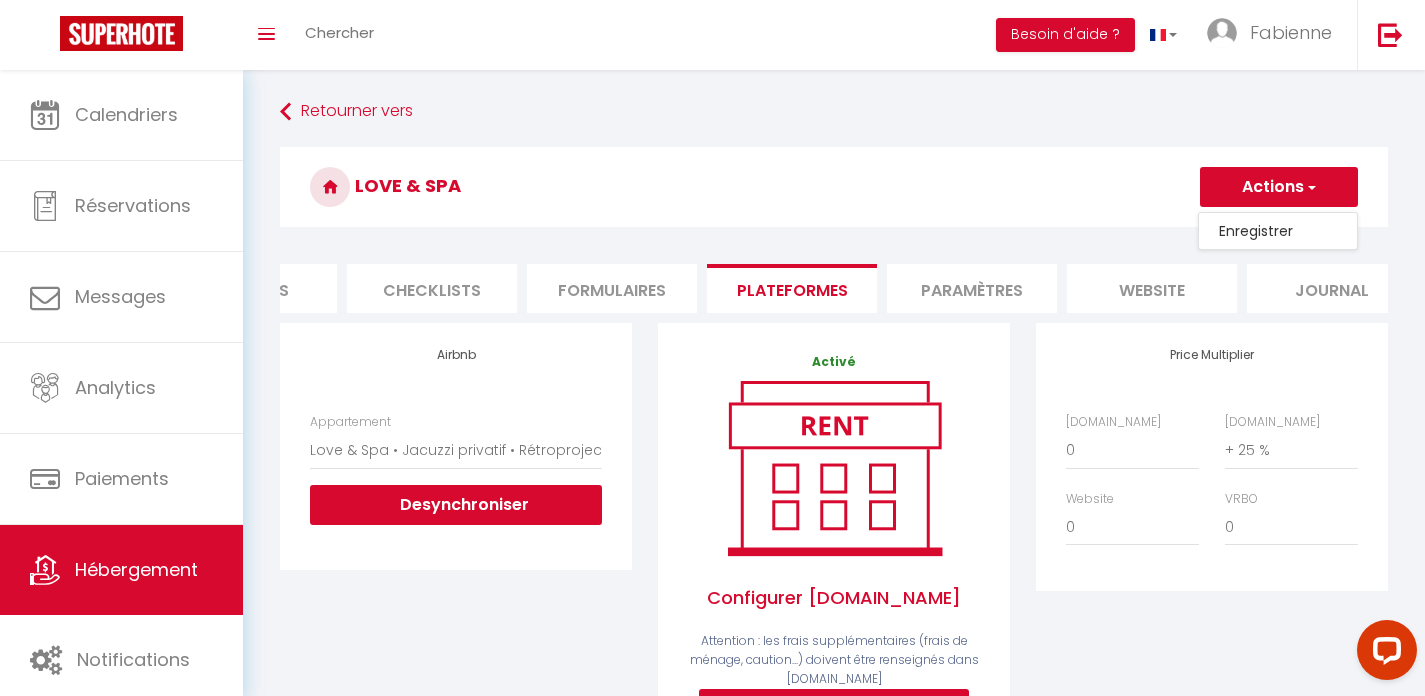 click on "Enregistrer" at bounding box center [1278, 231] 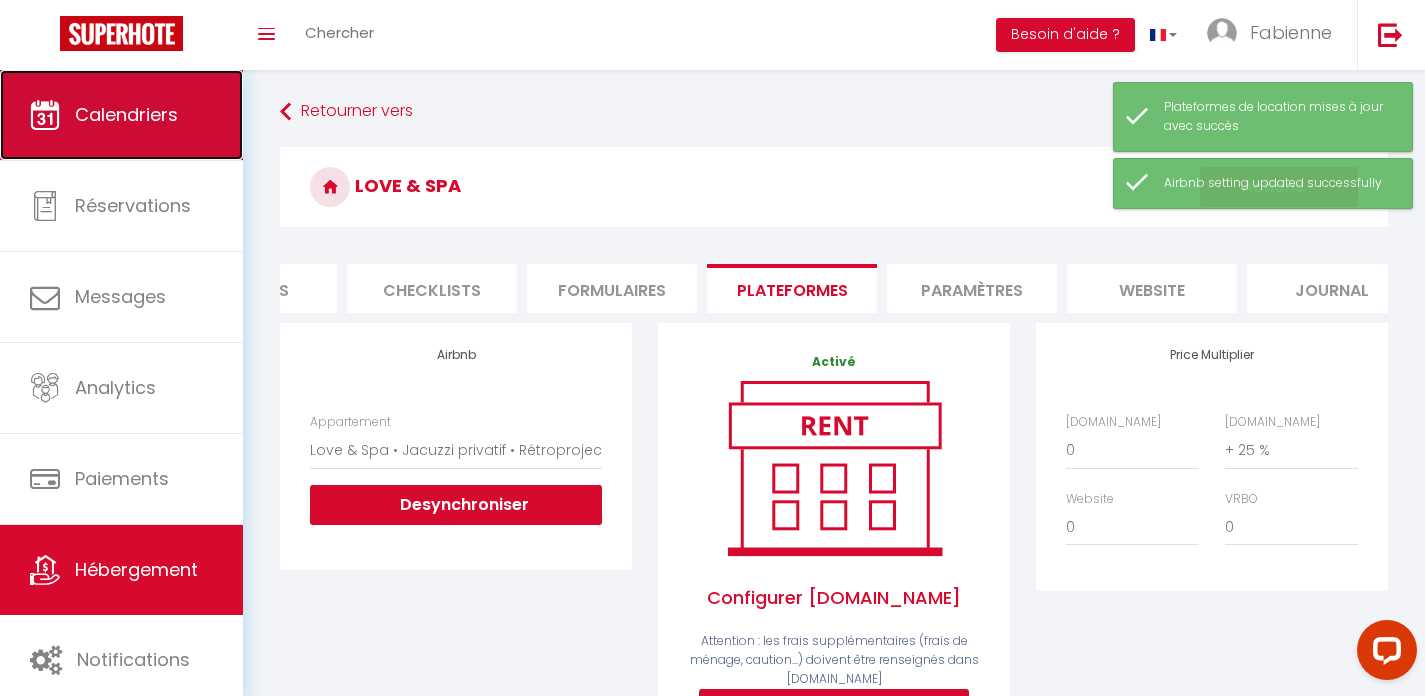 click on "Calendriers" at bounding box center [126, 114] 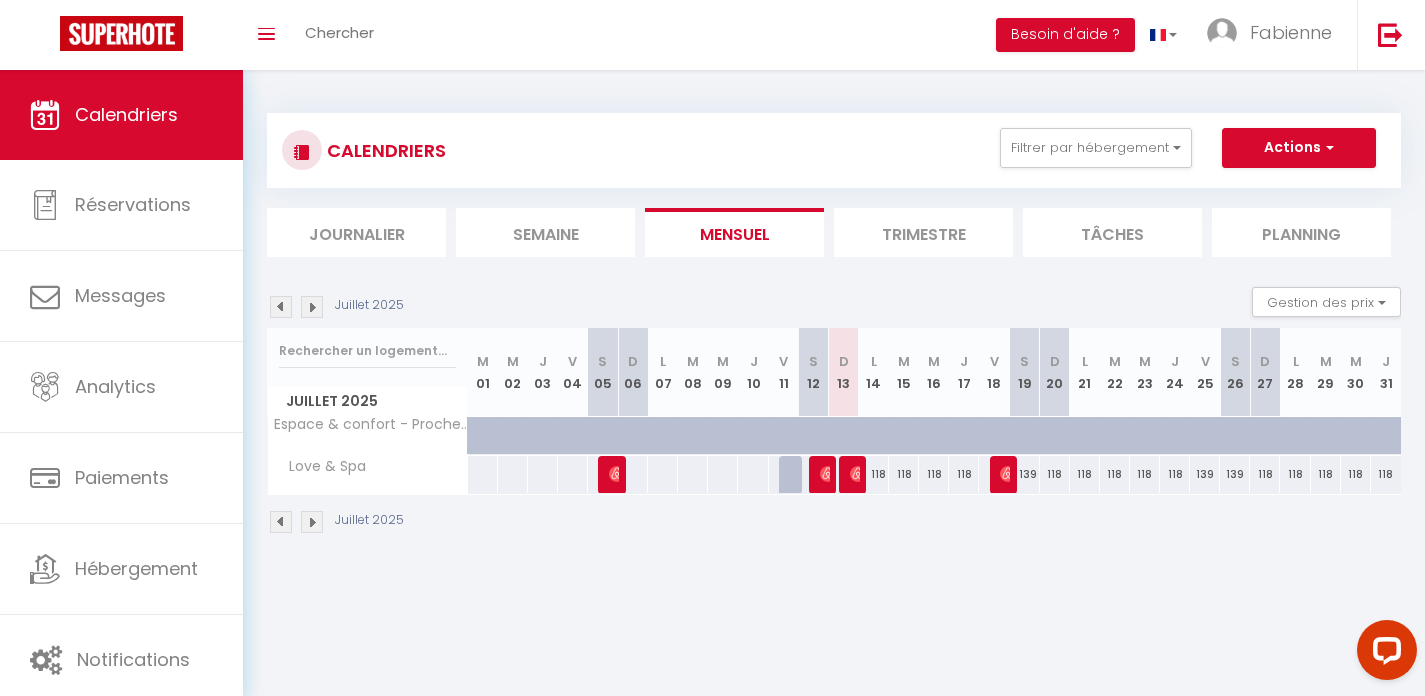 click at bounding box center (633, 436) 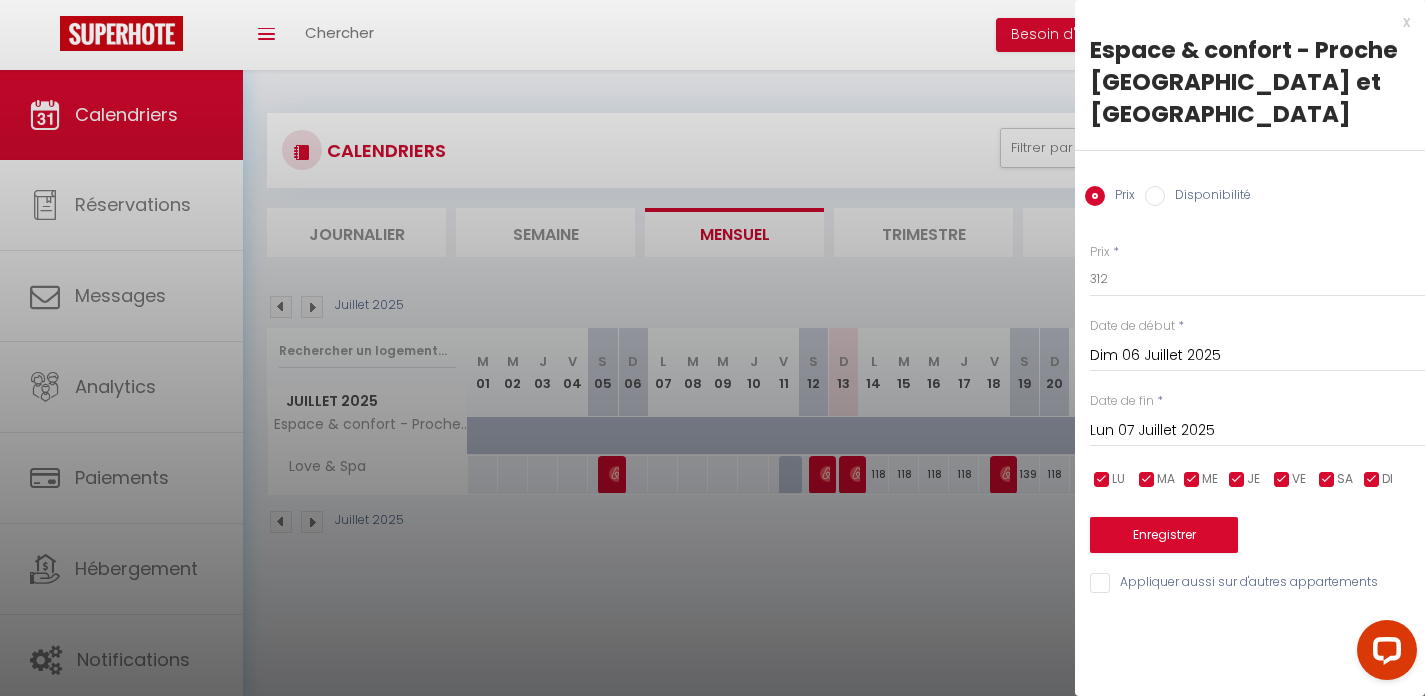 click at bounding box center [712, 348] 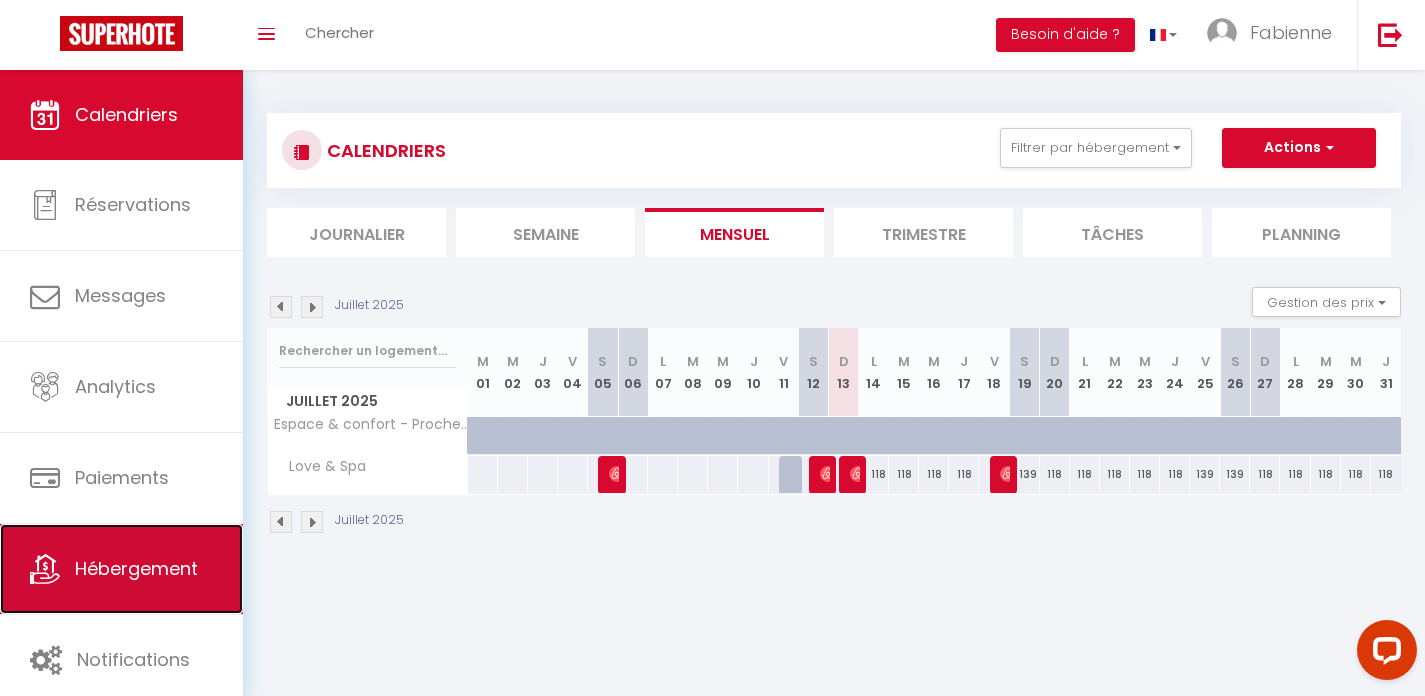 click on "Hébergement" at bounding box center [136, 568] 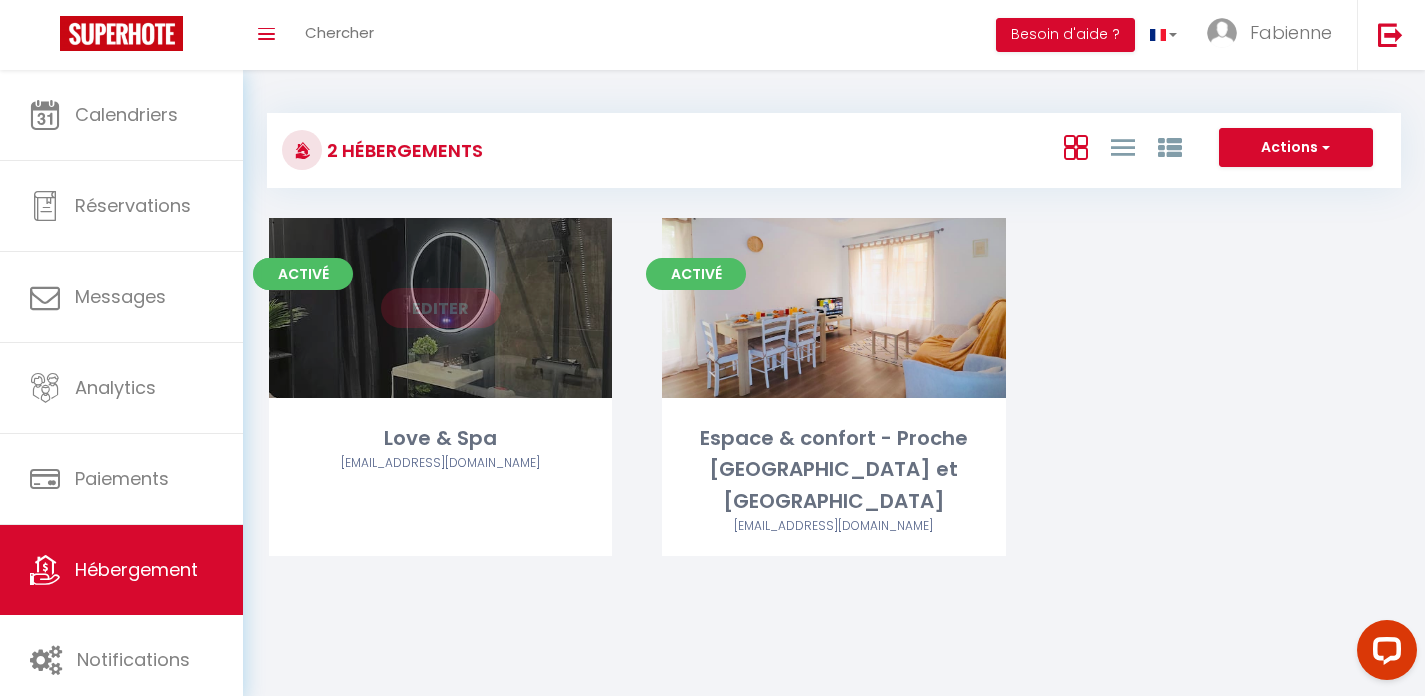 click on "Editer" at bounding box center (441, 308) 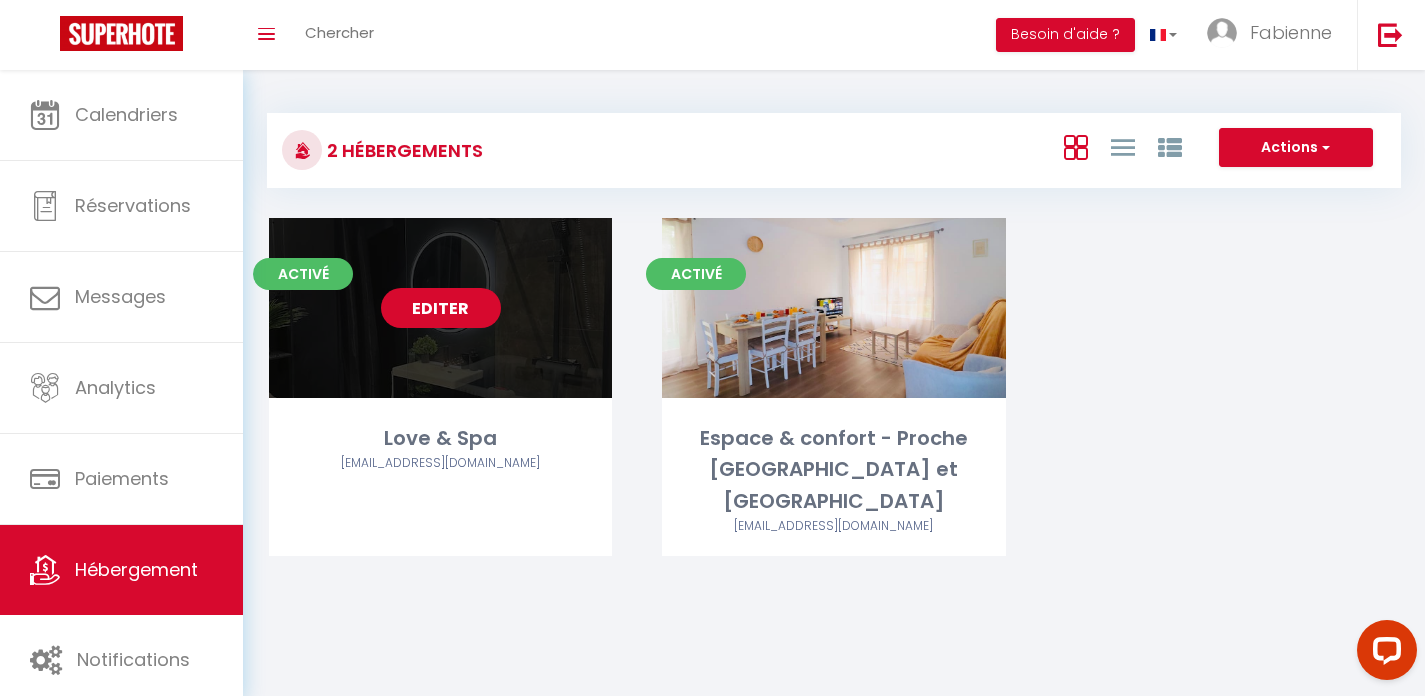click on "Editer" at bounding box center (441, 308) 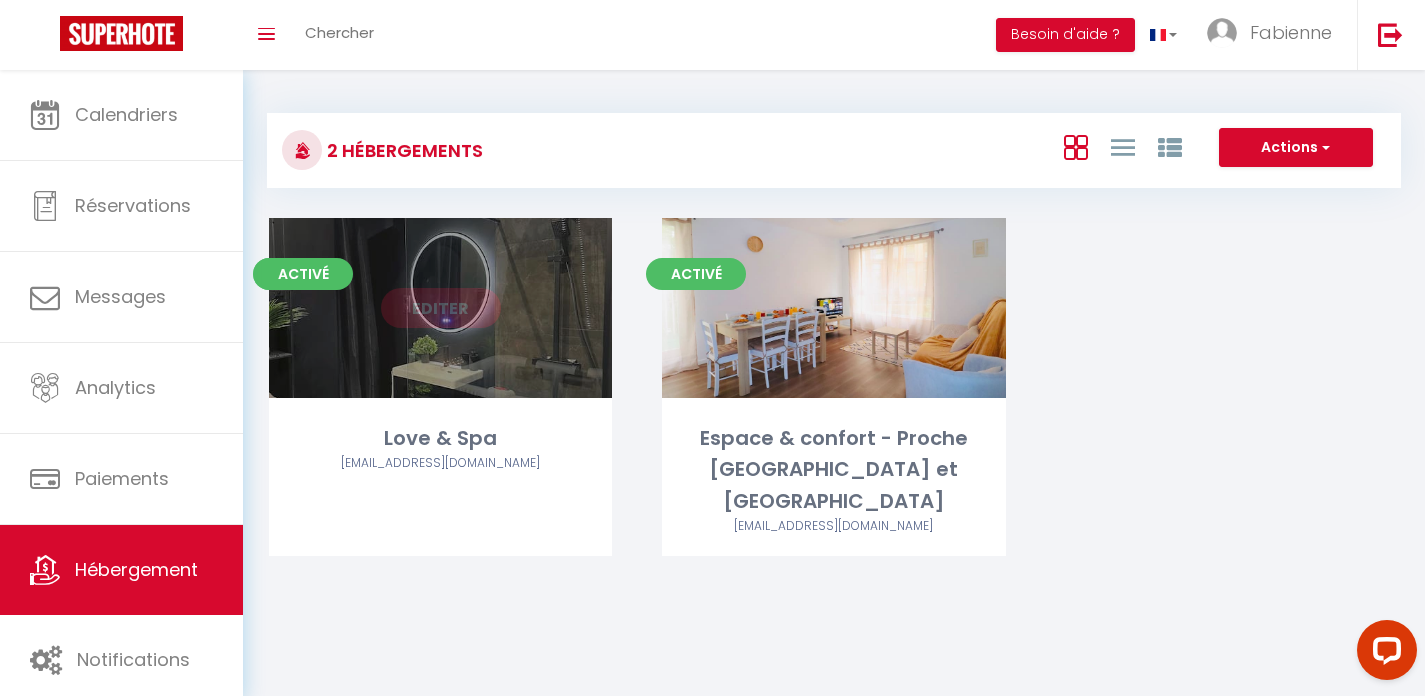 click on "Editer" at bounding box center [441, 308] 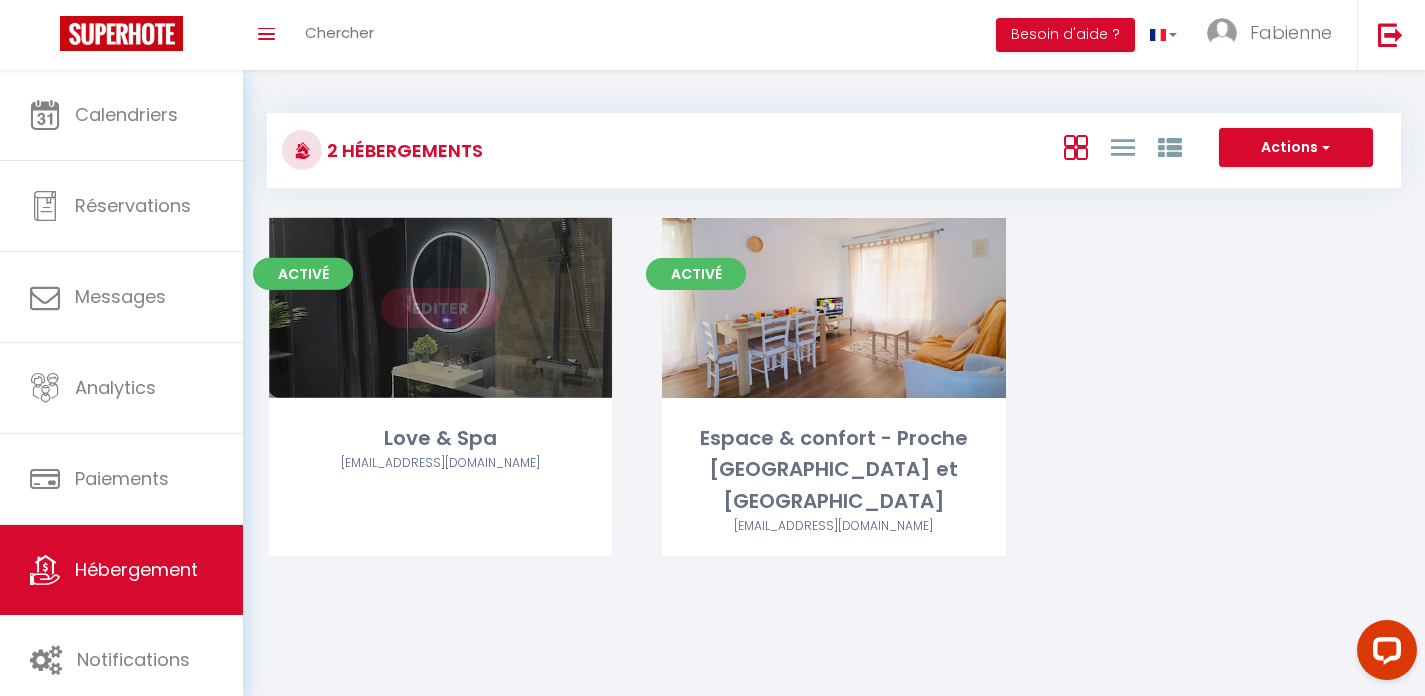 click on "Editer" at bounding box center (441, 308) 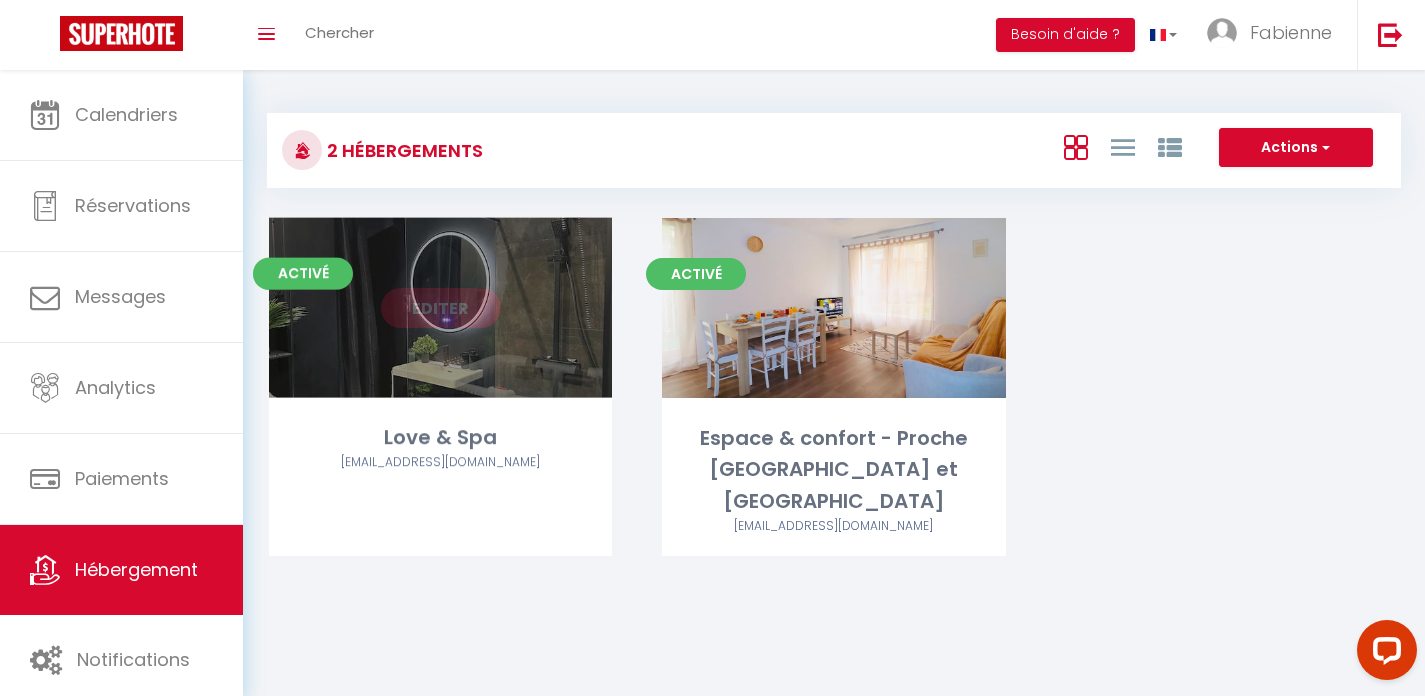 click on "Editer" at bounding box center [441, 308] 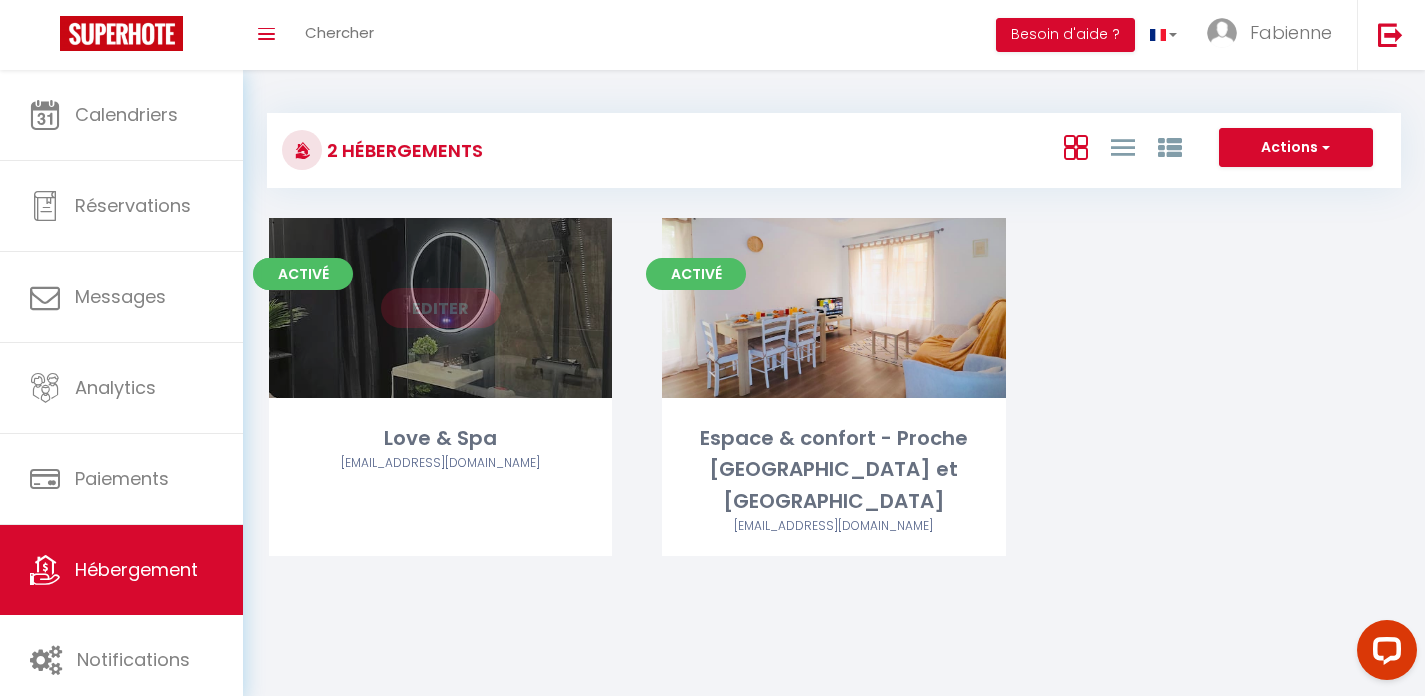 click on "Editer" at bounding box center (441, 308) 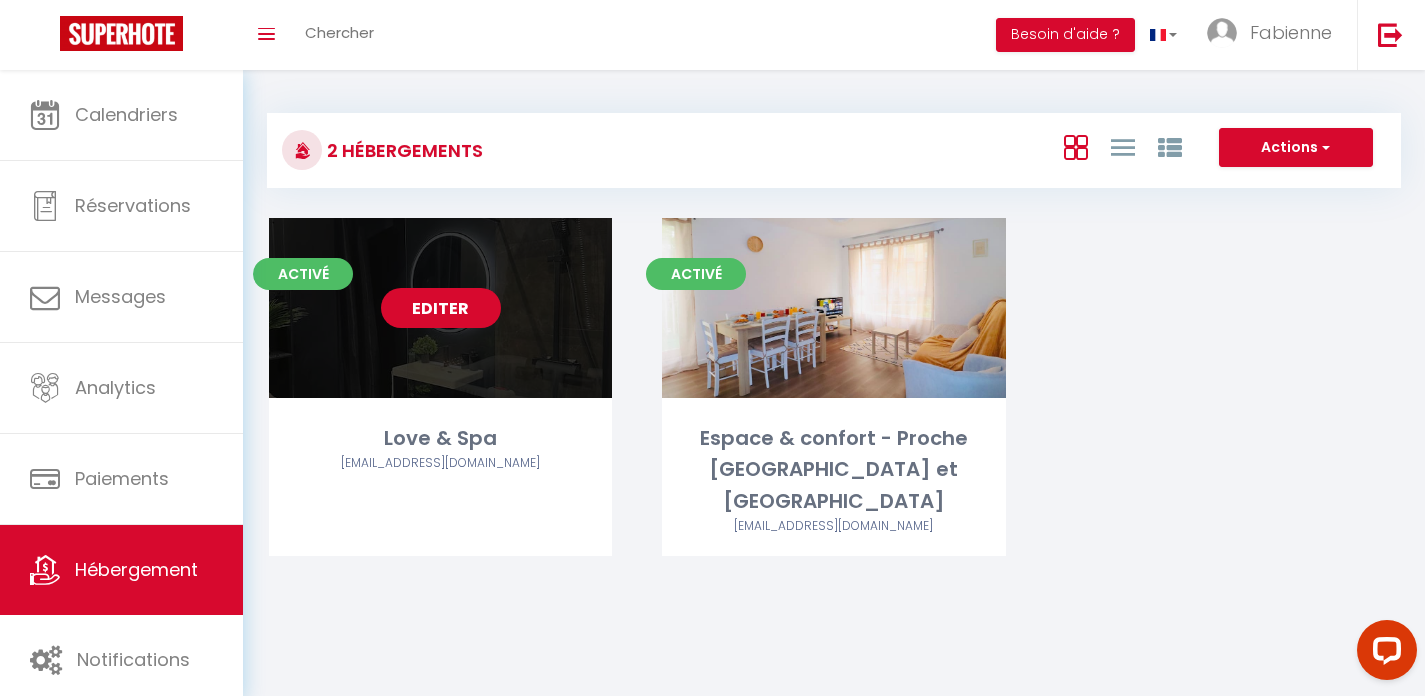 click on "Editer" at bounding box center (441, 308) 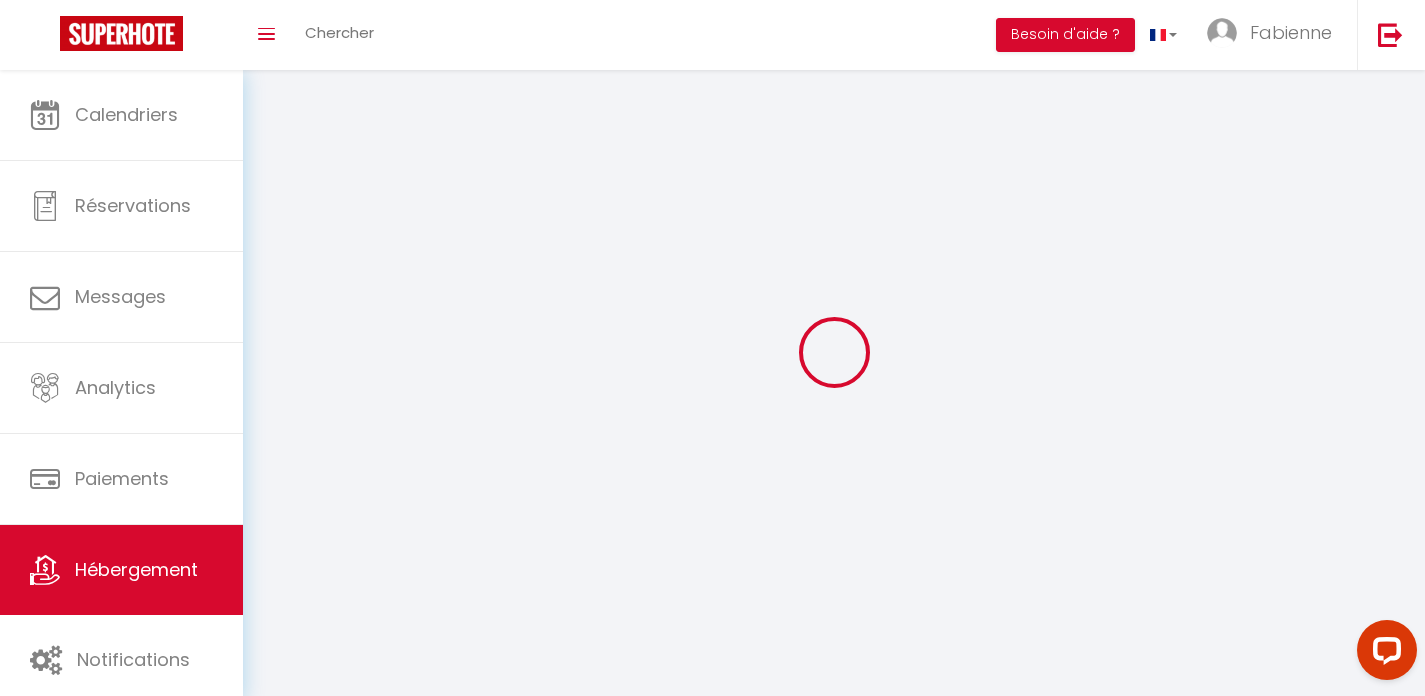 checkbox on "true" 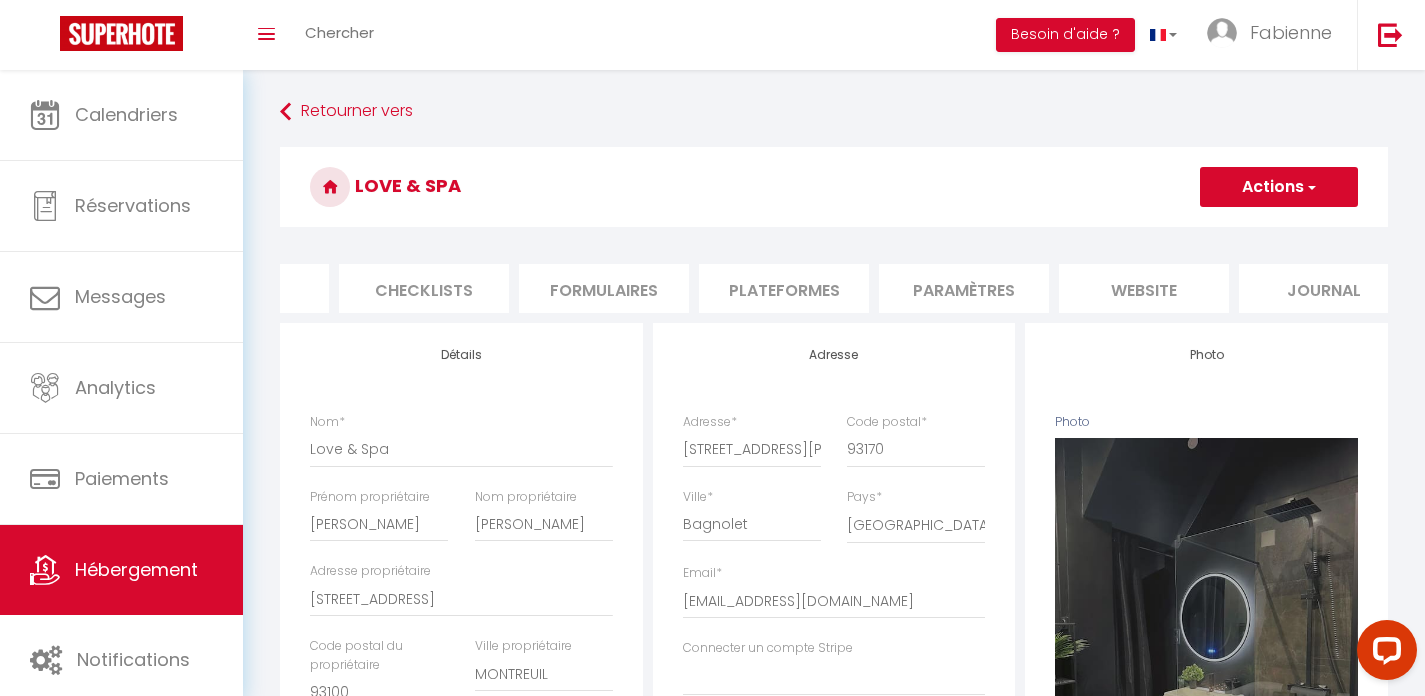 scroll, scrollTop: 0, scrollLeft: 692, axis: horizontal 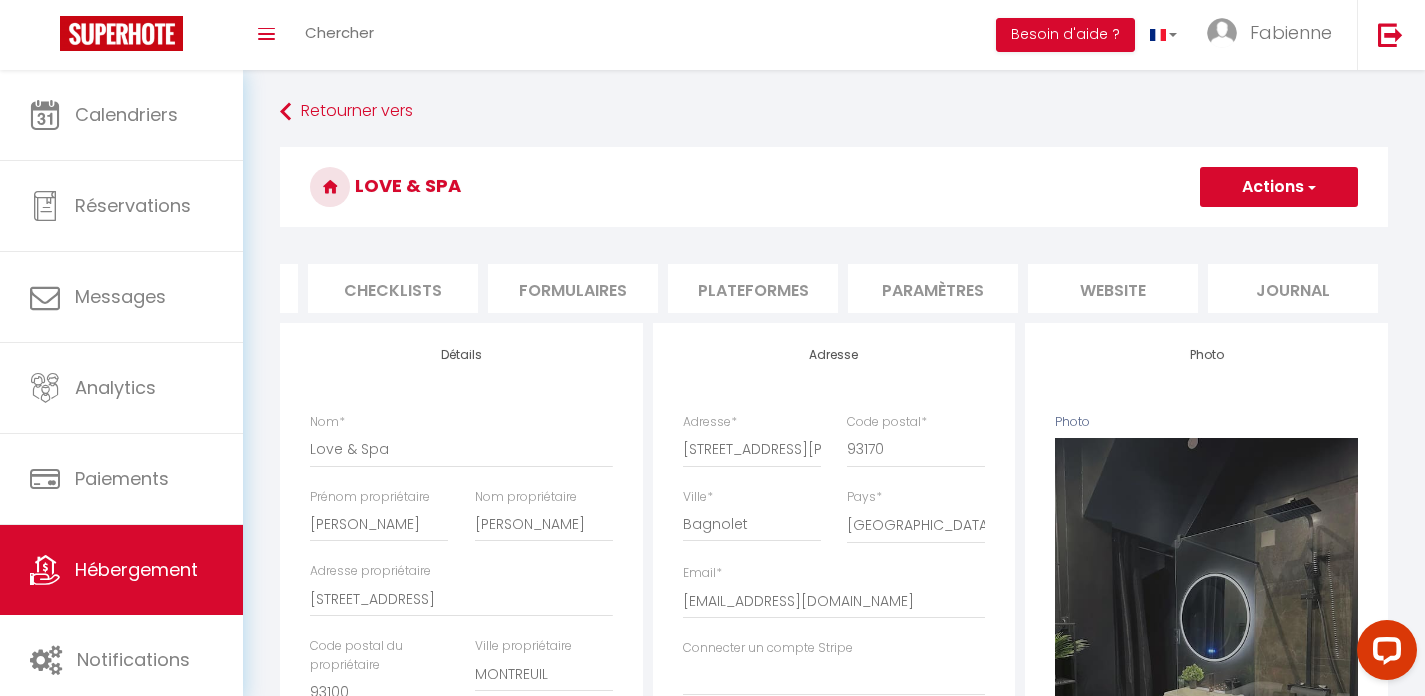 click on "Paramètres" at bounding box center (933, 288) 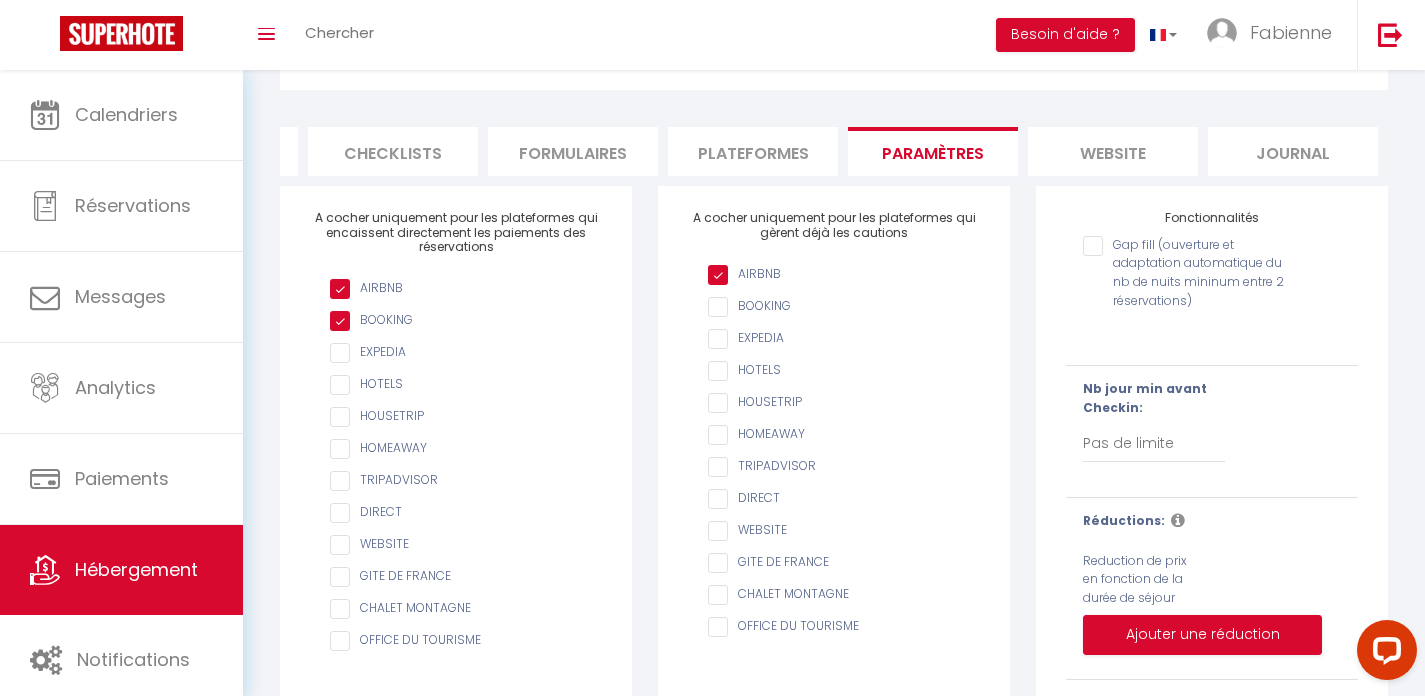 scroll, scrollTop: 261, scrollLeft: 0, axis: vertical 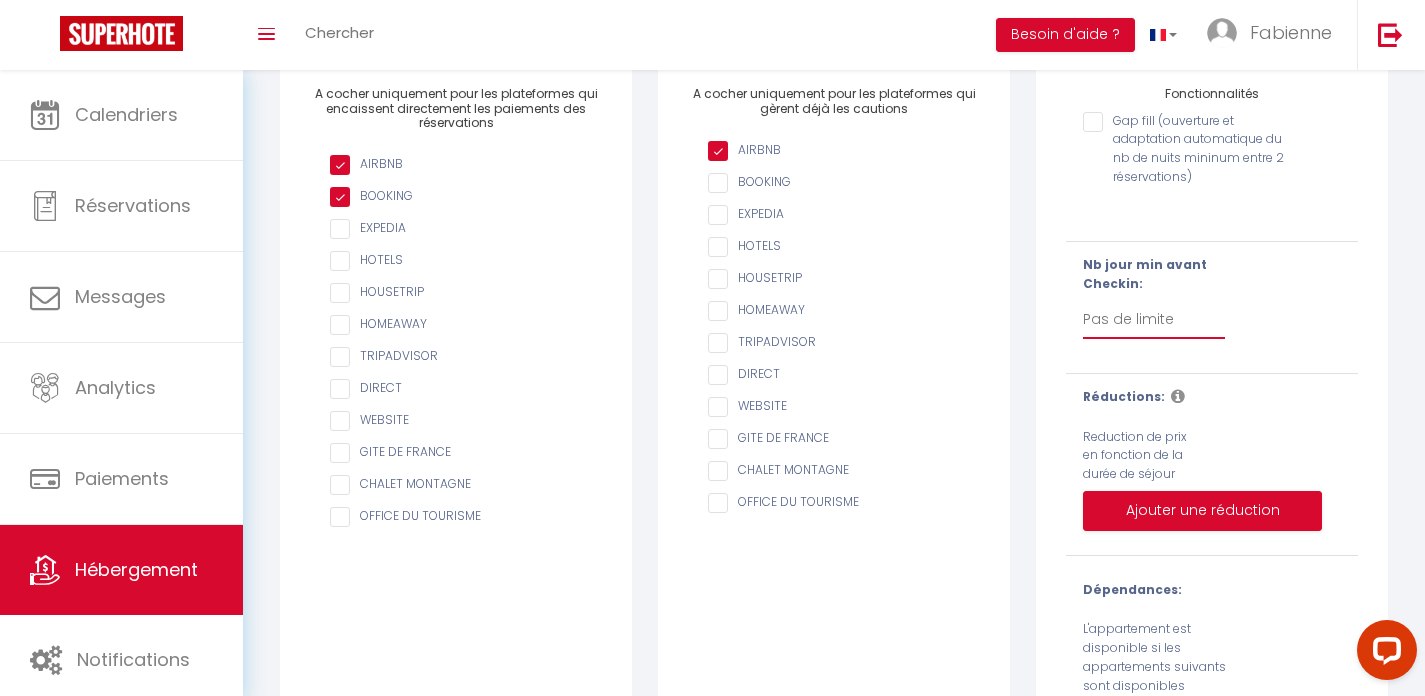 click on "Pas de limite   1 2 3 4 5 6 7" at bounding box center [1154, 320] 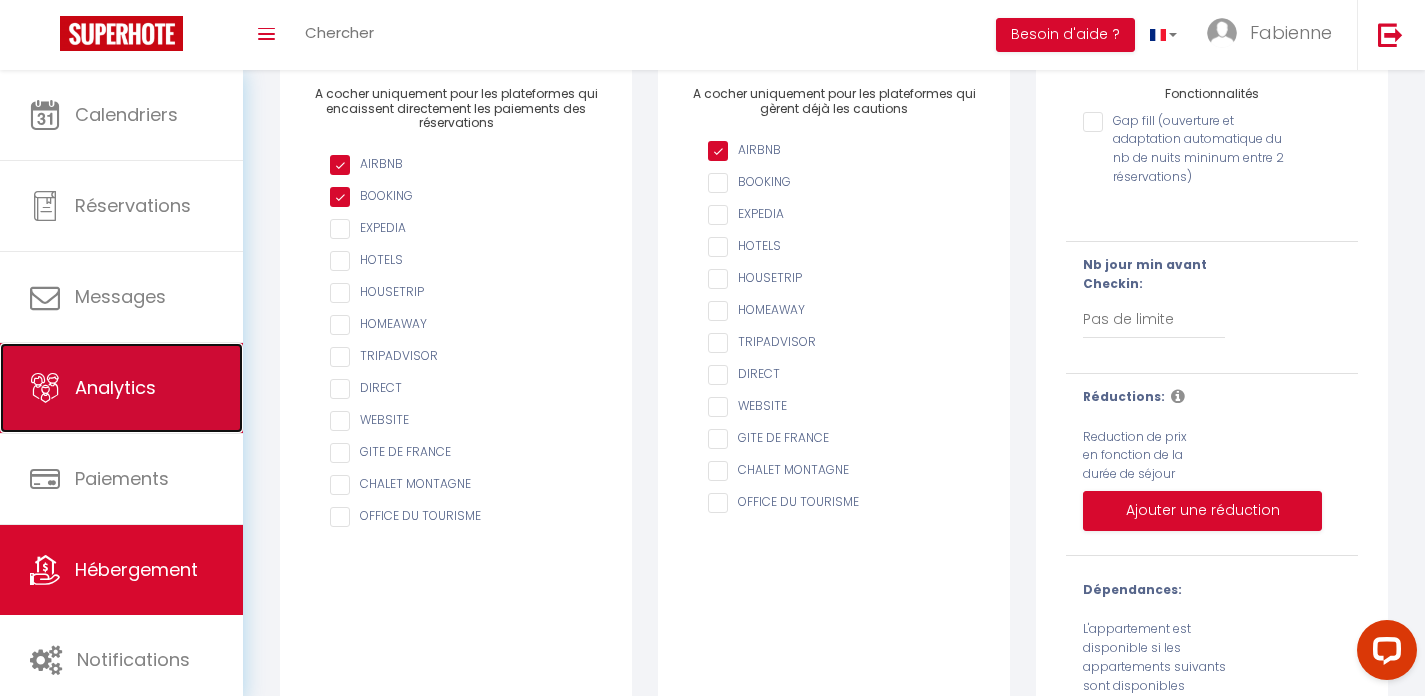 click on "Analytics" at bounding box center [115, 387] 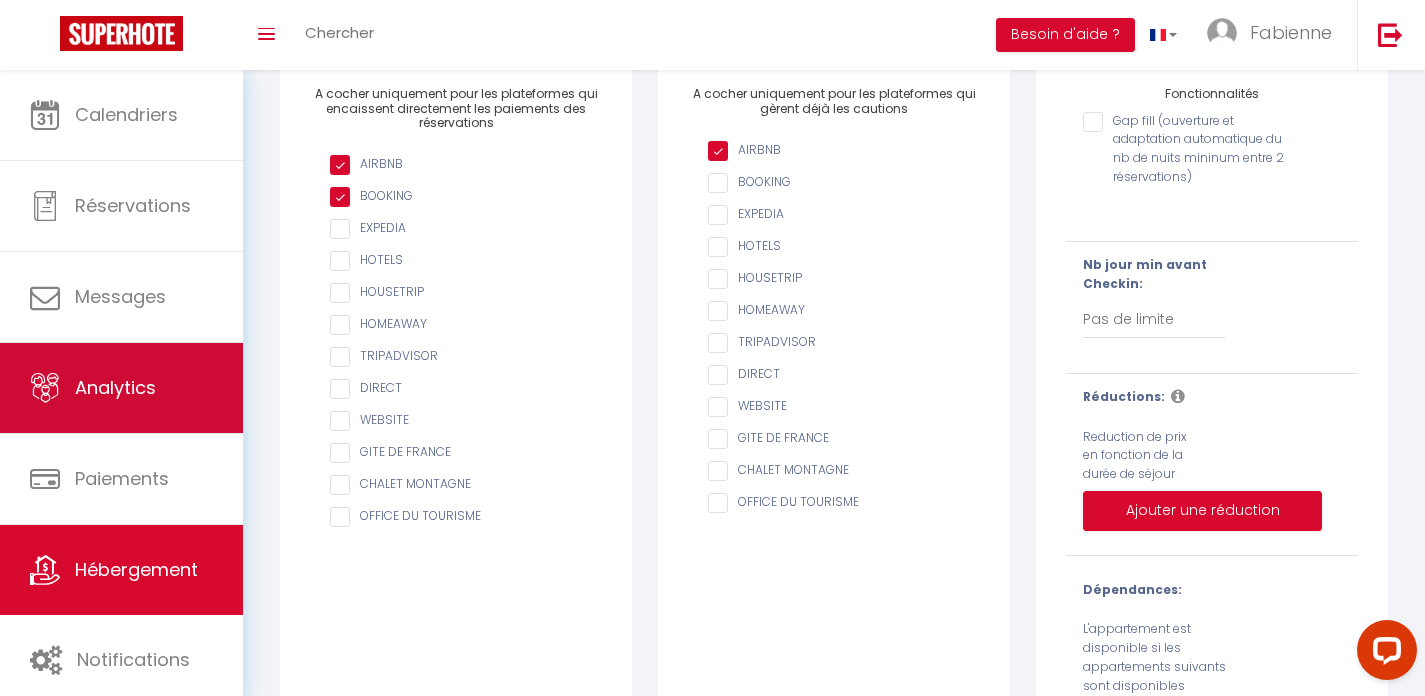 scroll, scrollTop: 0, scrollLeft: 0, axis: both 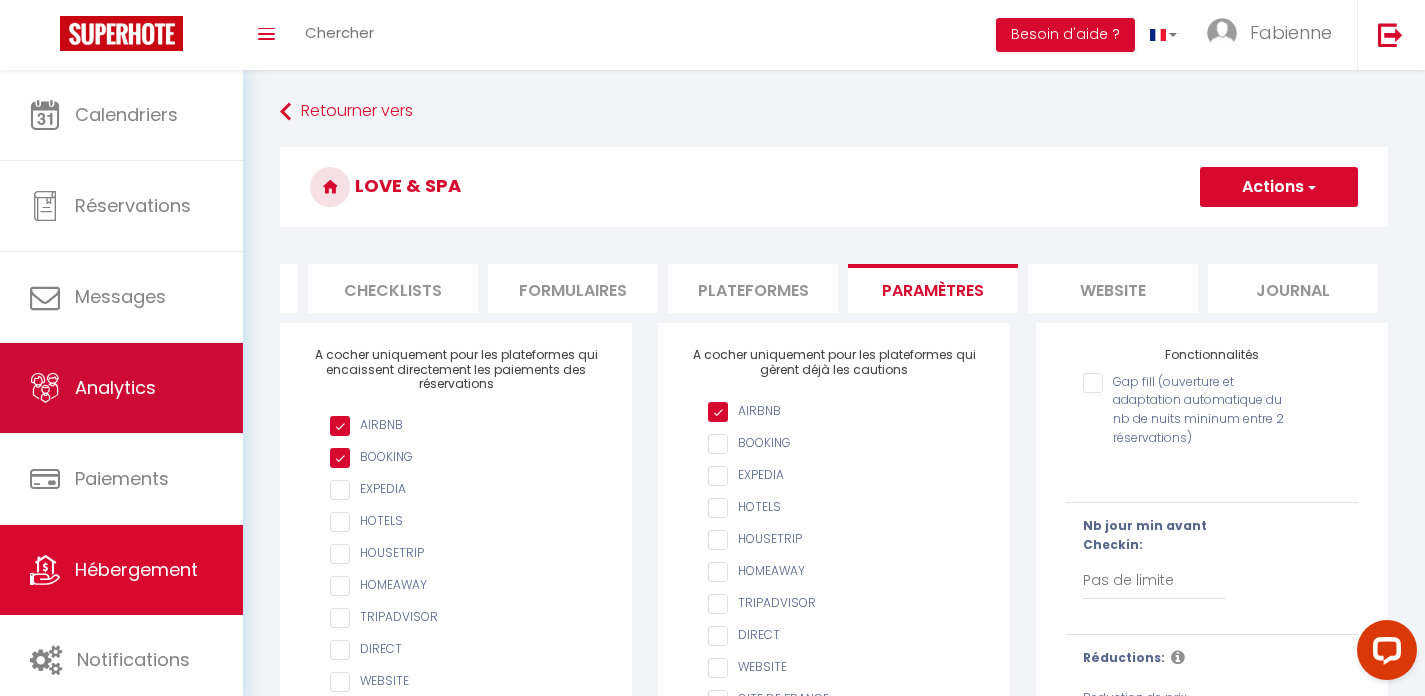 select on "2025" 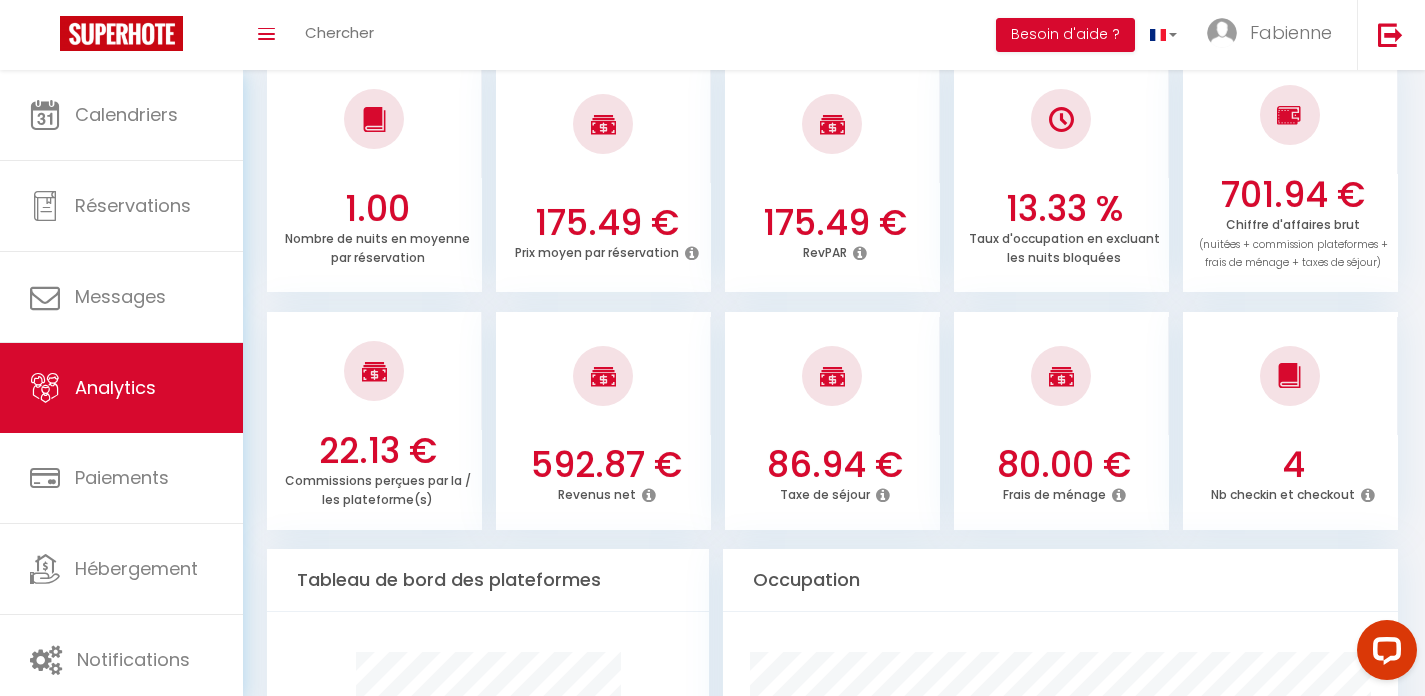 scroll, scrollTop: 509, scrollLeft: 0, axis: vertical 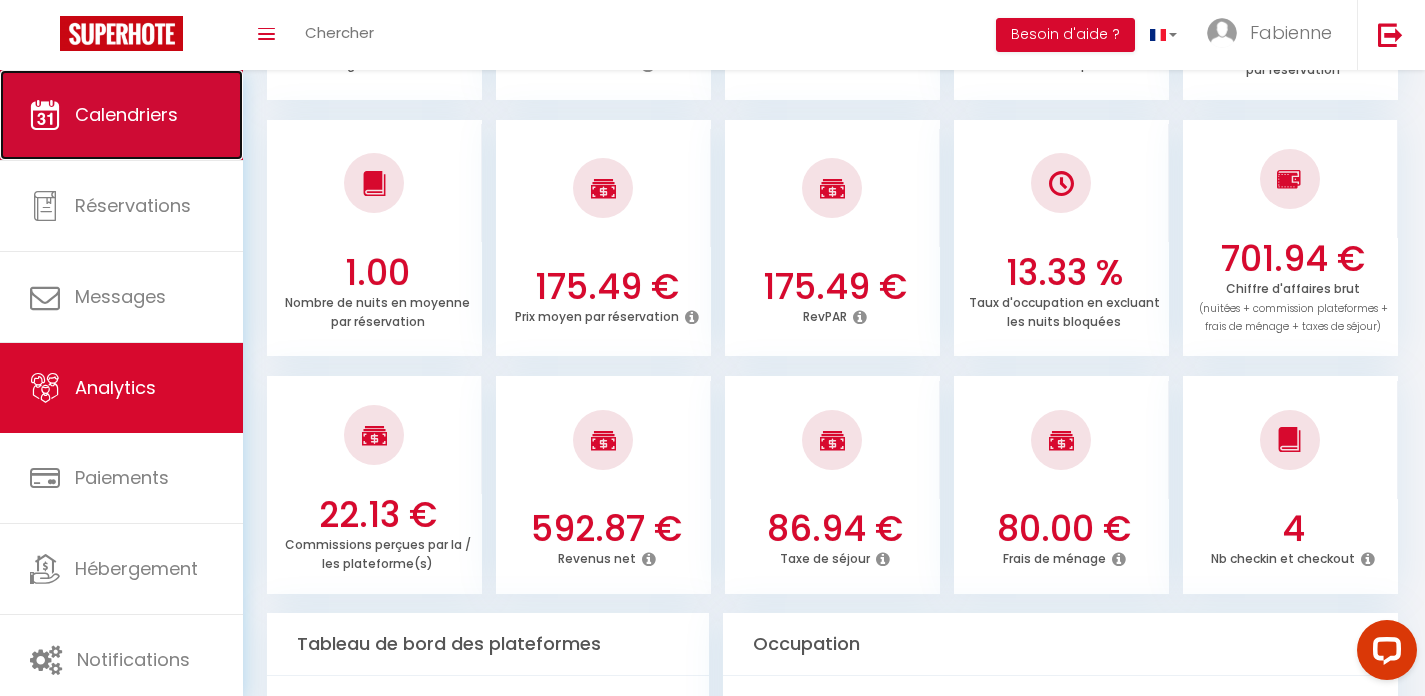 click on "Calendriers" at bounding box center [121, 115] 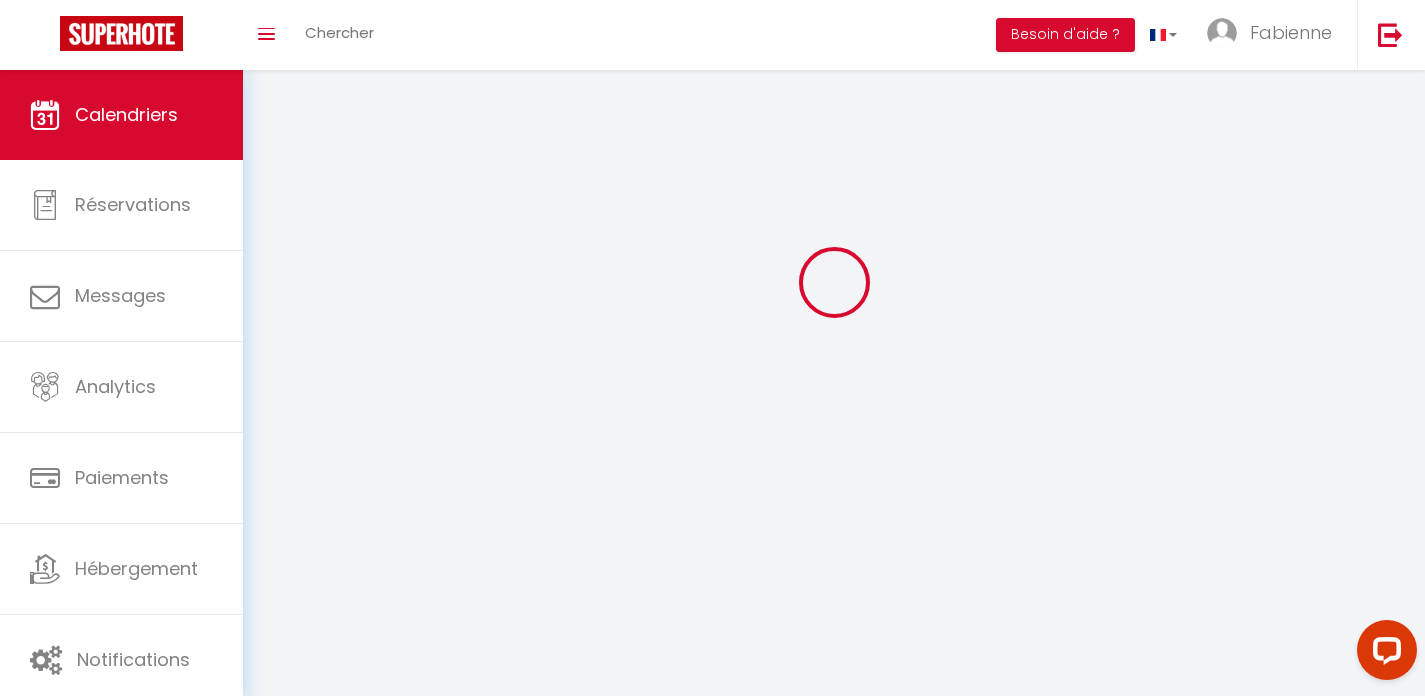 scroll, scrollTop: 0, scrollLeft: 0, axis: both 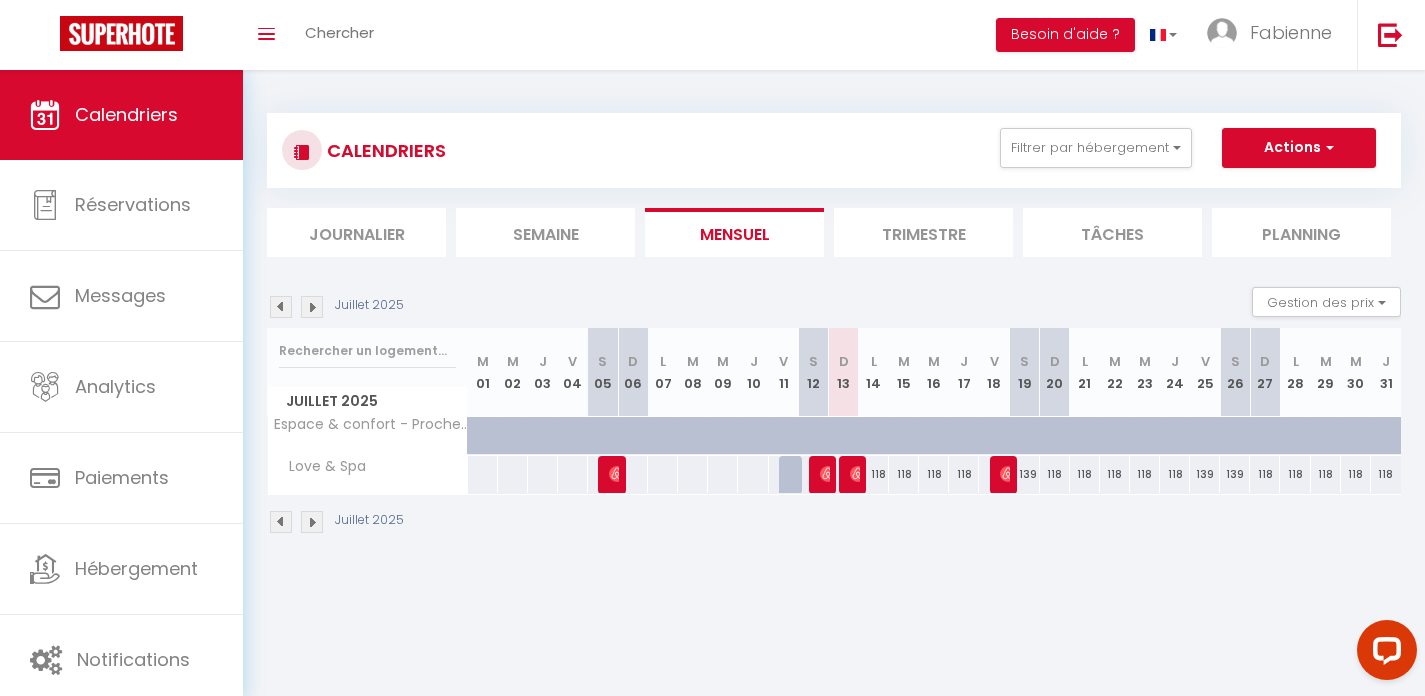 click at bounding box center [610, 475] 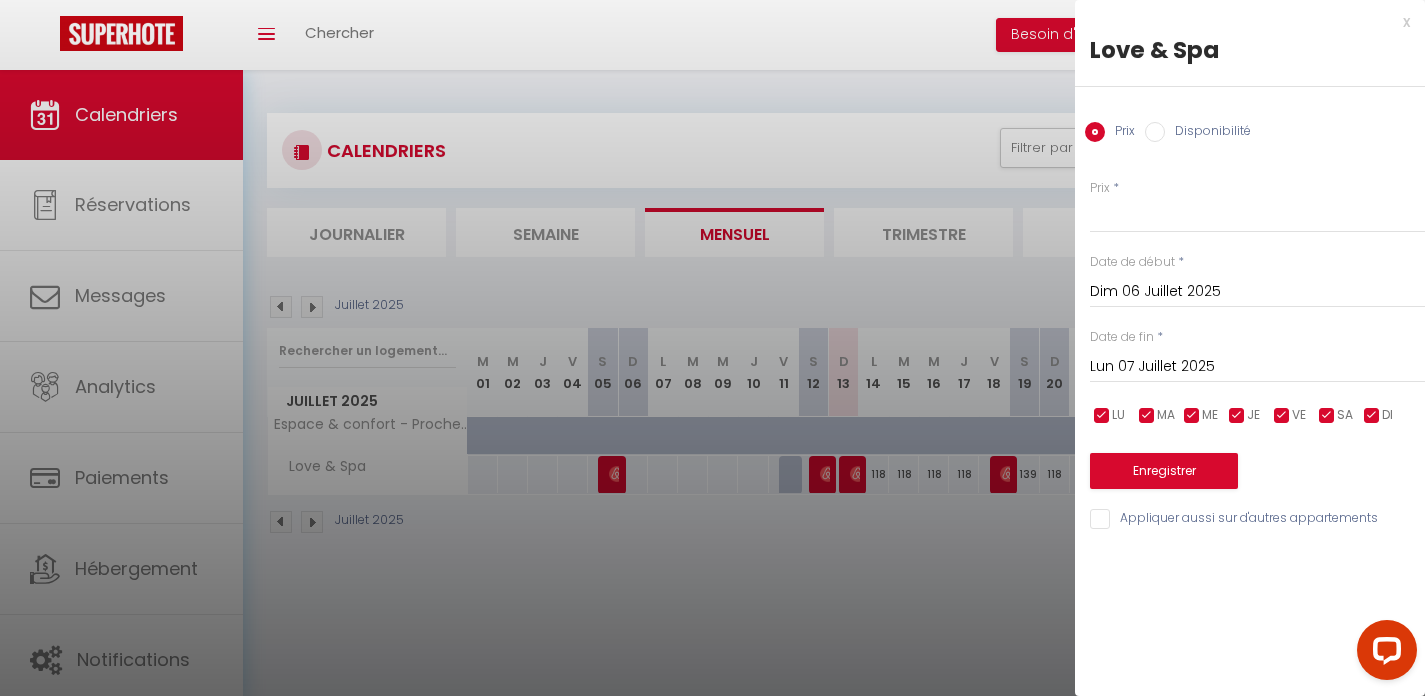 click at bounding box center (712, 348) 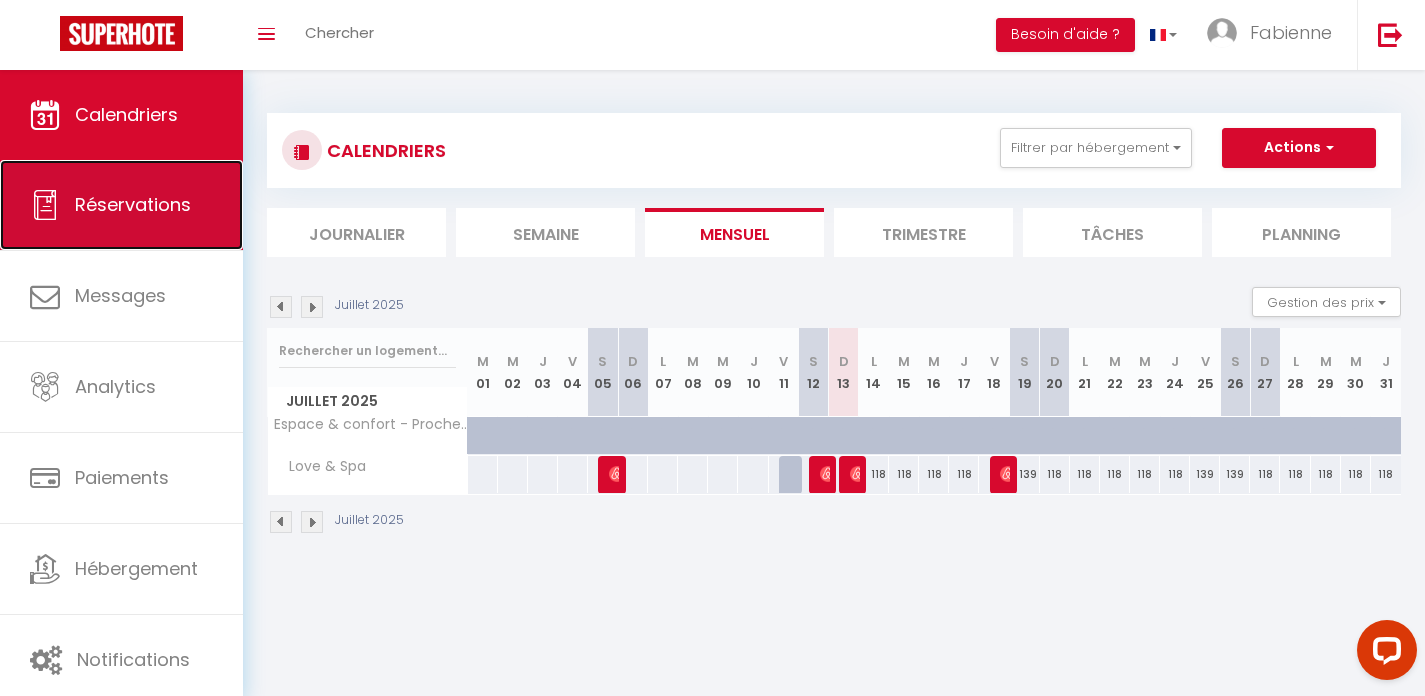 click on "Réservations" at bounding box center (121, 205) 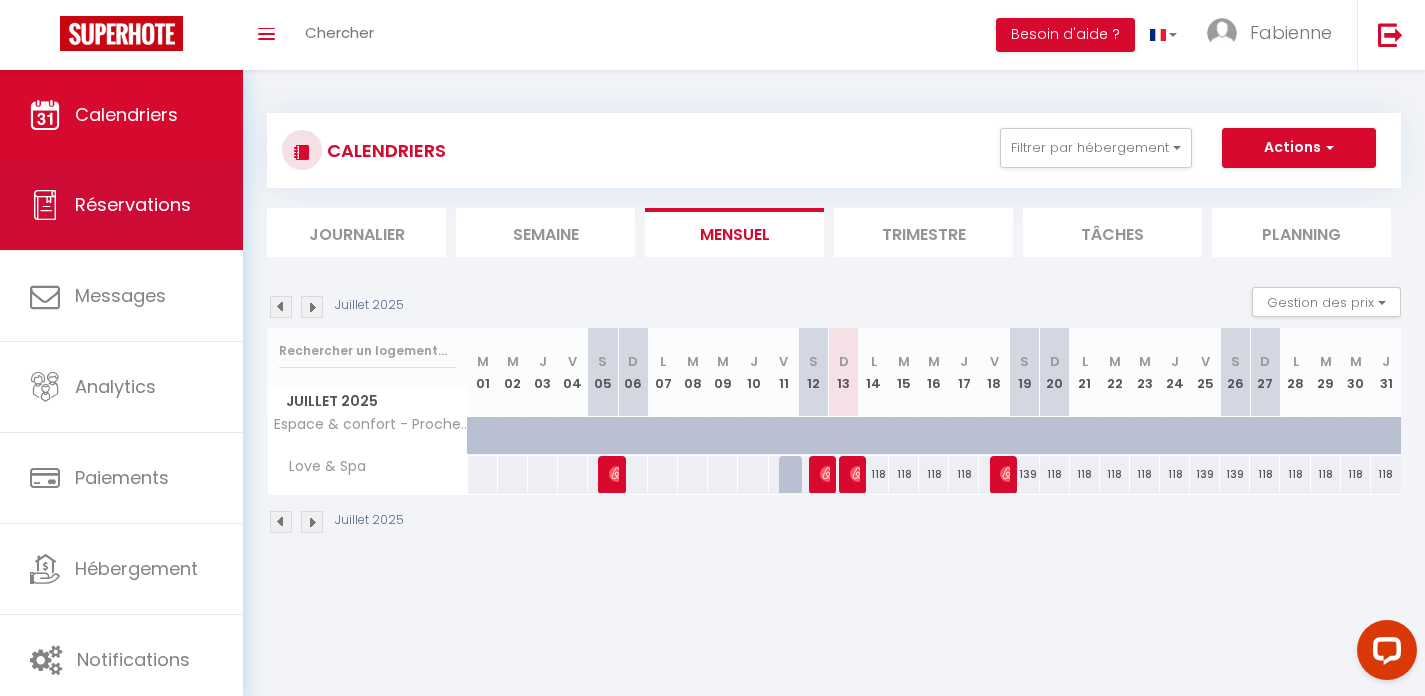select on "not_cancelled" 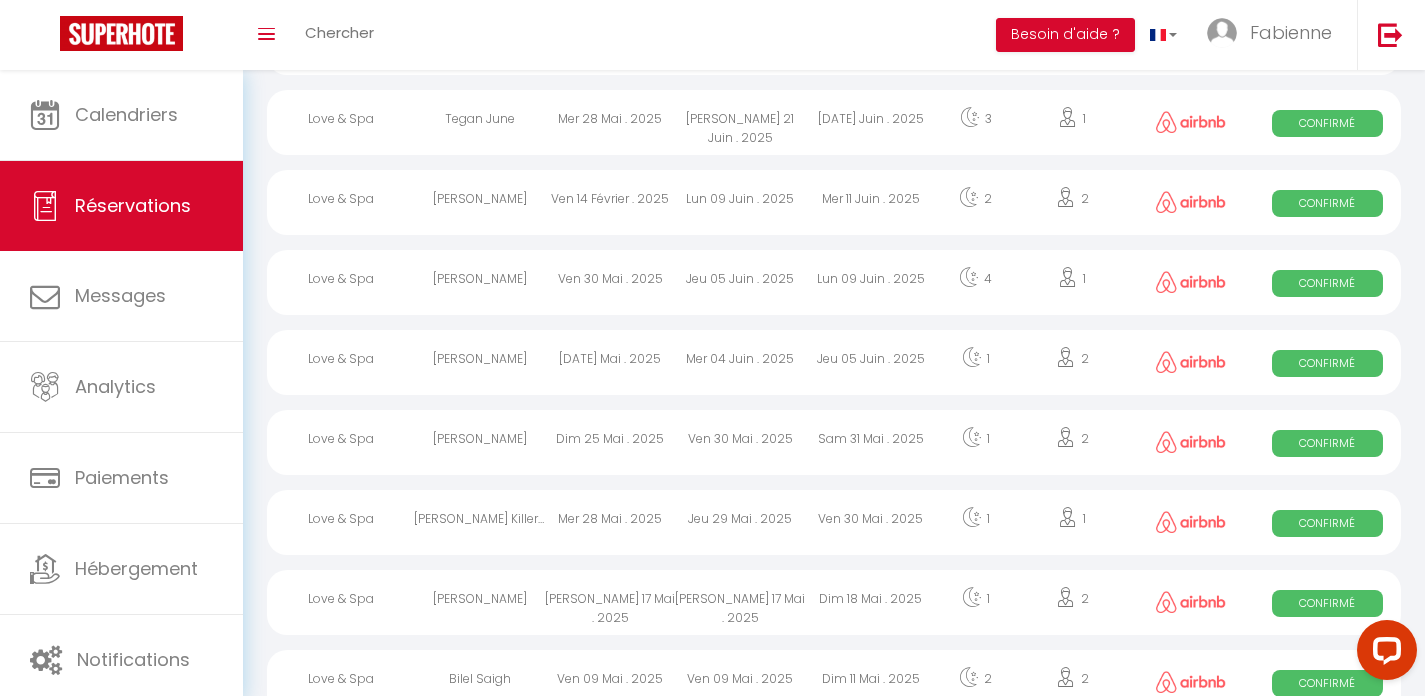 scroll, scrollTop: 658, scrollLeft: 0, axis: vertical 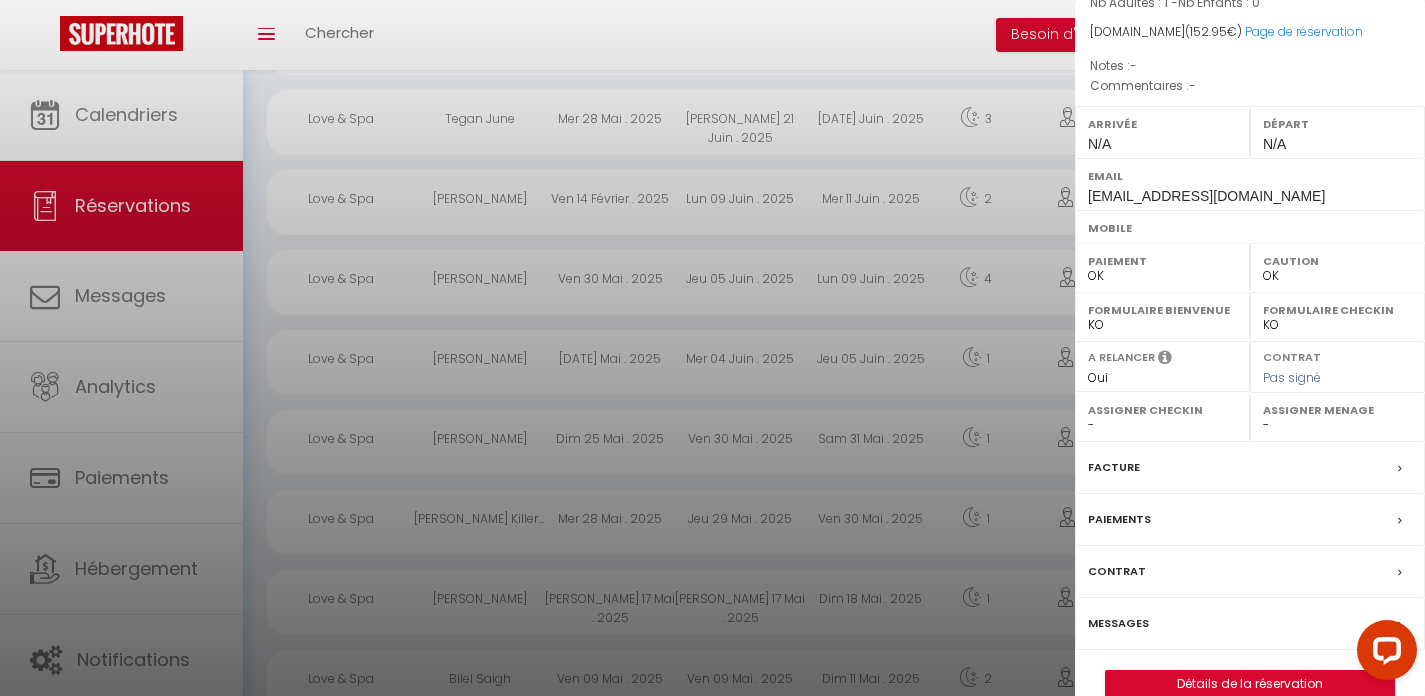 click on "Paiements" at bounding box center (1250, 520) 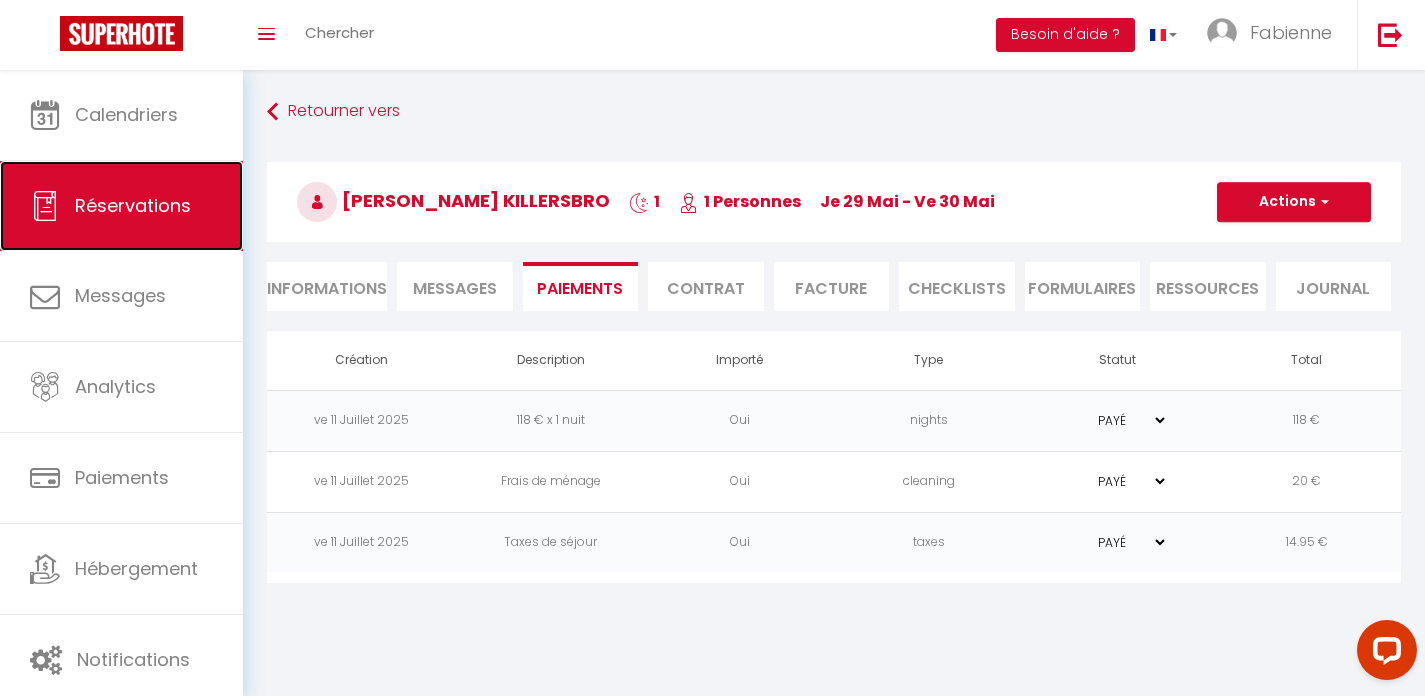 click on "Réservations" at bounding box center (133, 205) 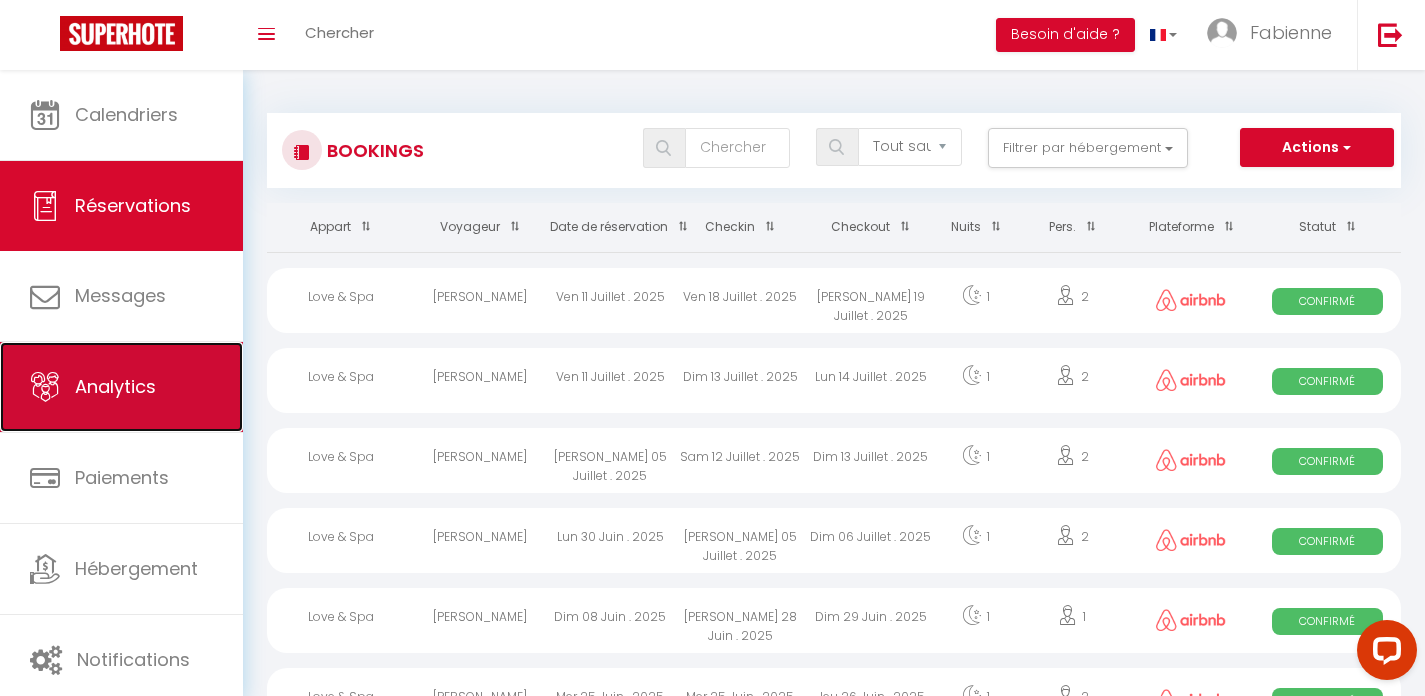 click on "Analytics" at bounding box center (121, 387) 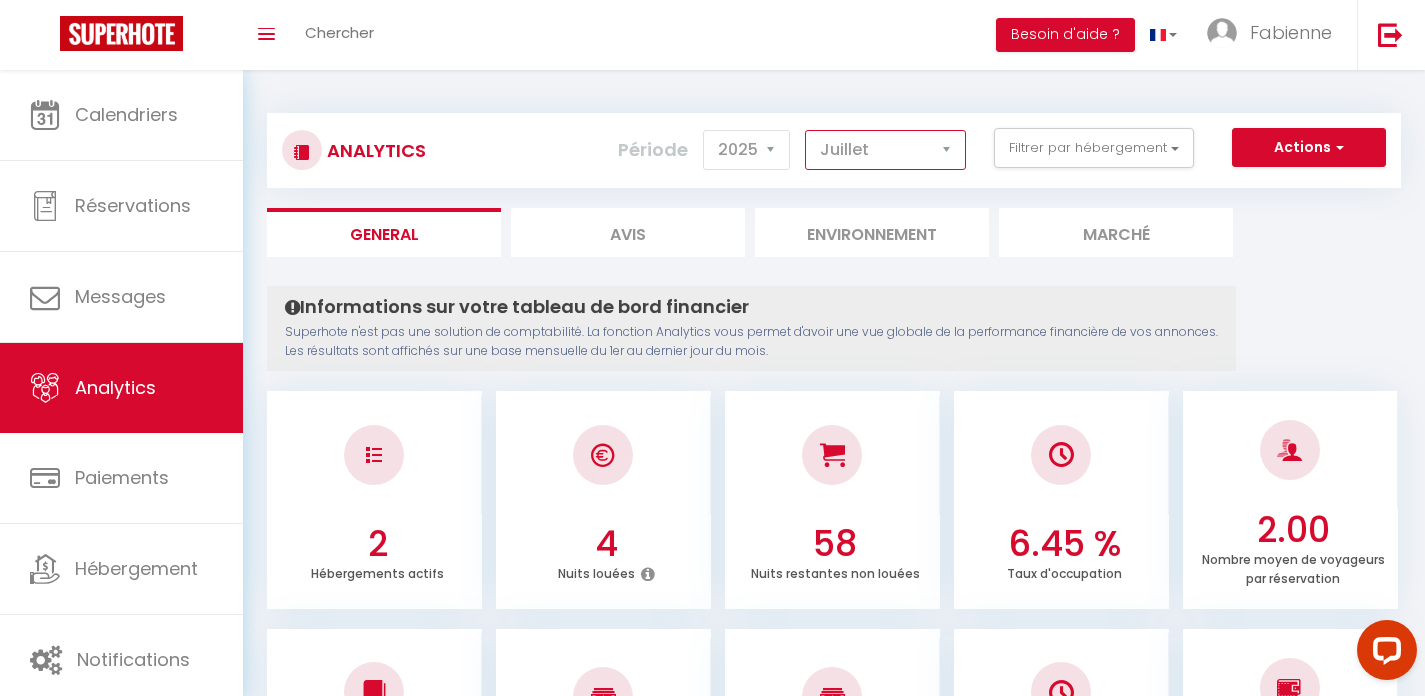click on "[PERSON_NAME]   Mars   [PERSON_NAME]   Juin   Juillet   Août   Septembre   Octobre   Novembre   Décembre" at bounding box center [885, 150] 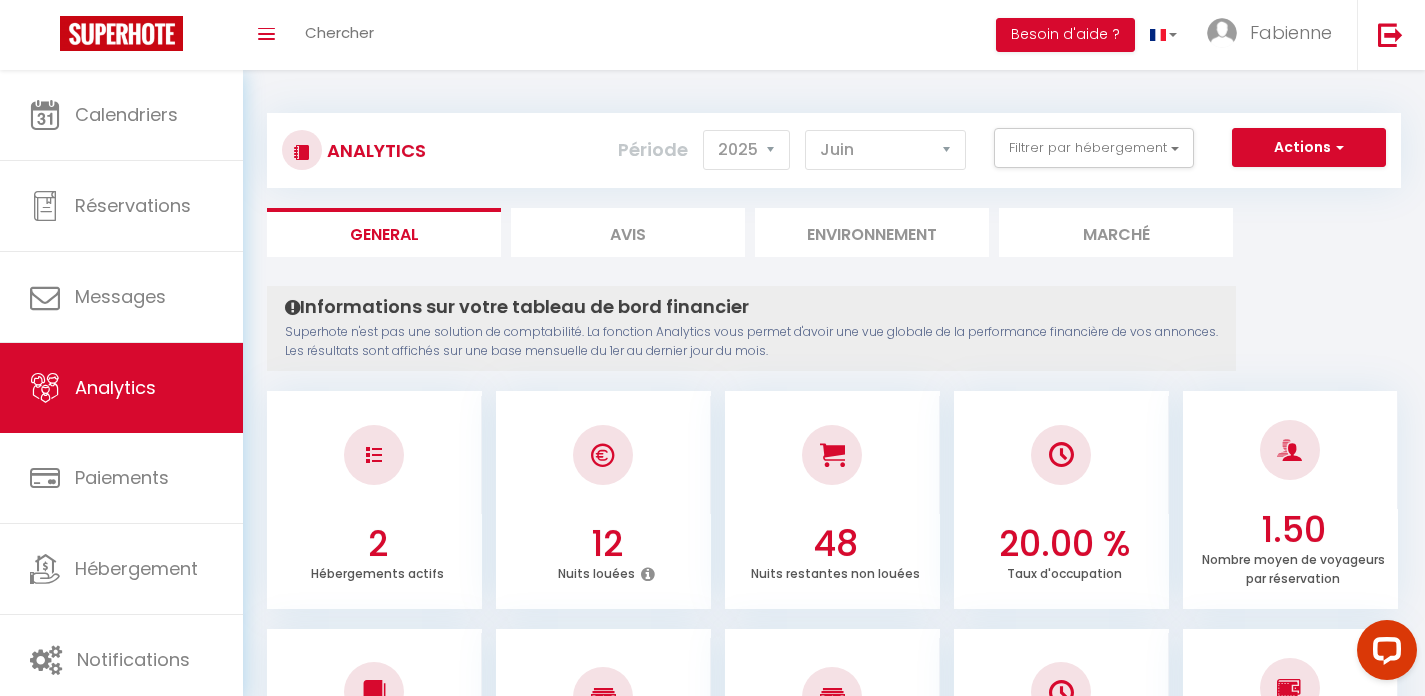 click on "Avis" at bounding box center (628, 232) 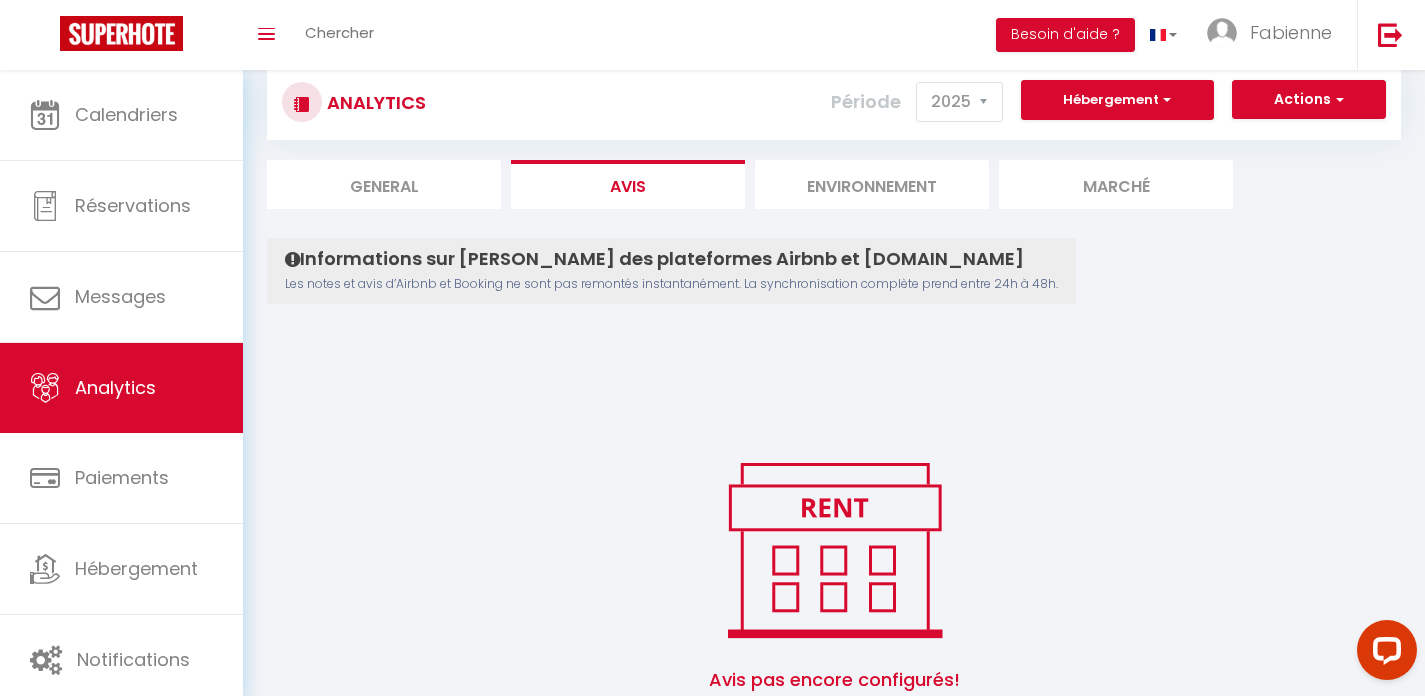 scroll, scrollTop: 0, scrollLeft: 0, axis: both 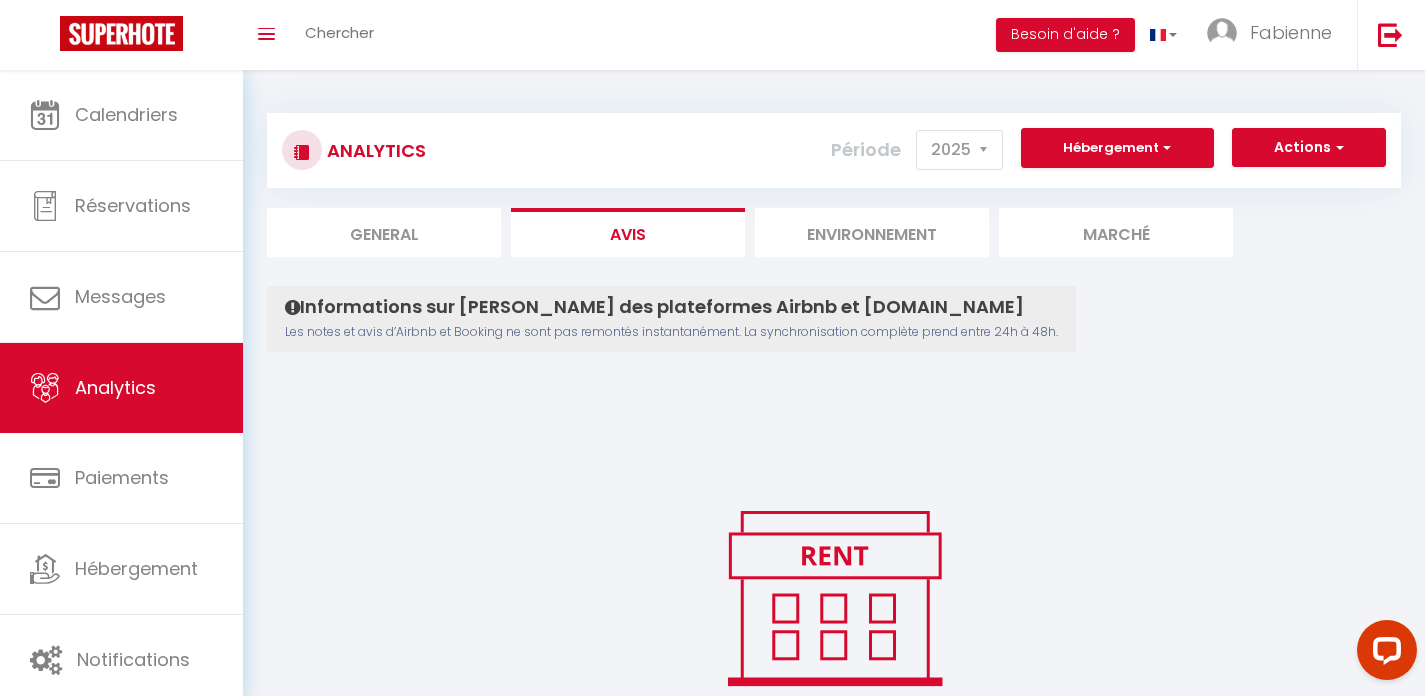 click on "Environnement" at bounding box center [872, 232] 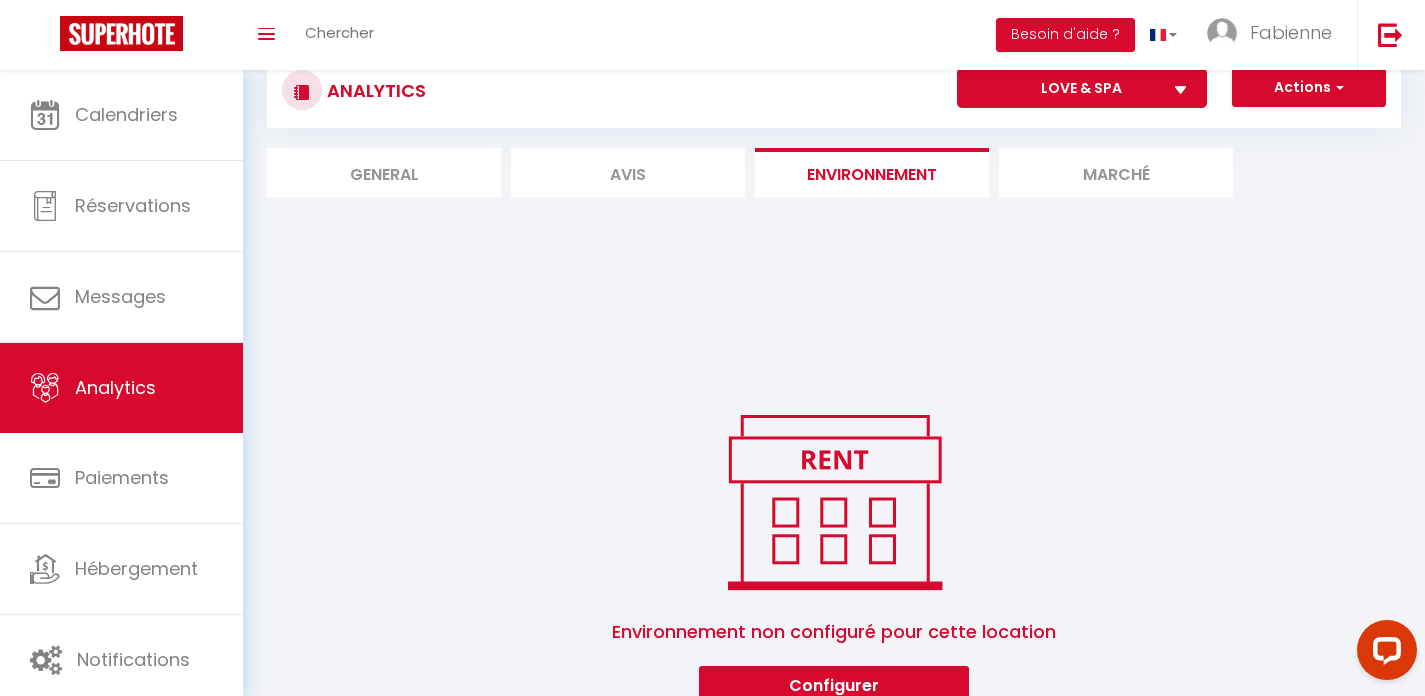 scroll, scrollTop: 0, scrollLeft: 0, axis: both 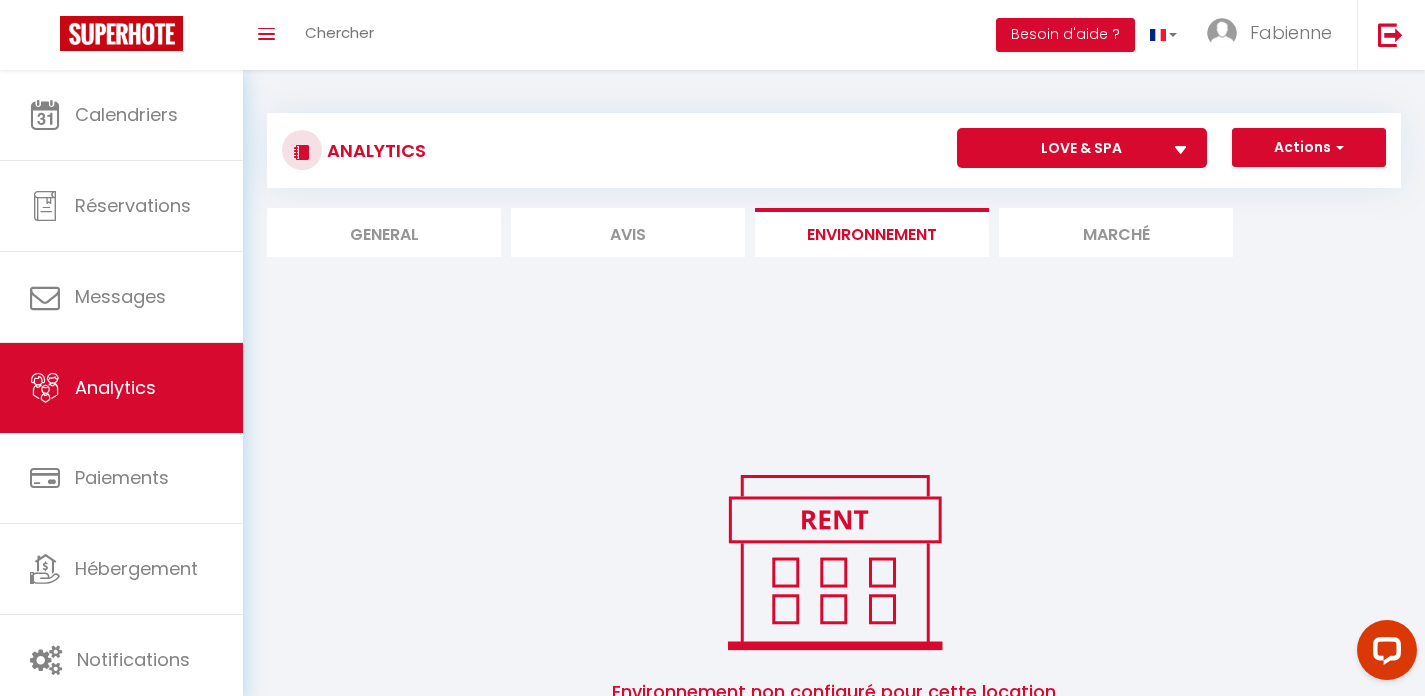 click on "Marché" at bounding box center [1116, 232] 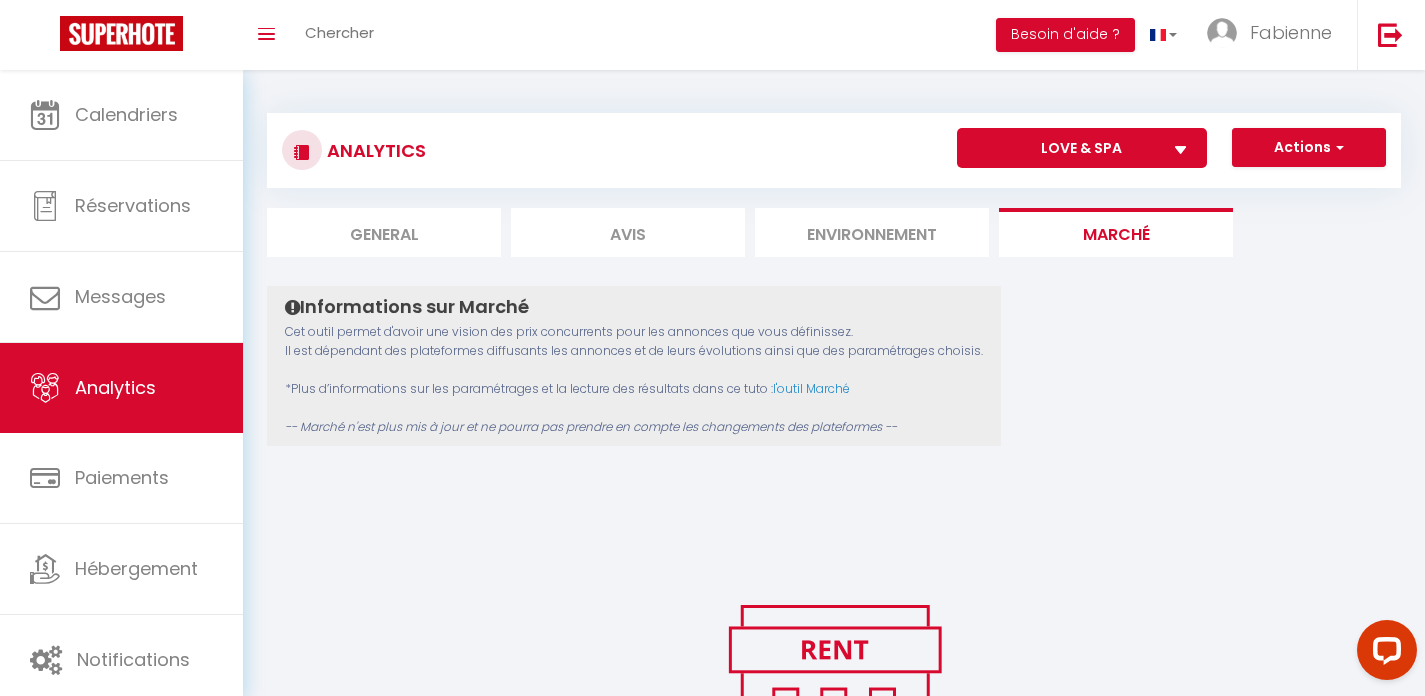 click on "General" at bounding box center (384, 232) 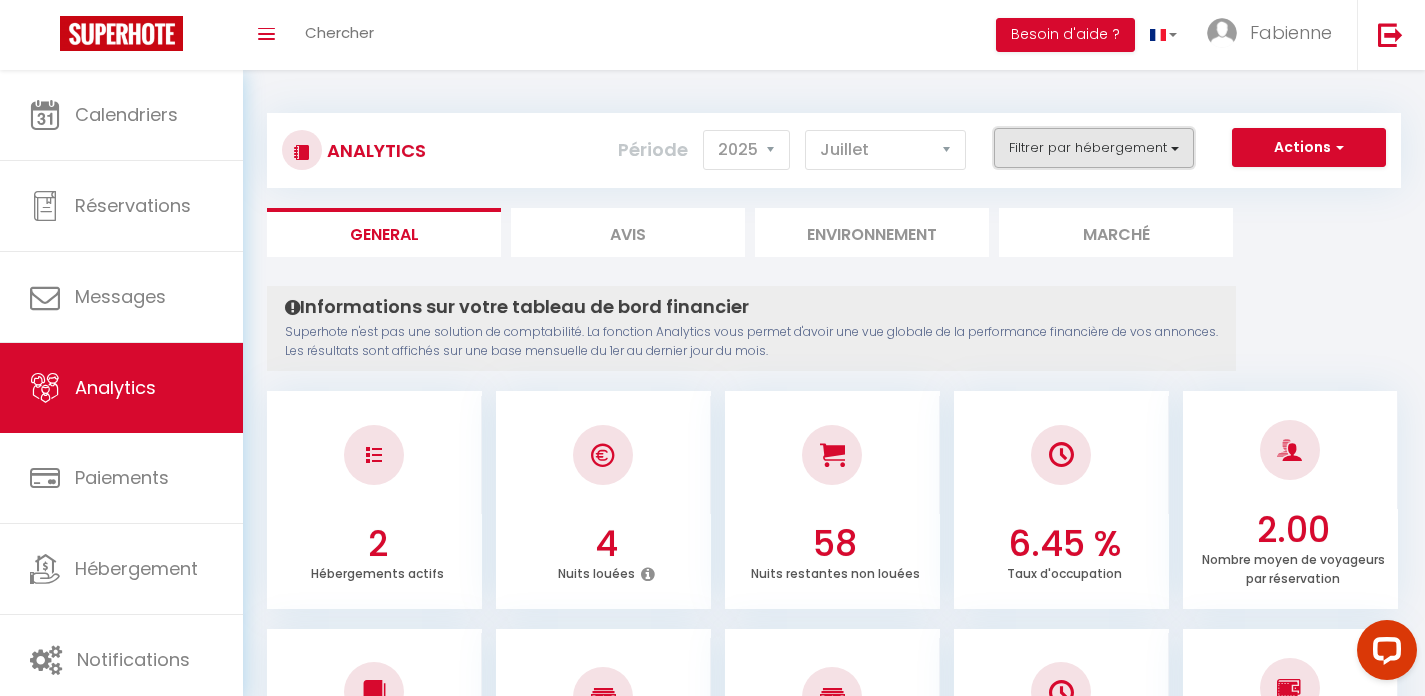 click on "Filtrer par hébergement" at bounding box center (1094, 148) 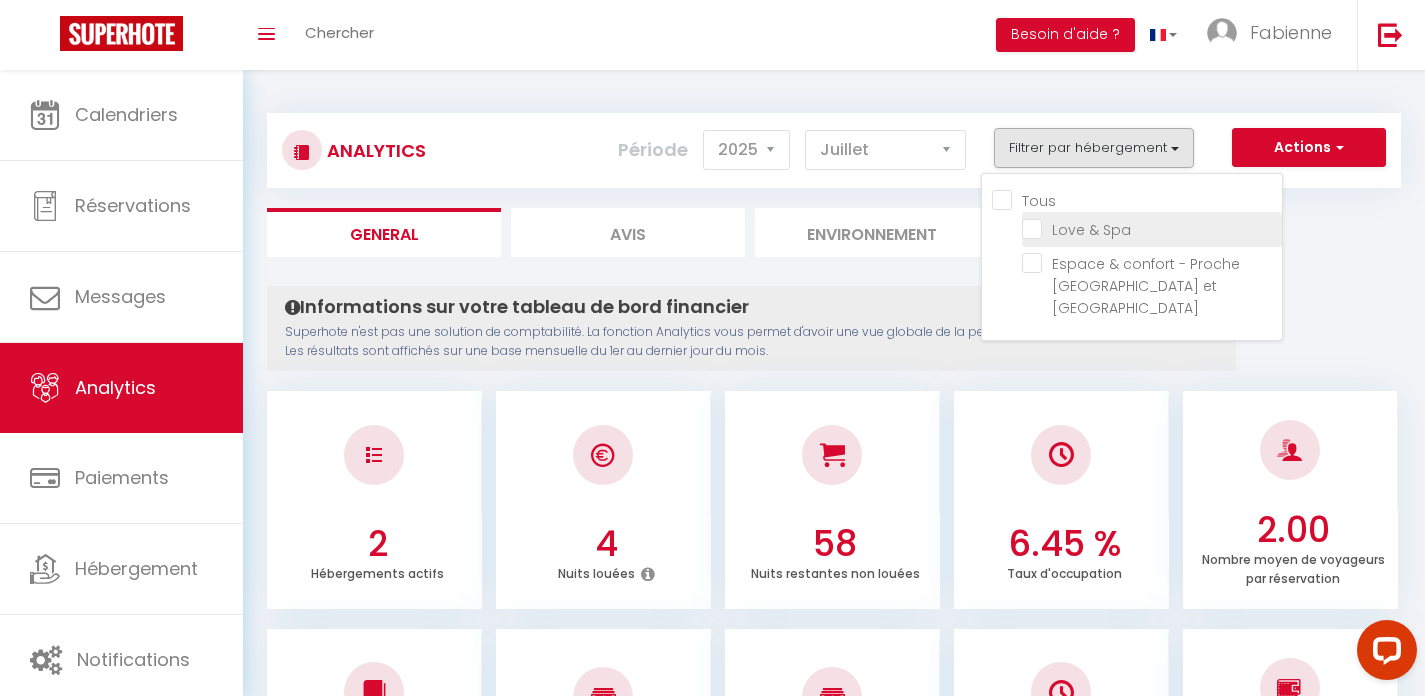 click at bounding box center [1152, 228] 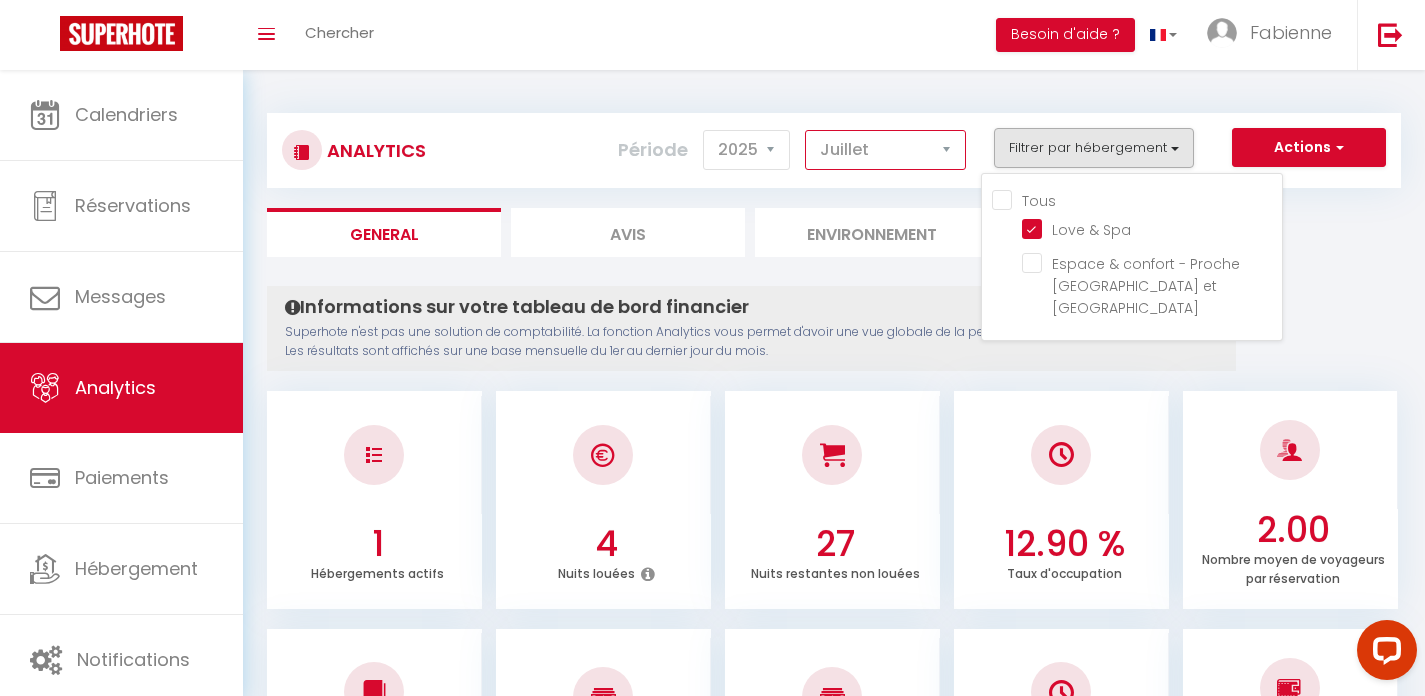 click on "[PERSON_NAME]   Mars   [PERSON_NAME]   Juin   Juillet   Août   Septembre   Octobre   Novembre   Décembre" at bounding box center (885, 150) 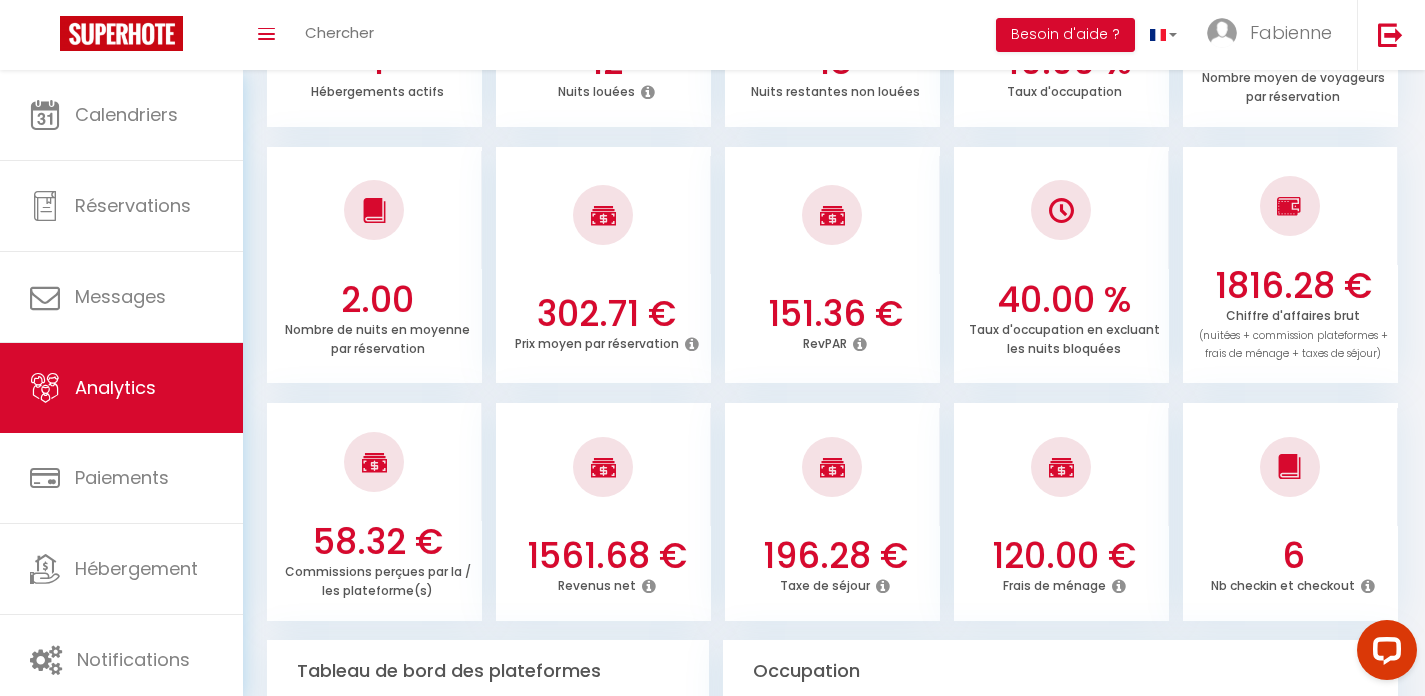 scroll, scrollTop: 602, scrollLeft: 0, axis: vertical 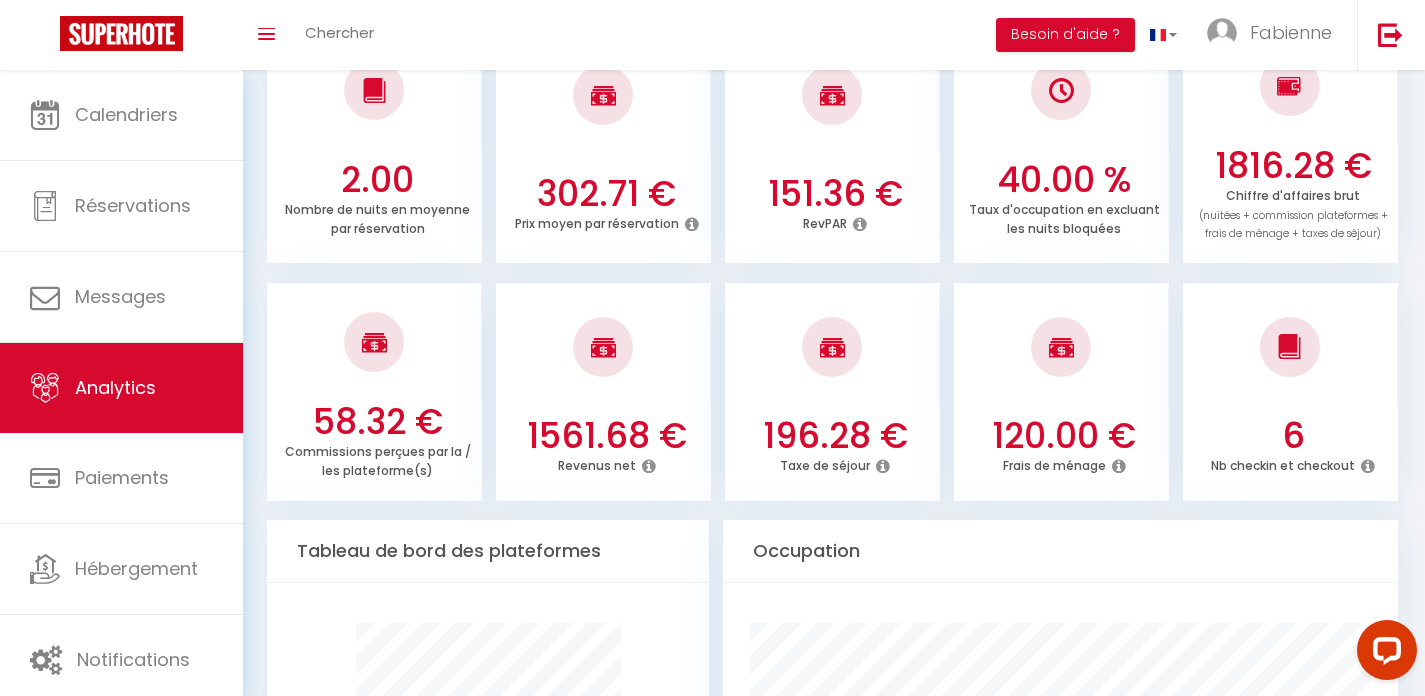 click at bounding box center (1368, 466) 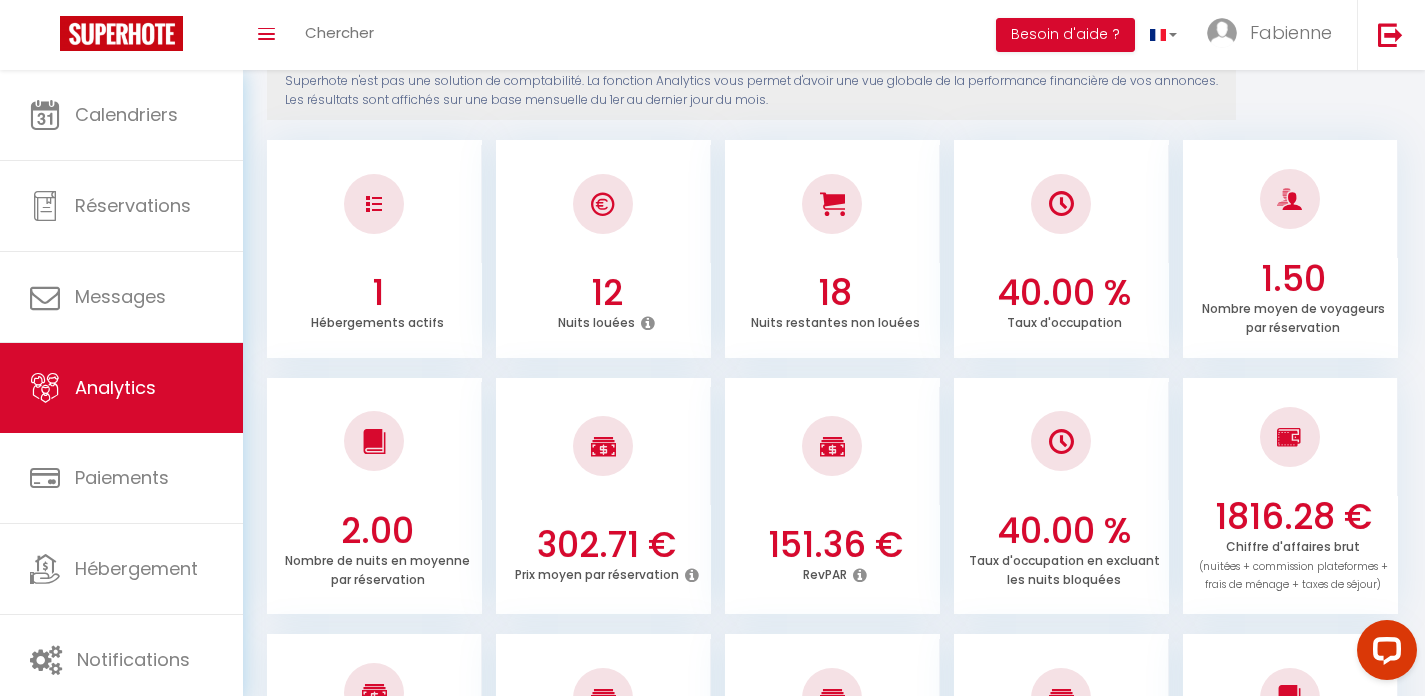 scroll, scrollTop: 0, scrollLeft: 0, axis: both 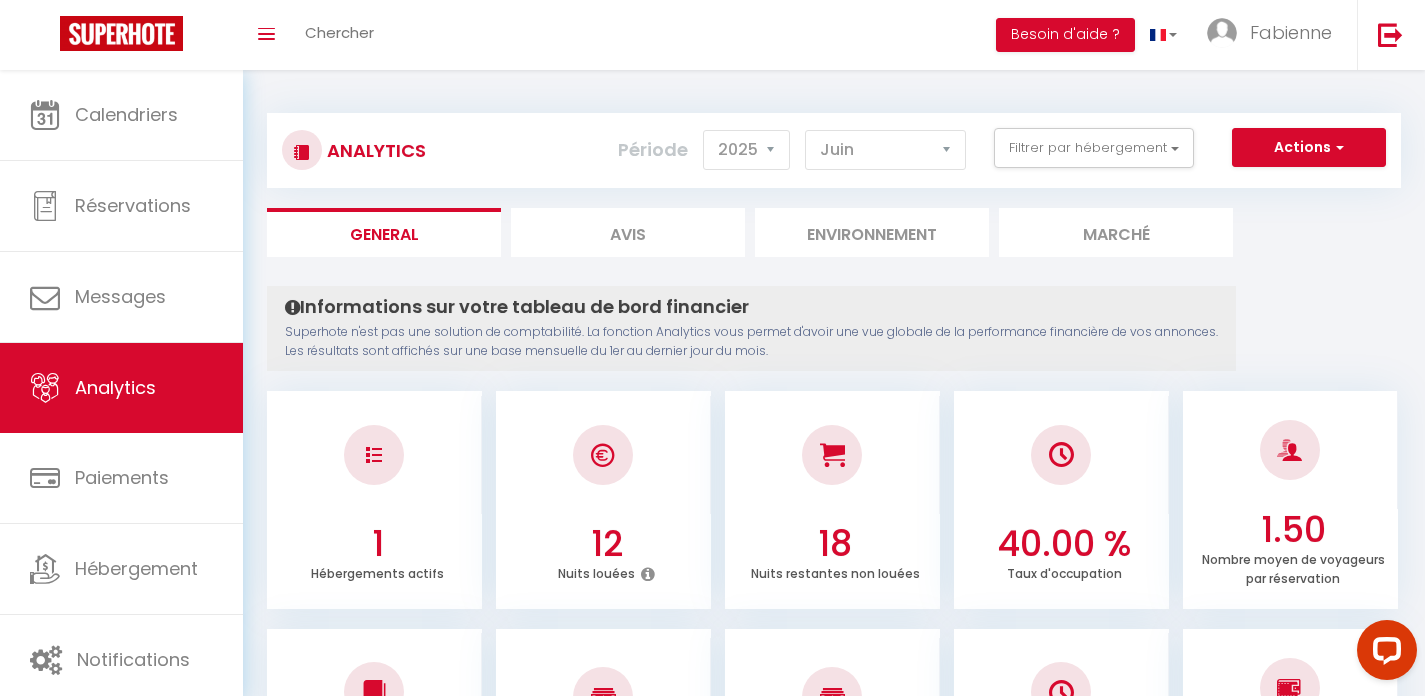 click on "Nuits louées" at bounding box center (607, 574) 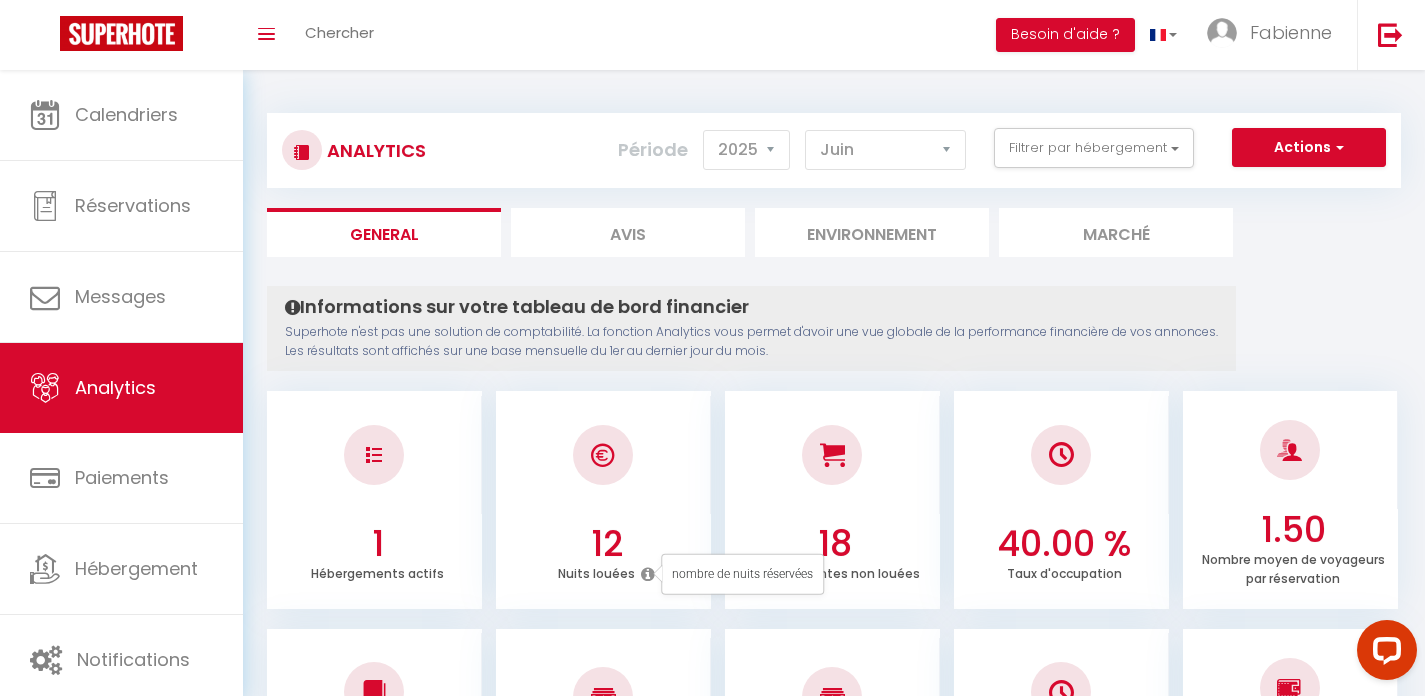 click at bounding box center [603, 455] 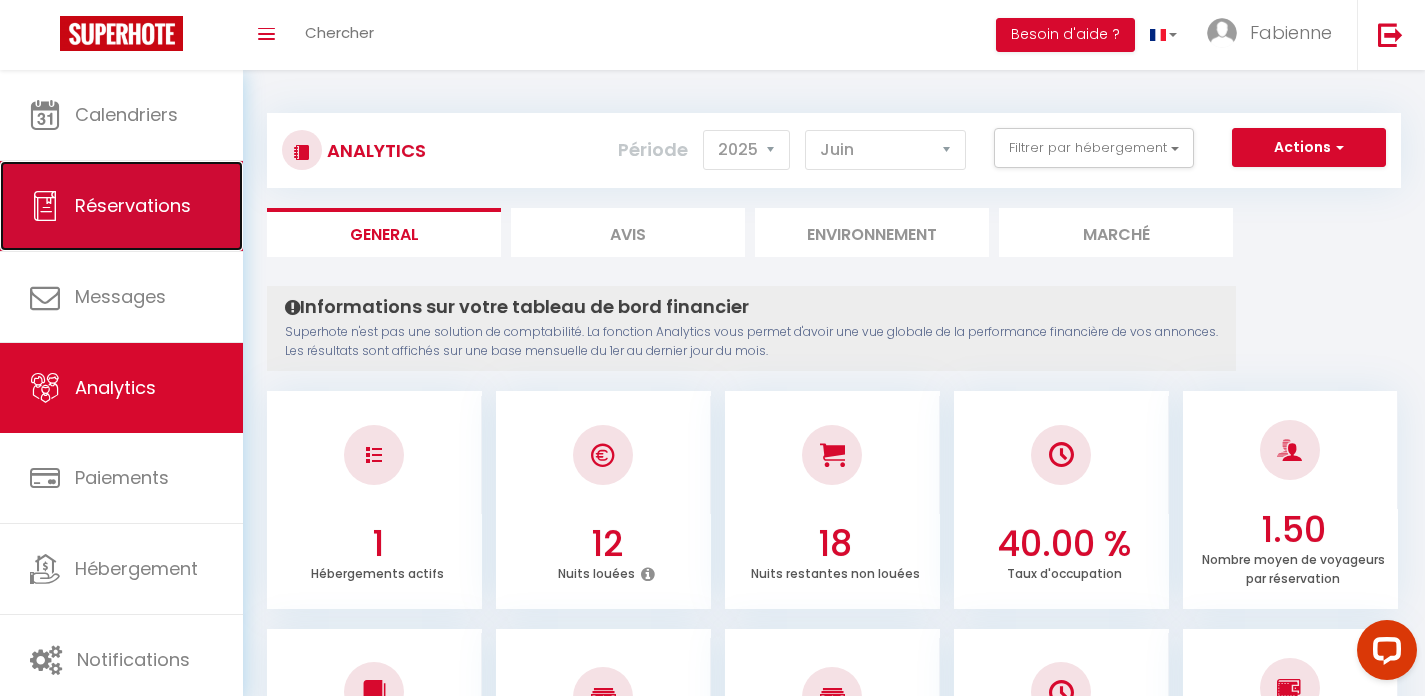 click on "Réservations" at bounding box center (133, 205) 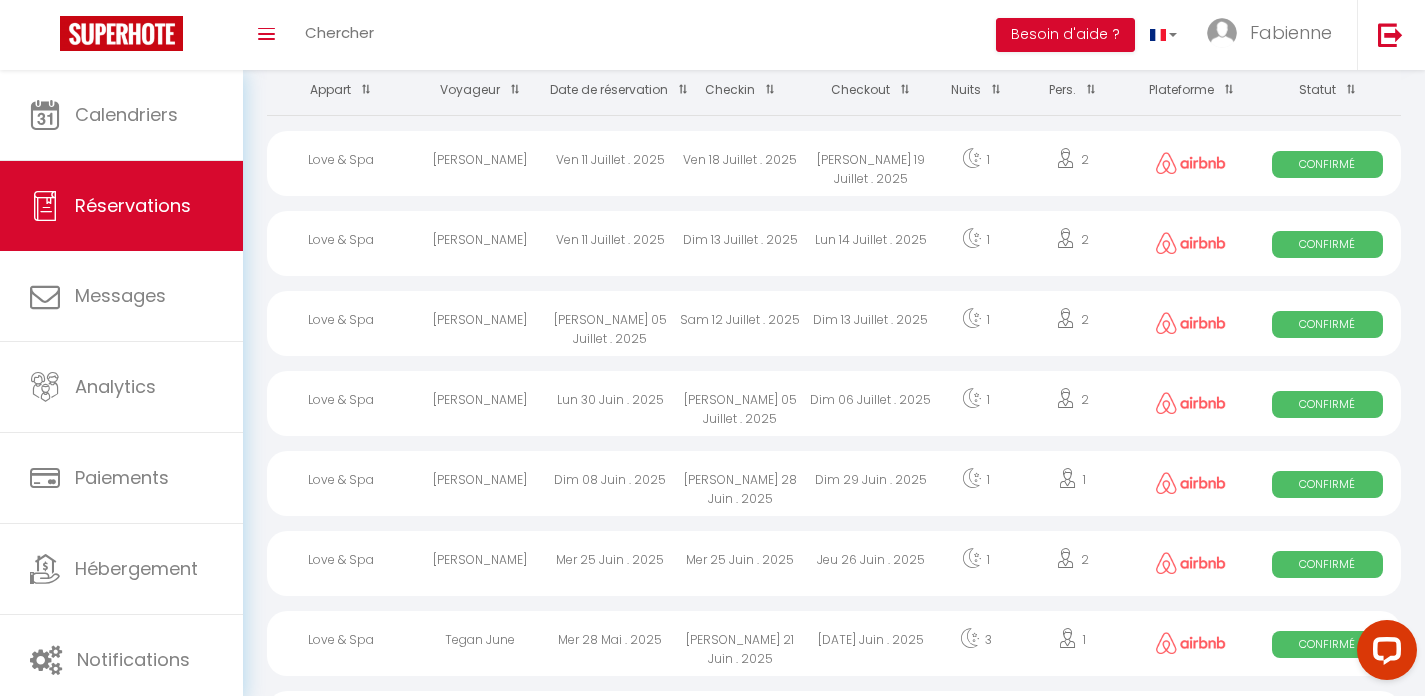 scroll, scrollTop: 62, scrollLeft: 0, axis: vertical 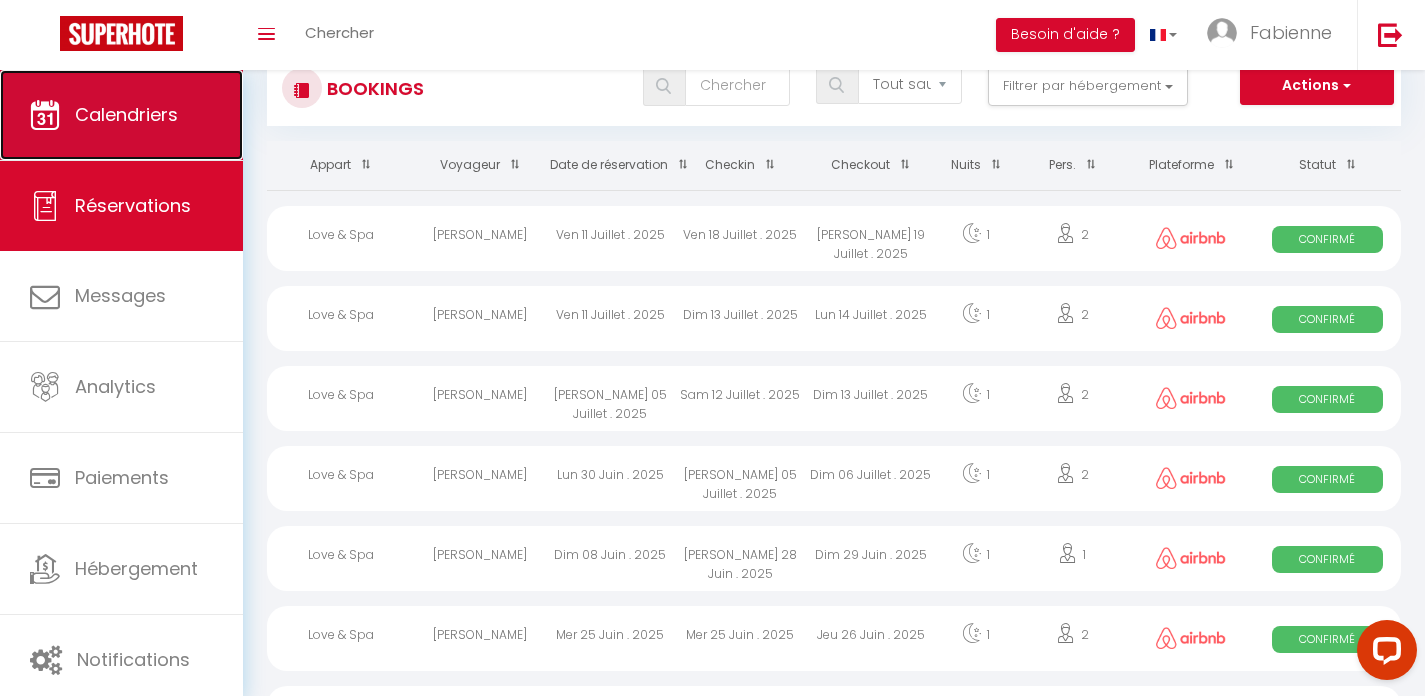 click on "Calendriers" at bounding box center (121, 115) 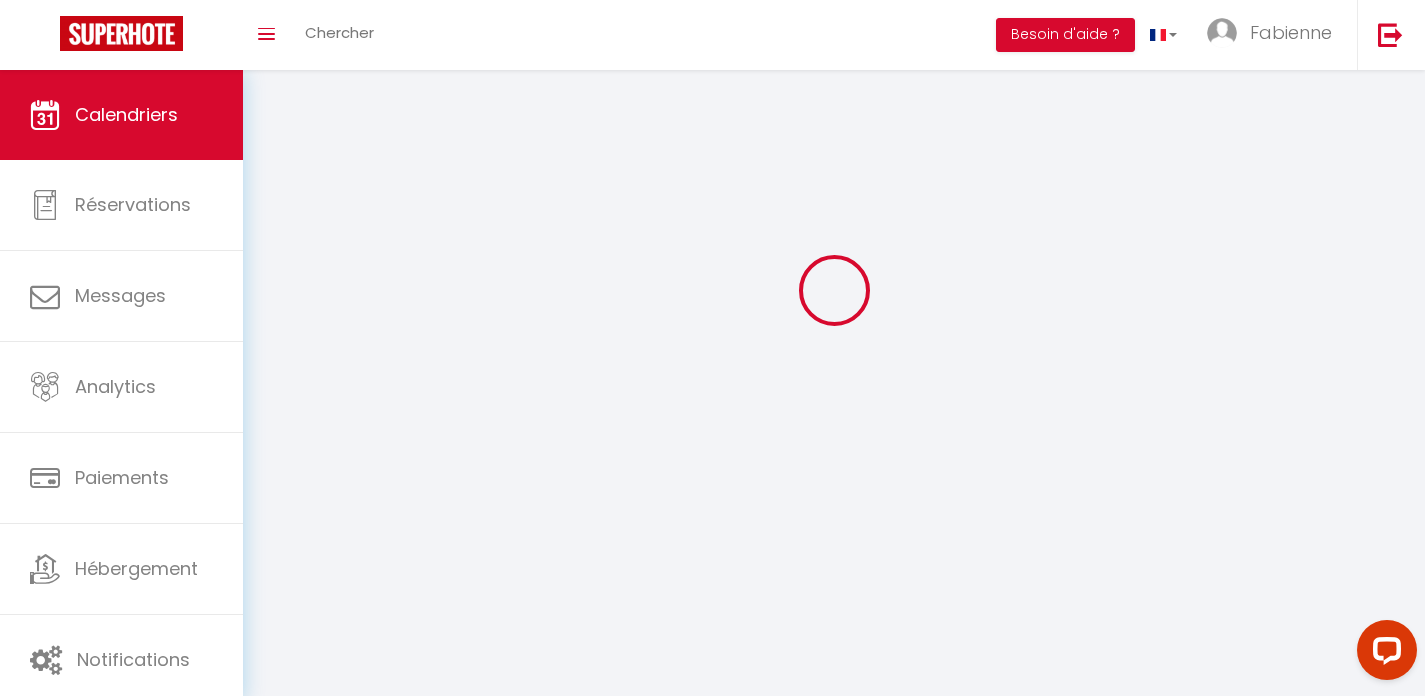 scroll, scrollTop: 0, scrollLeft: 0, axis: both 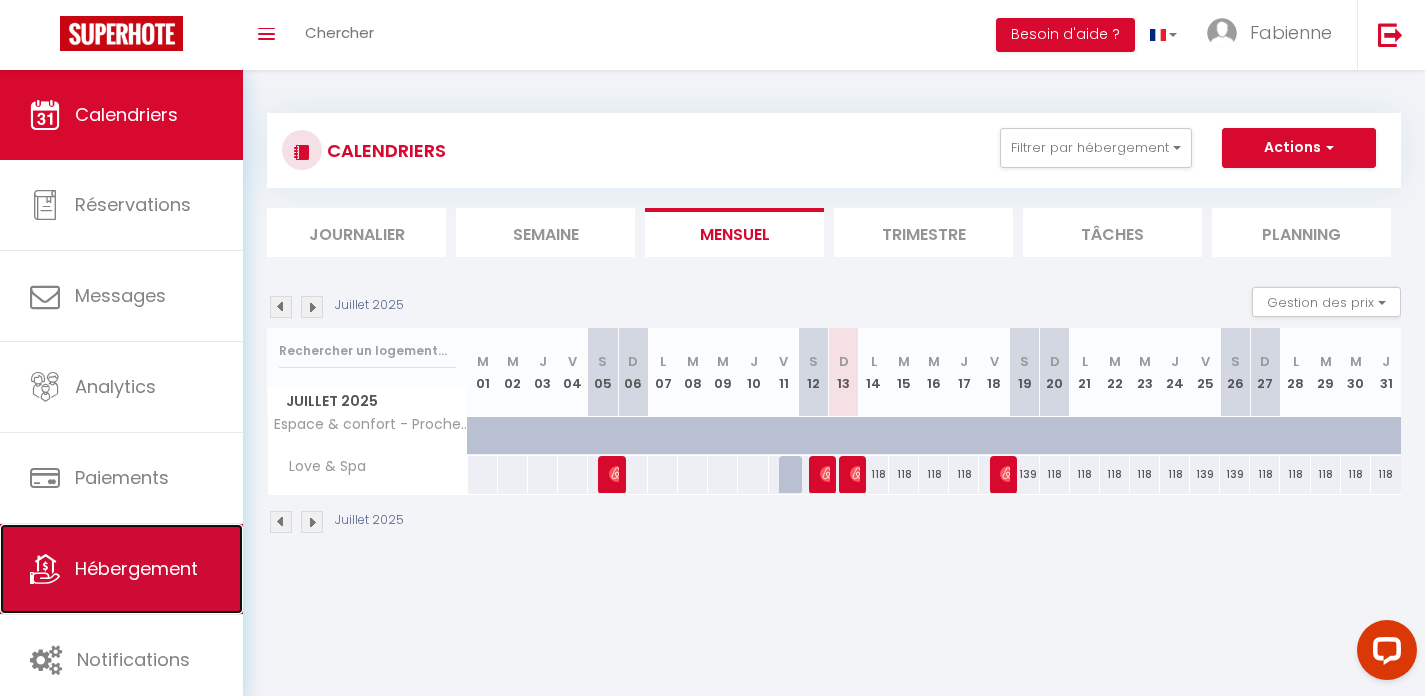 click on "Hébergement" at bounding box center (136, 568) 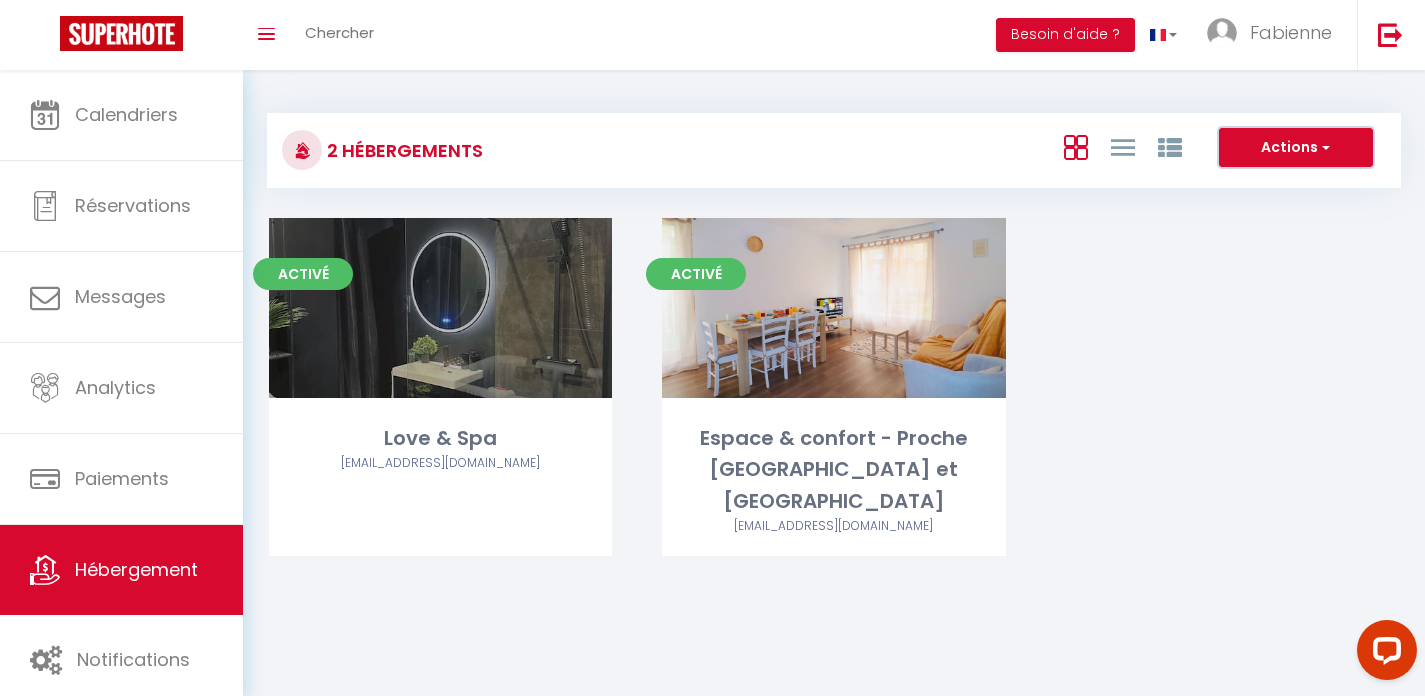 click on "Actions" at bounding box center [1296, 148] 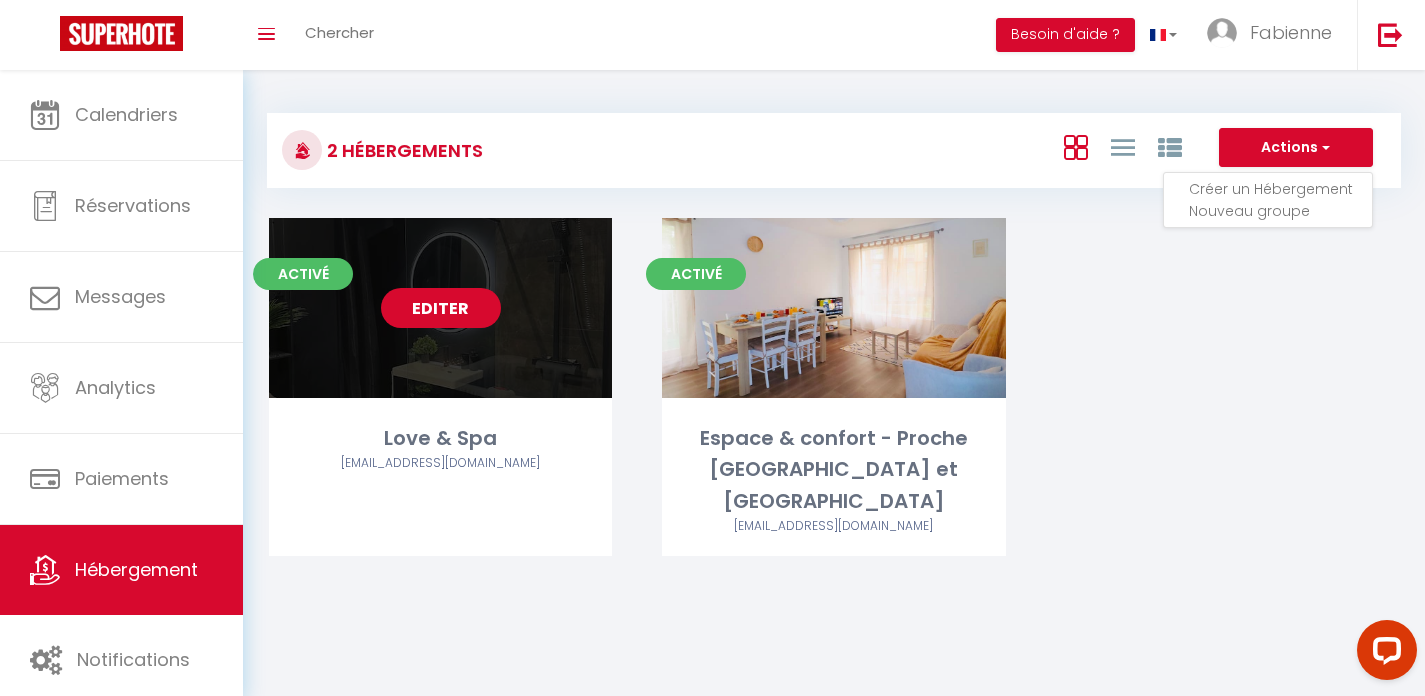 click on "Editer" at bounding box center (441, 308) 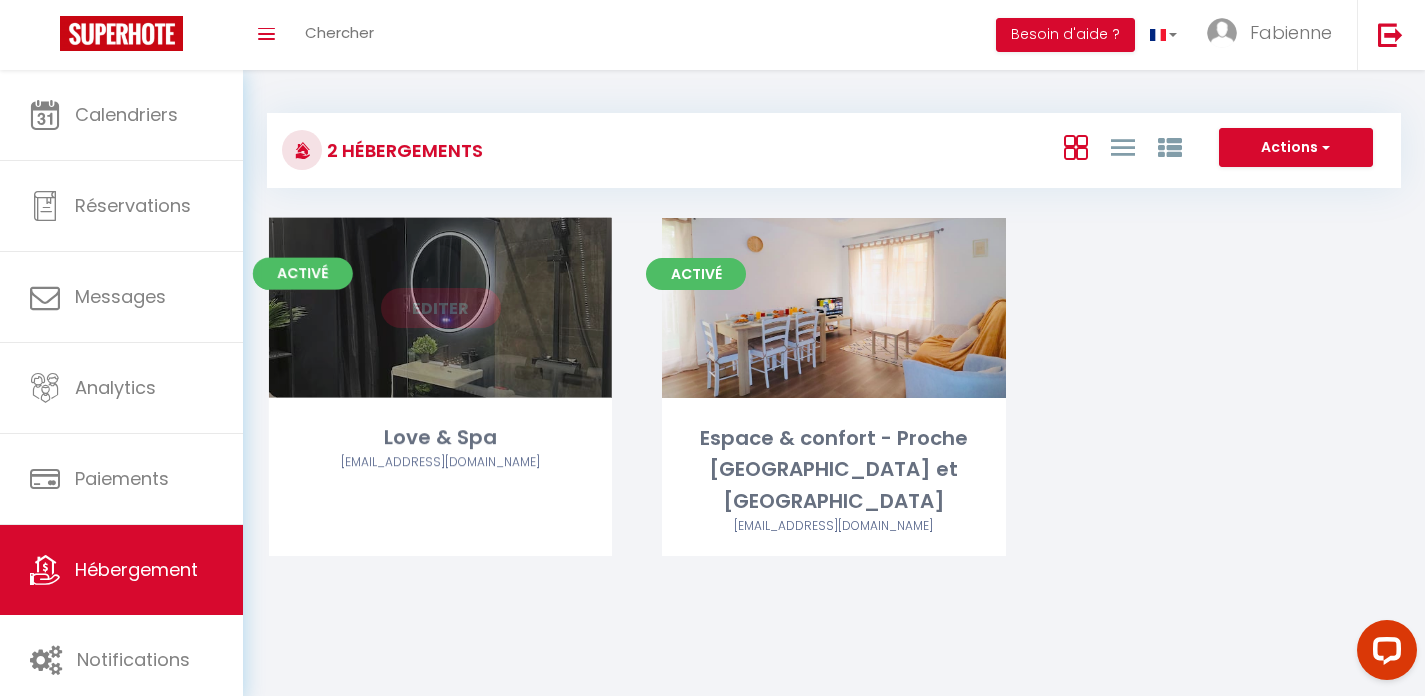 click on "Editer" at bounding box center (441, 308) 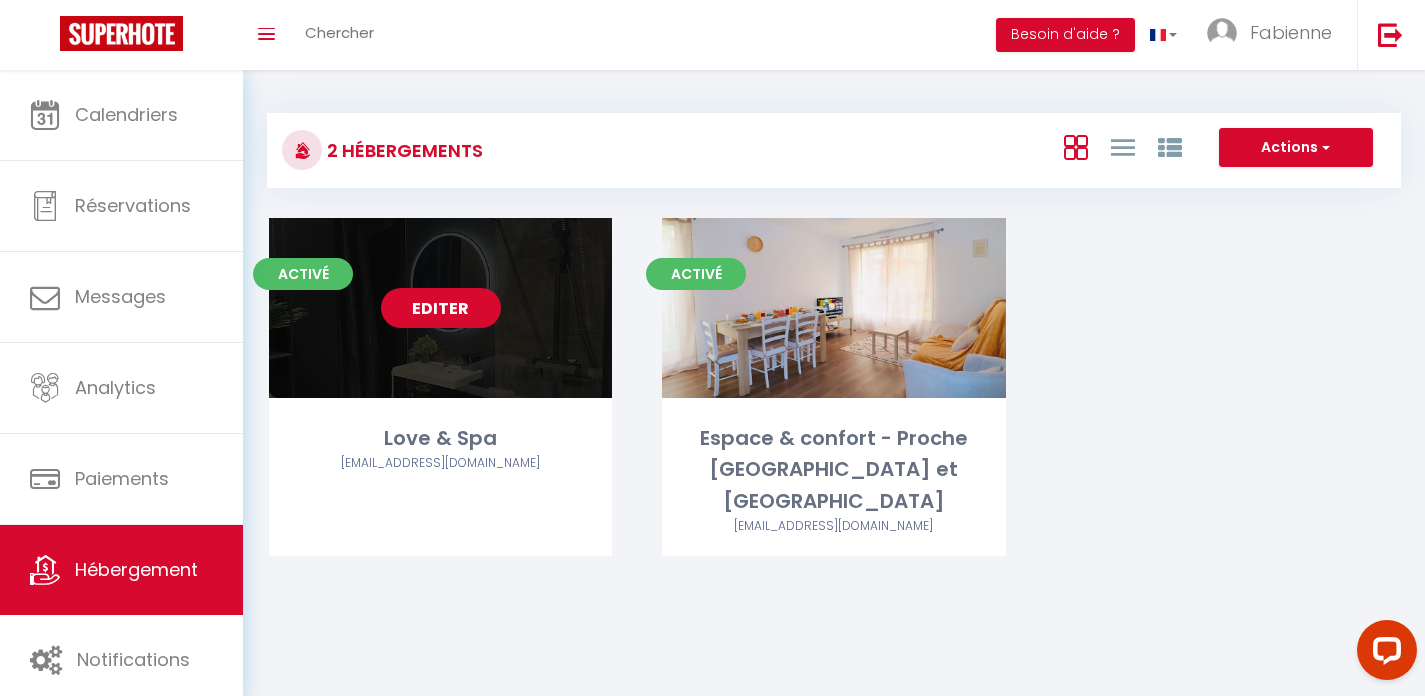 click on "Editer" at bounding box center (441, 308) 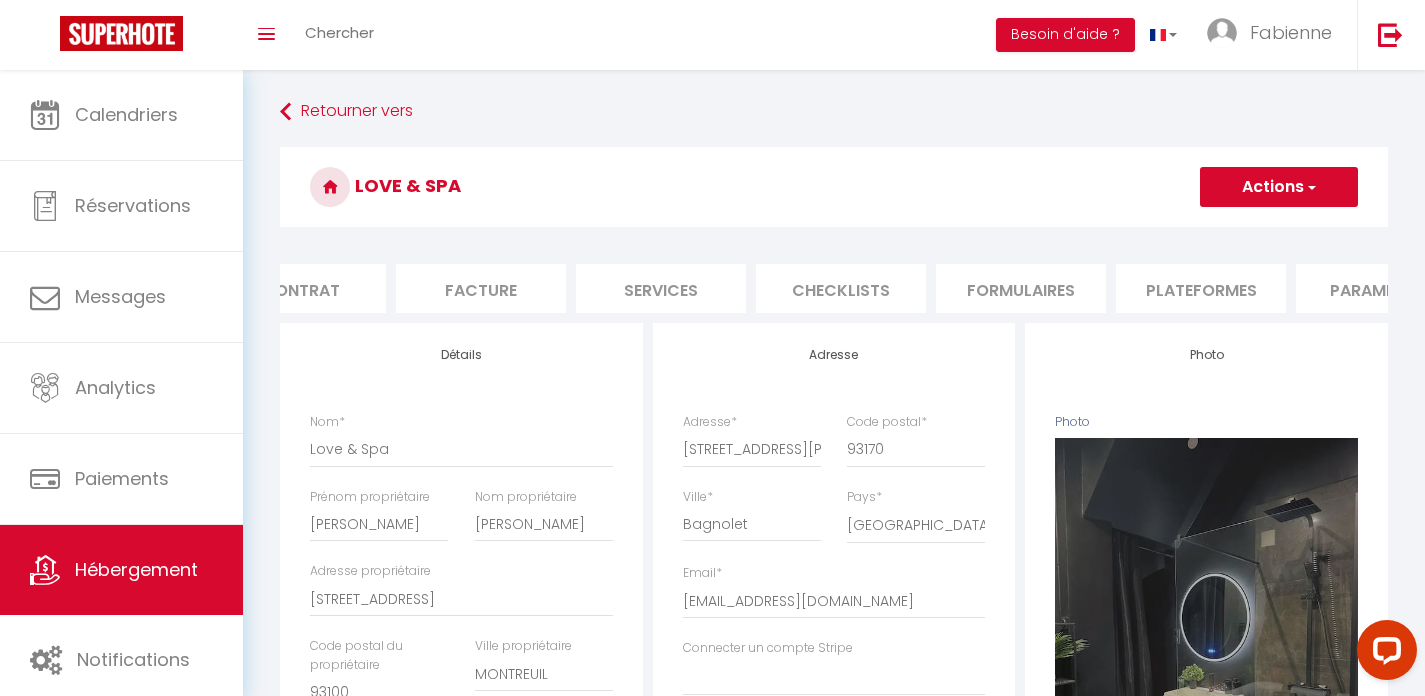 scroll, scrollTop: 0, scrollLeft: 404, axis: horizontal 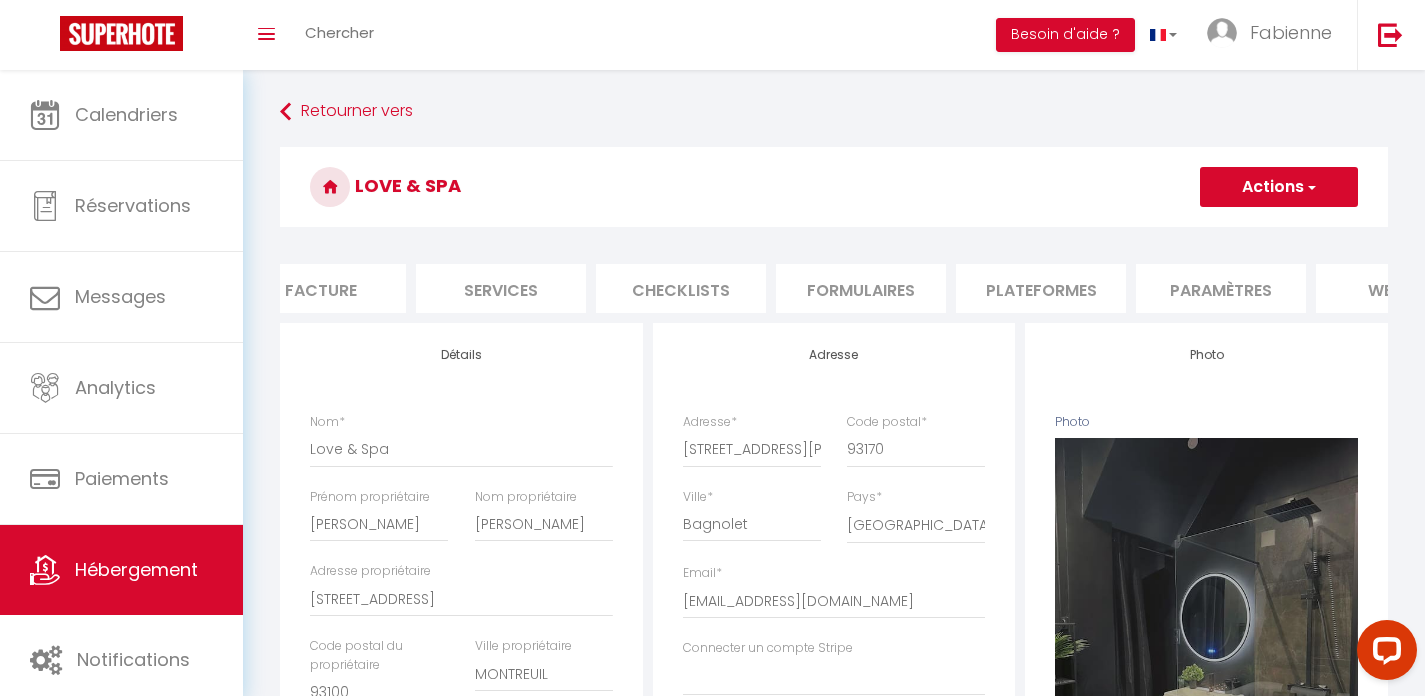 click on "Plateformes" at bounding box center (1041, 288) 